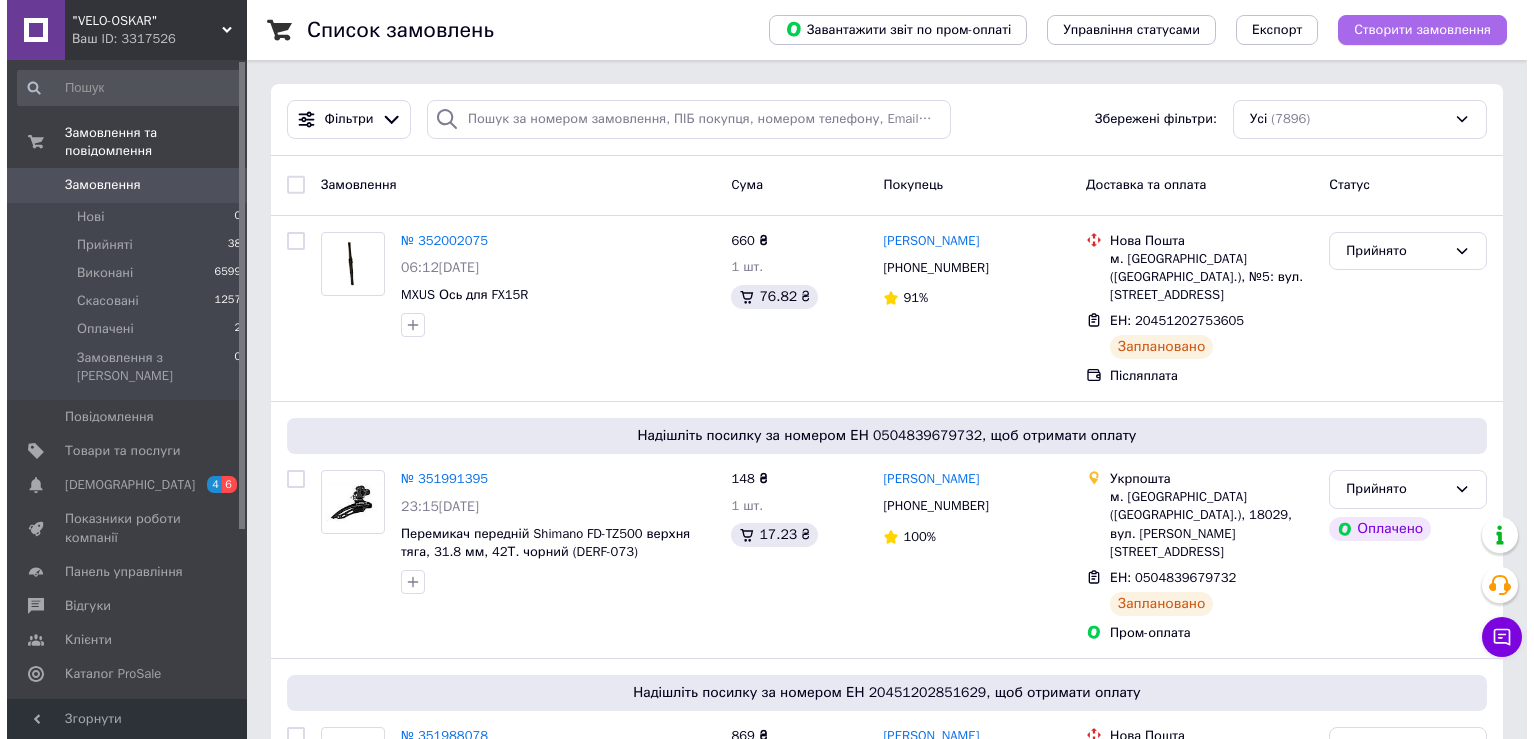 scroll, scrollTop: 0, scrollLeft: 0, axis: both 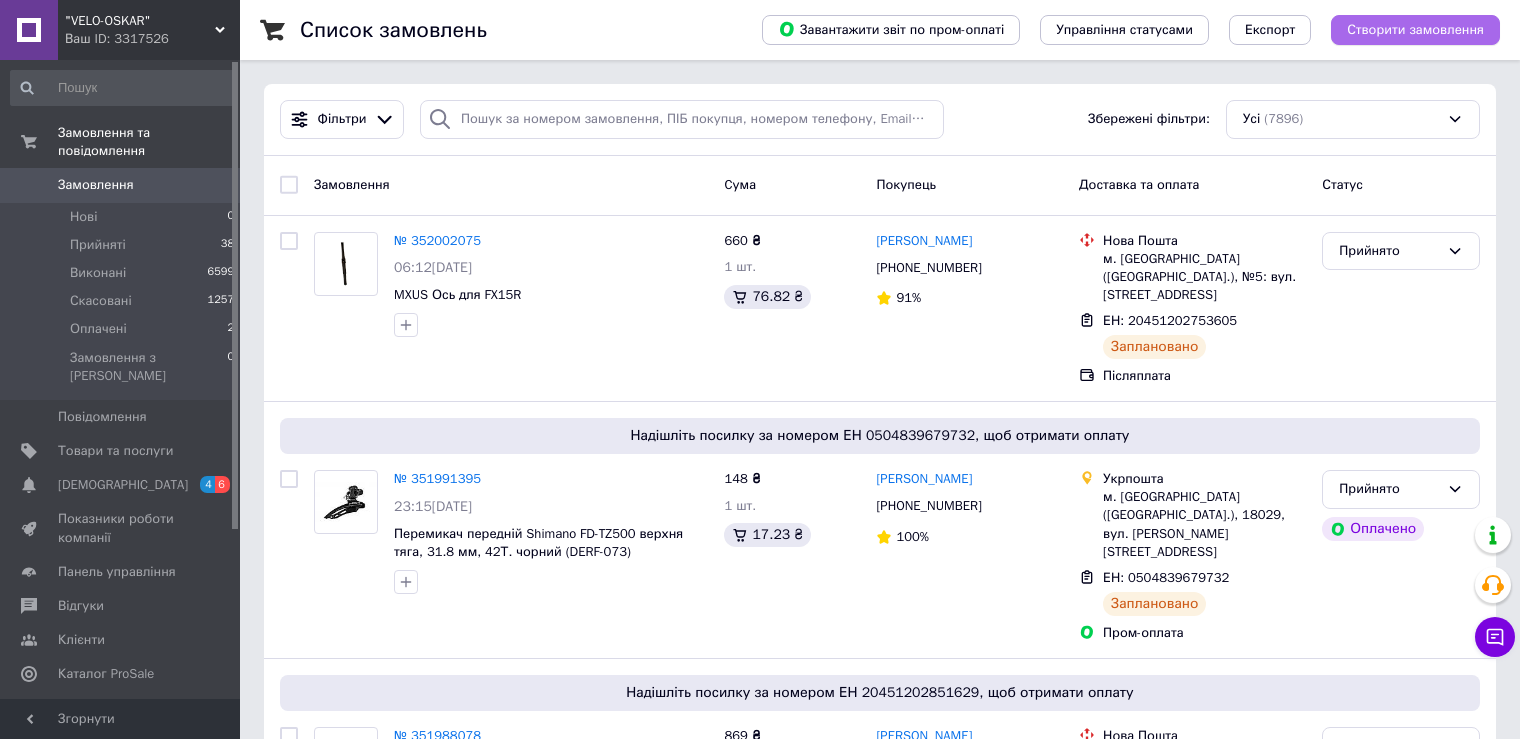 click on "Створити замовлення" at bounding box center (1415, 30) 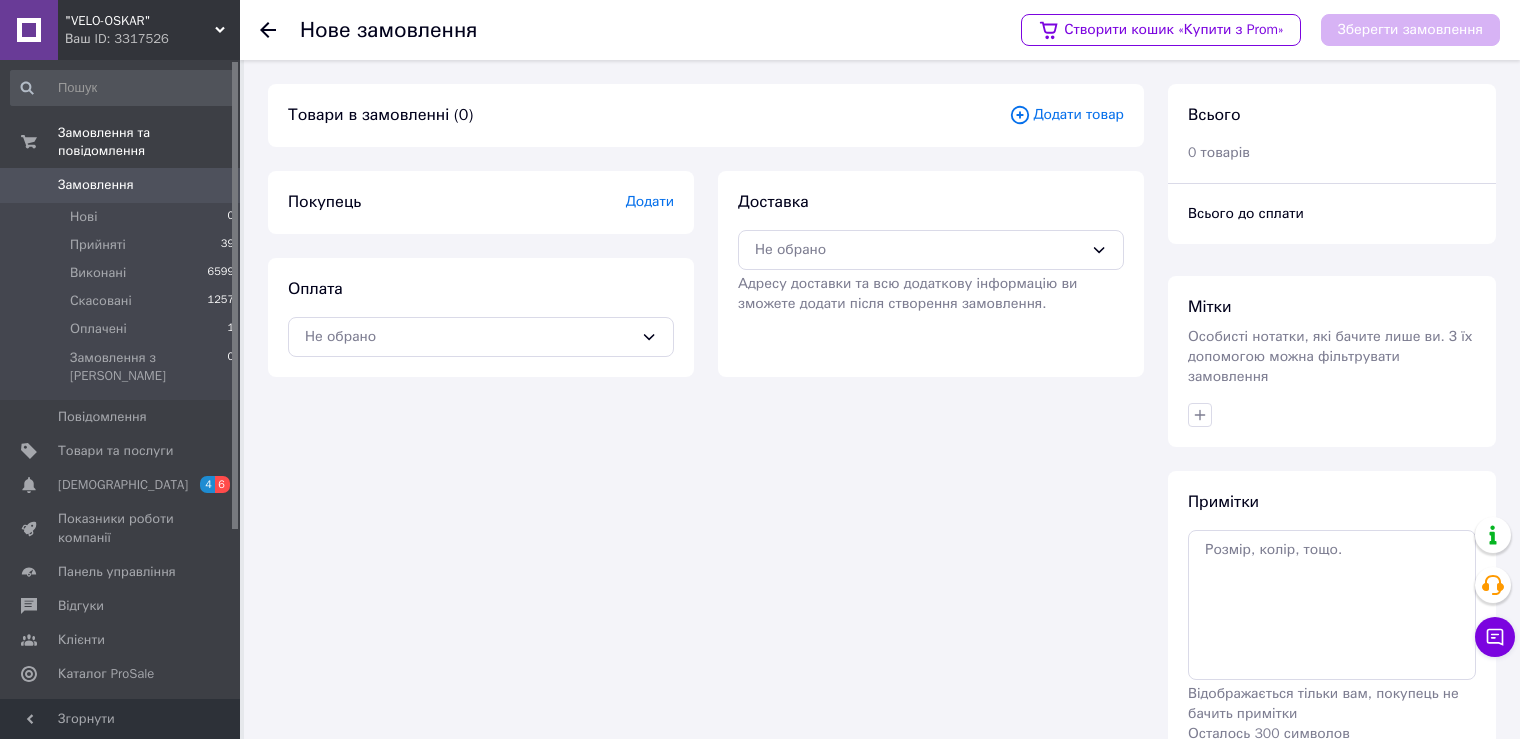 click on "Додати товар" at bounding box center [1066, 115] 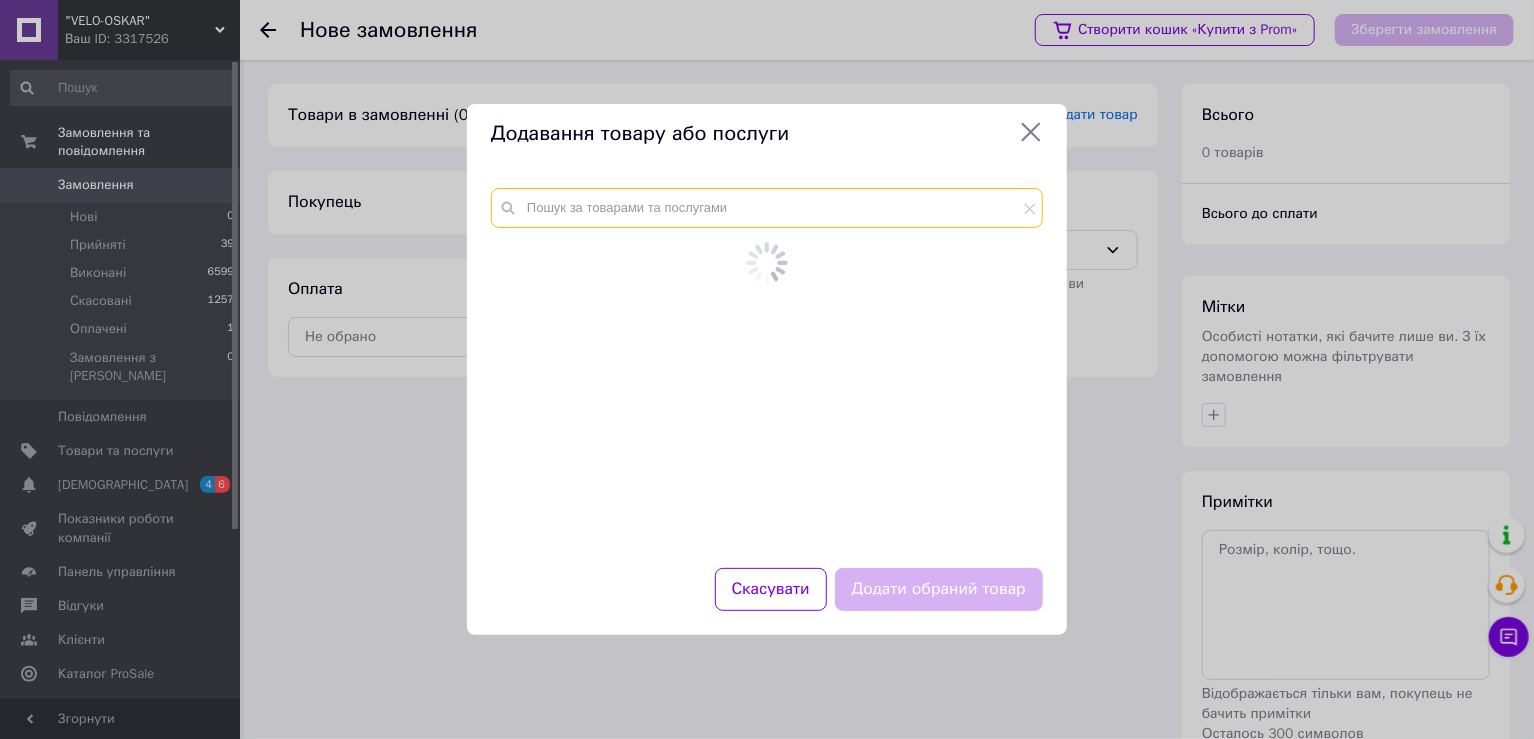 click at bounding box center (767, 208) 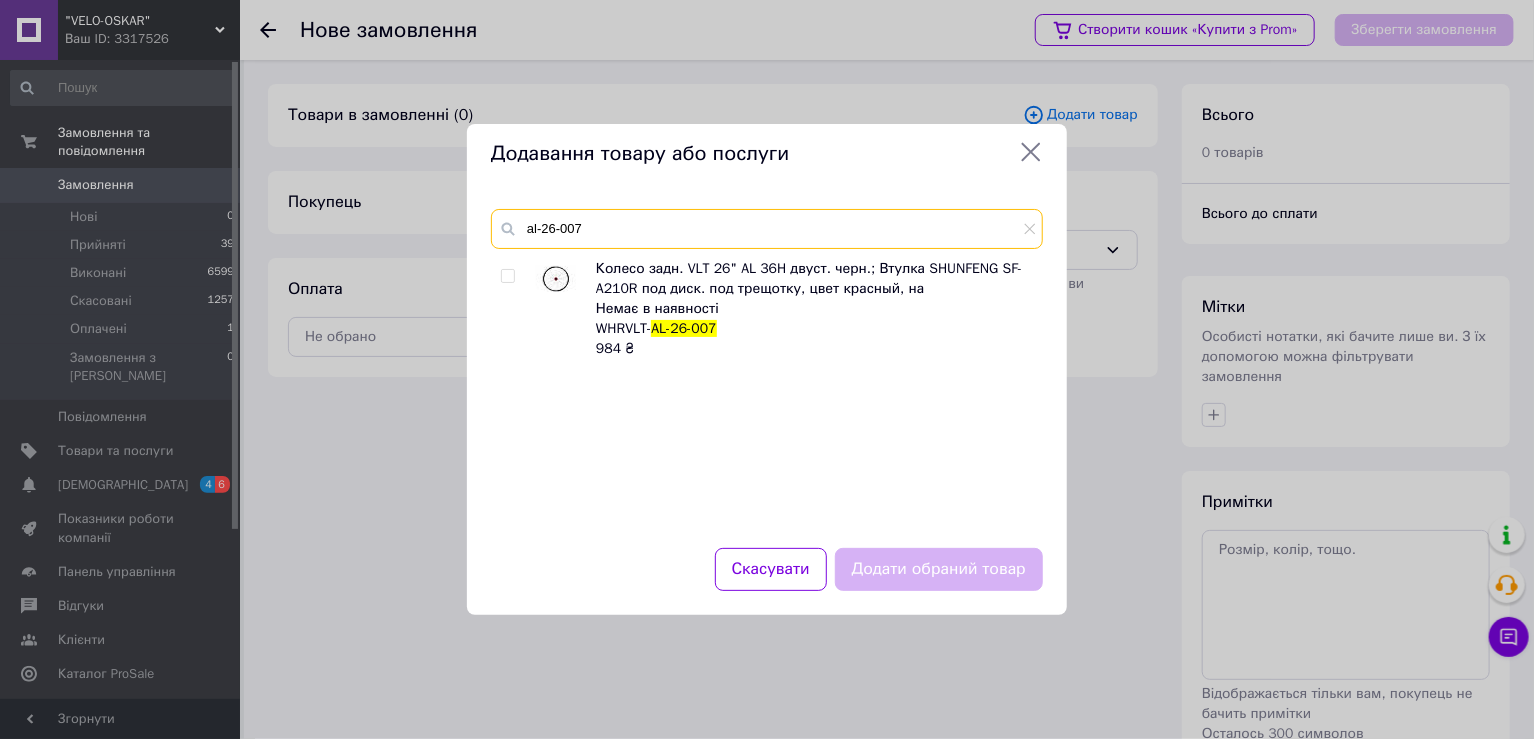 drag, startPoint x: 571, startPoint y: 228, endPoint x: 603, endPoint y: 233, distance: 32.38827 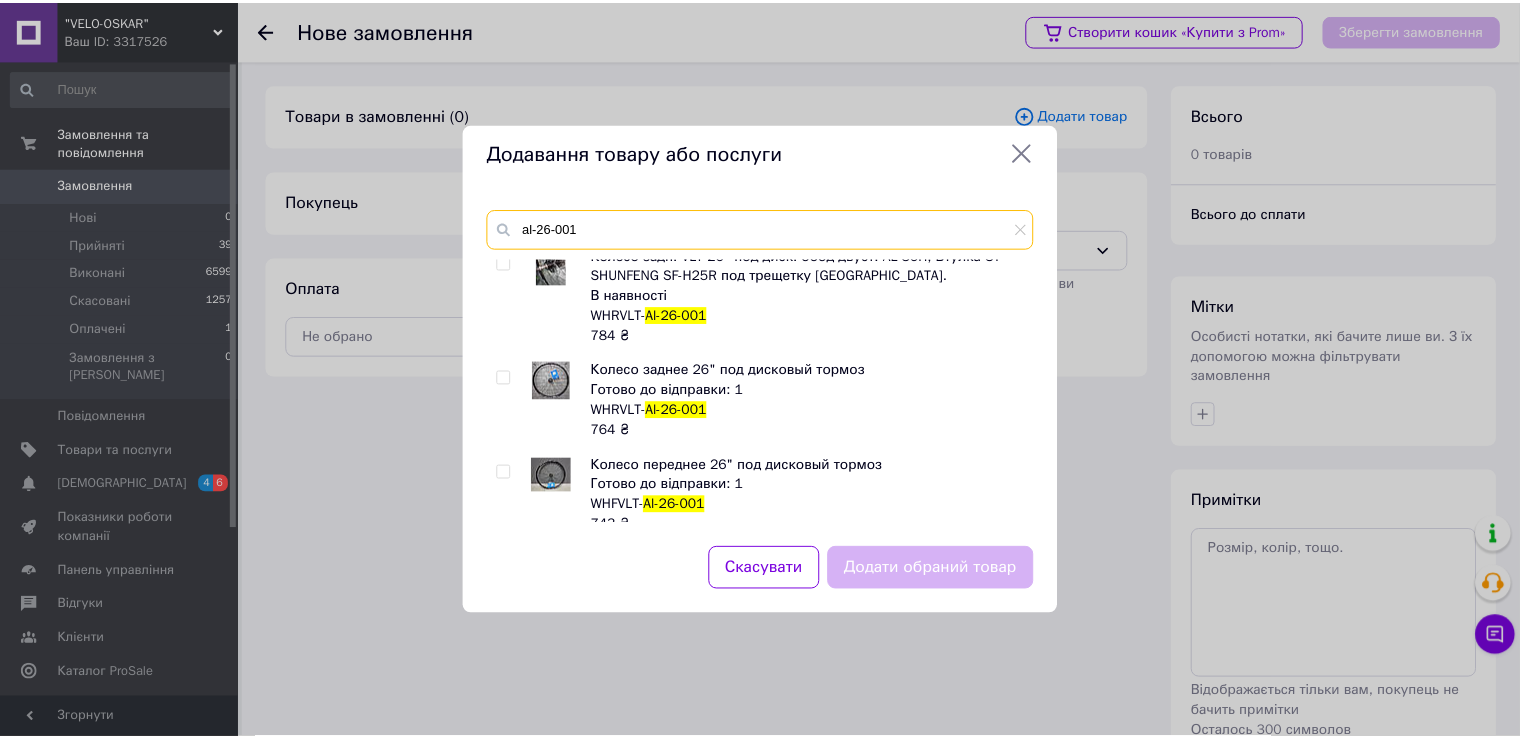 scroll, scrollTop: 166, scrollLeft: 0, axis: vertical 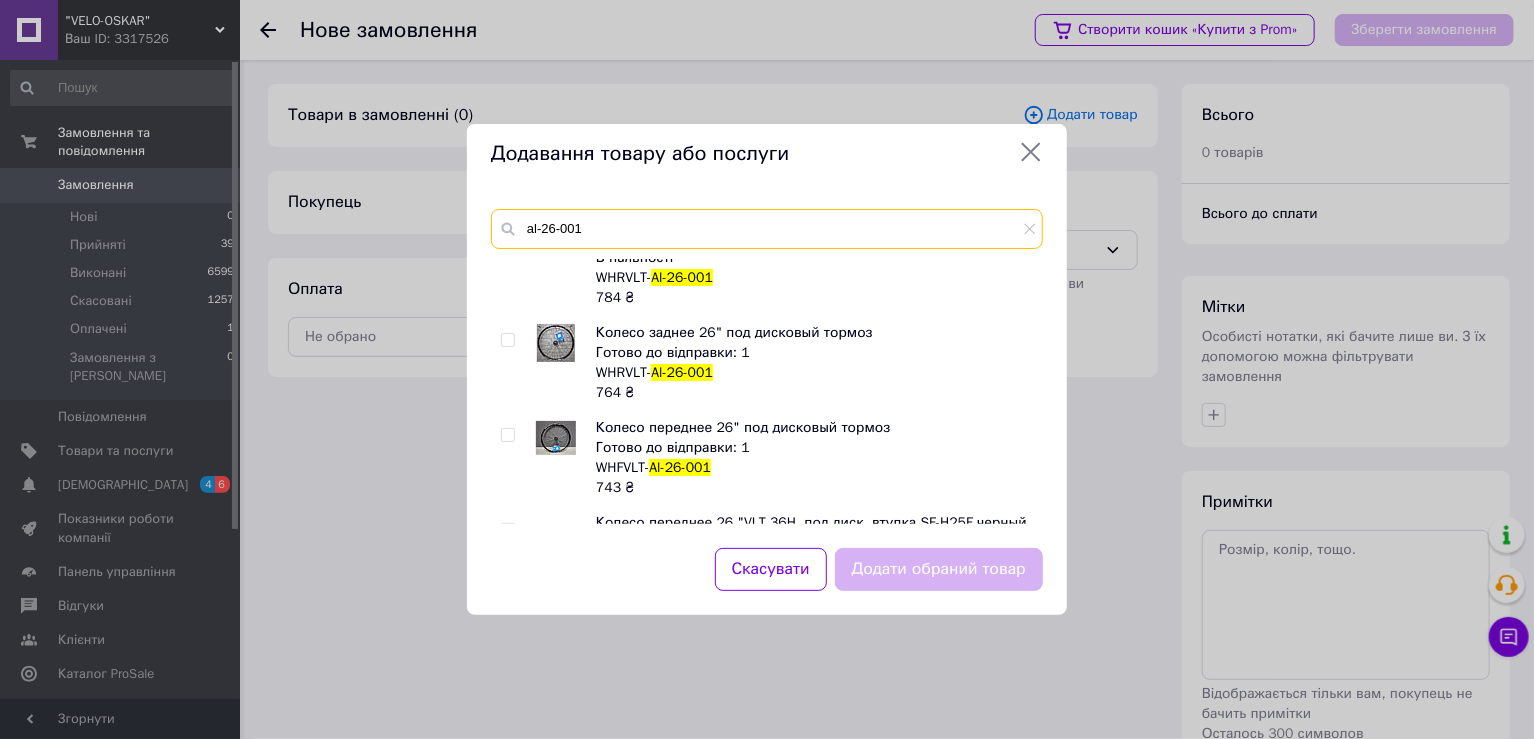 type on "al-26-001" 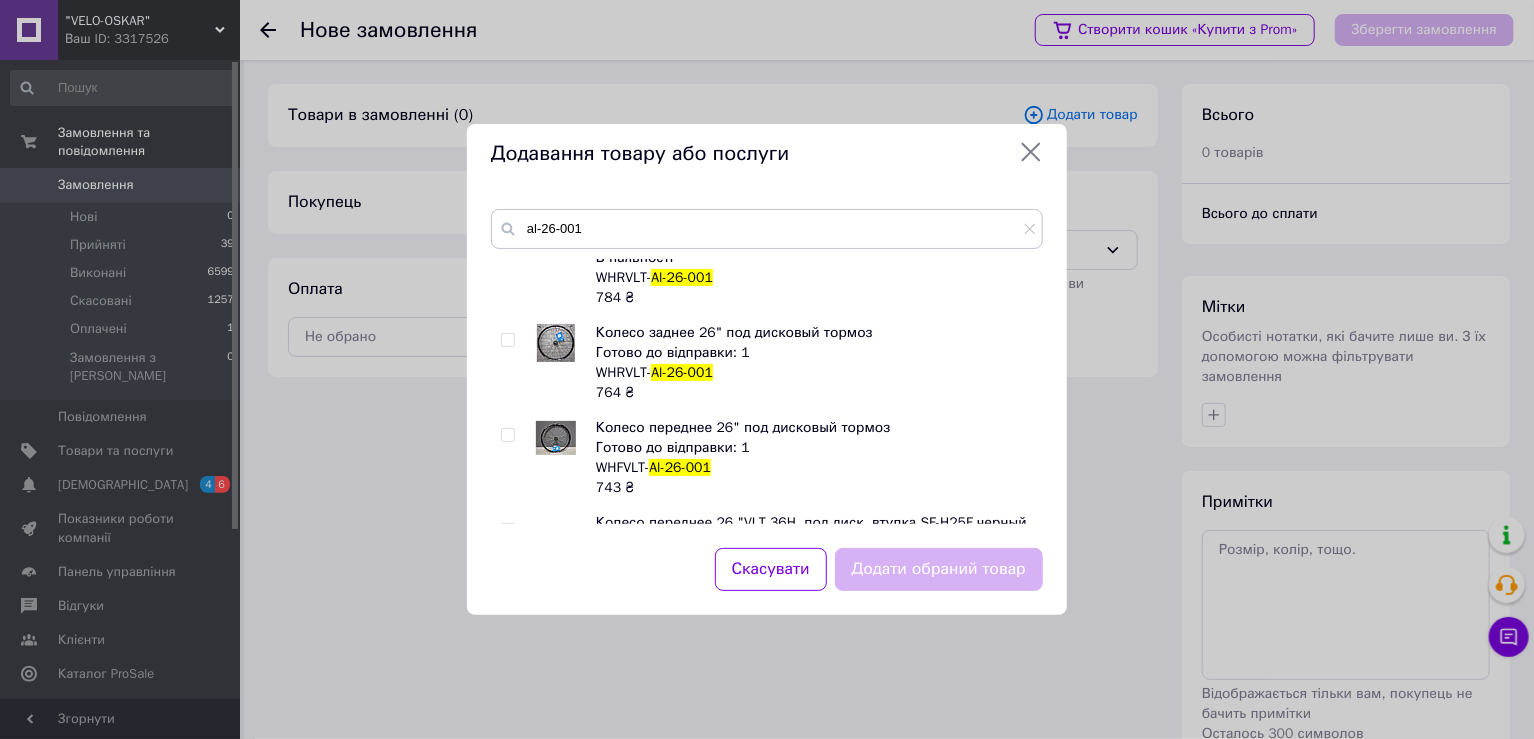 click at bounding box center (507, 340) 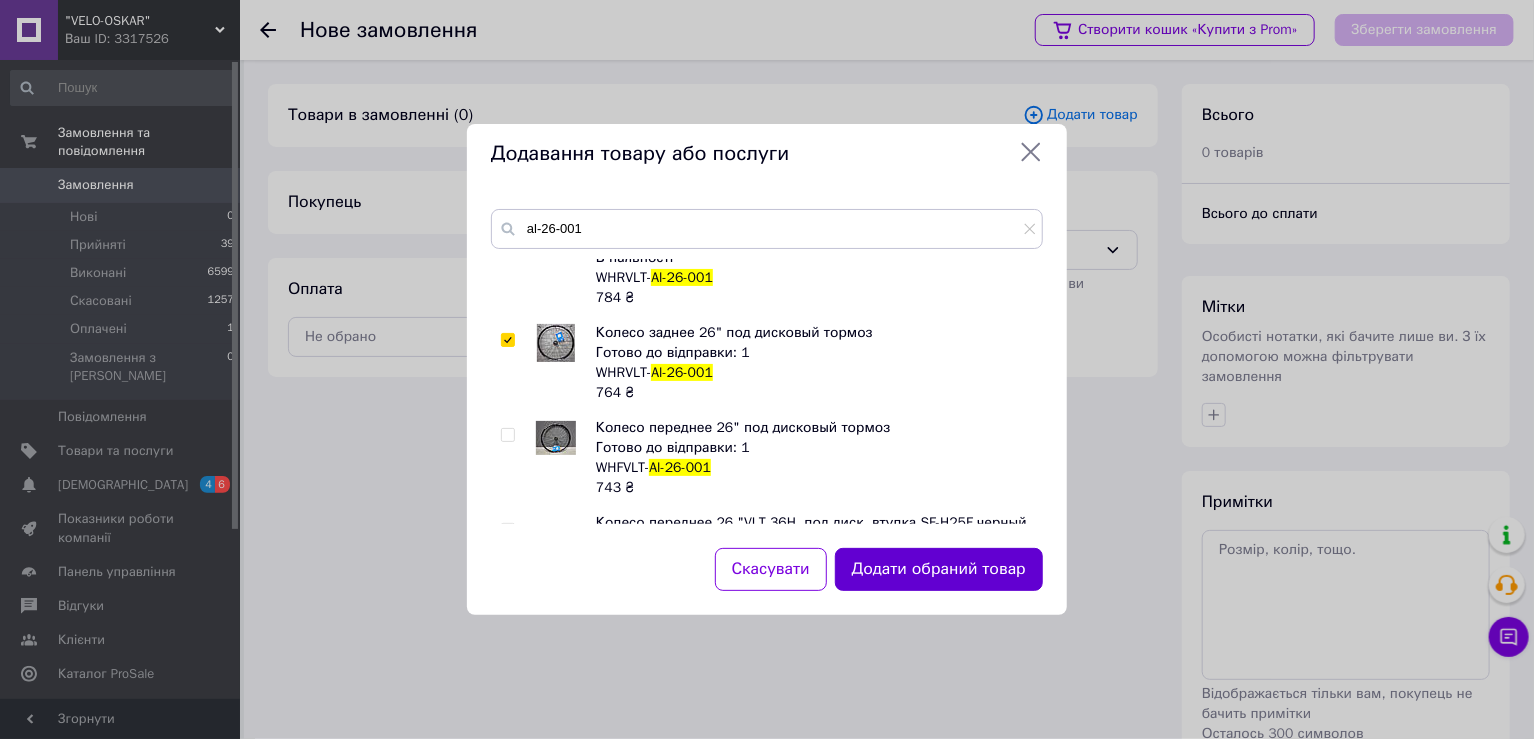 click on "Додати обраний товар" at bounding box center (939, 569) 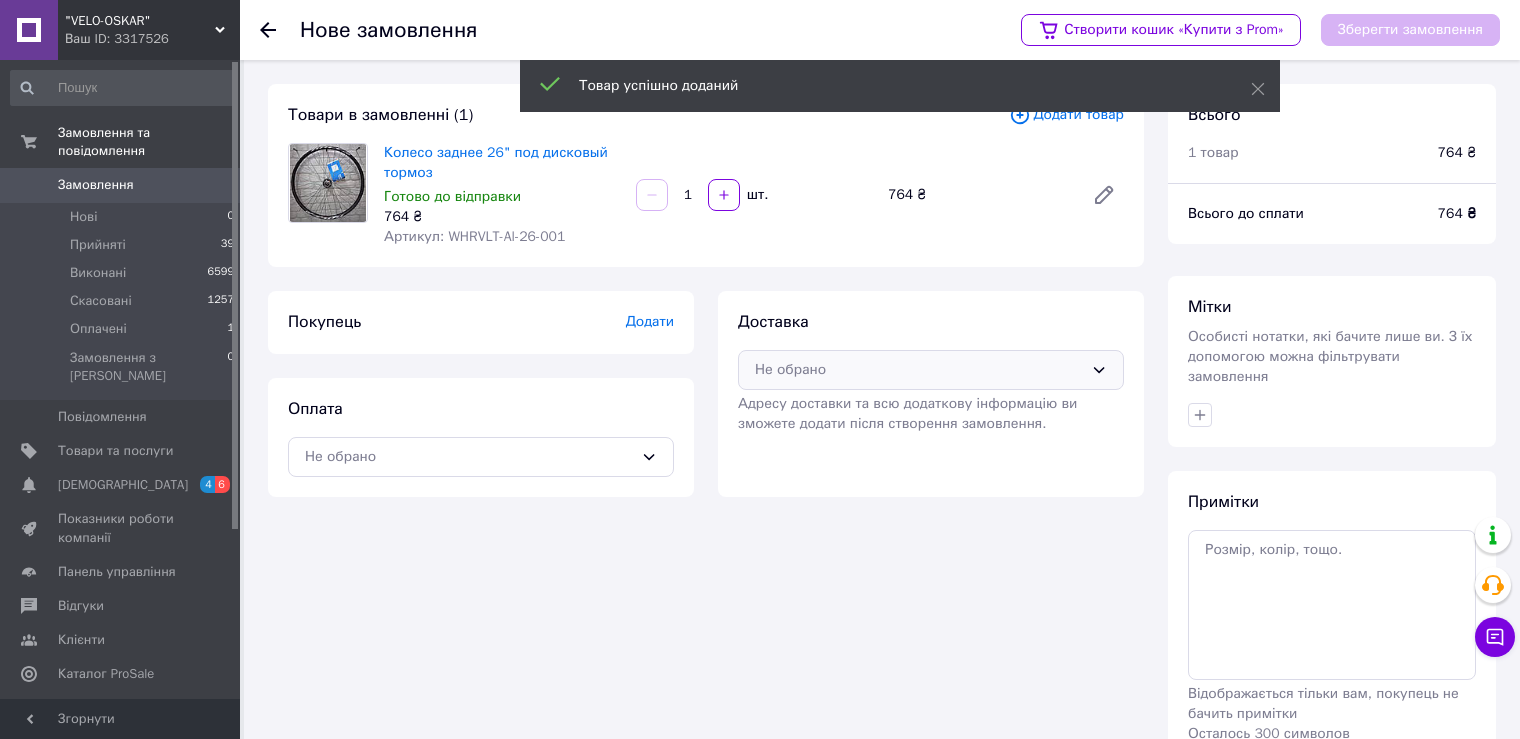 click on "Не обрано" at bounding box center (931, 370) 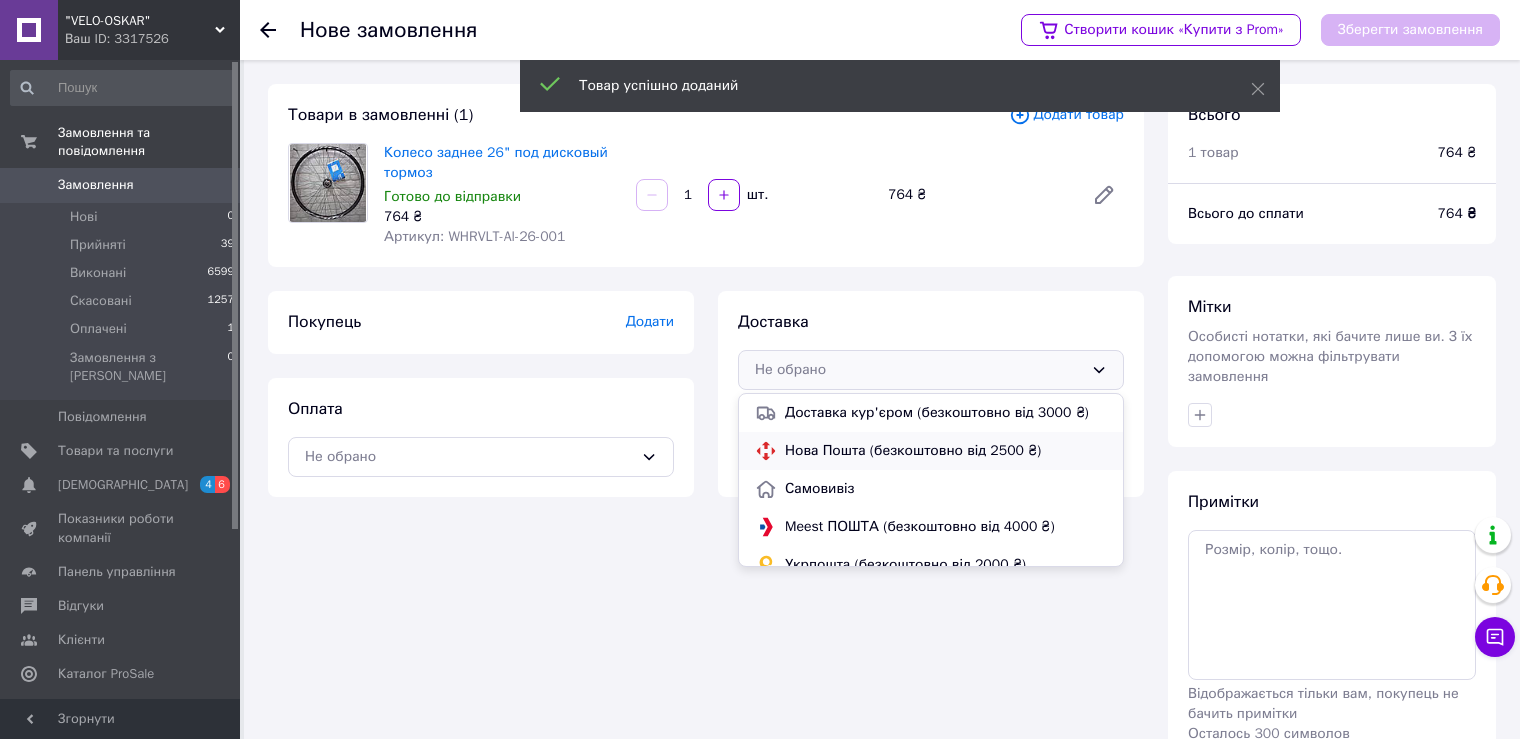 click on "Нова Пошта (безкоштовно від 2500 ₴)" at bounding box center (946, 451) 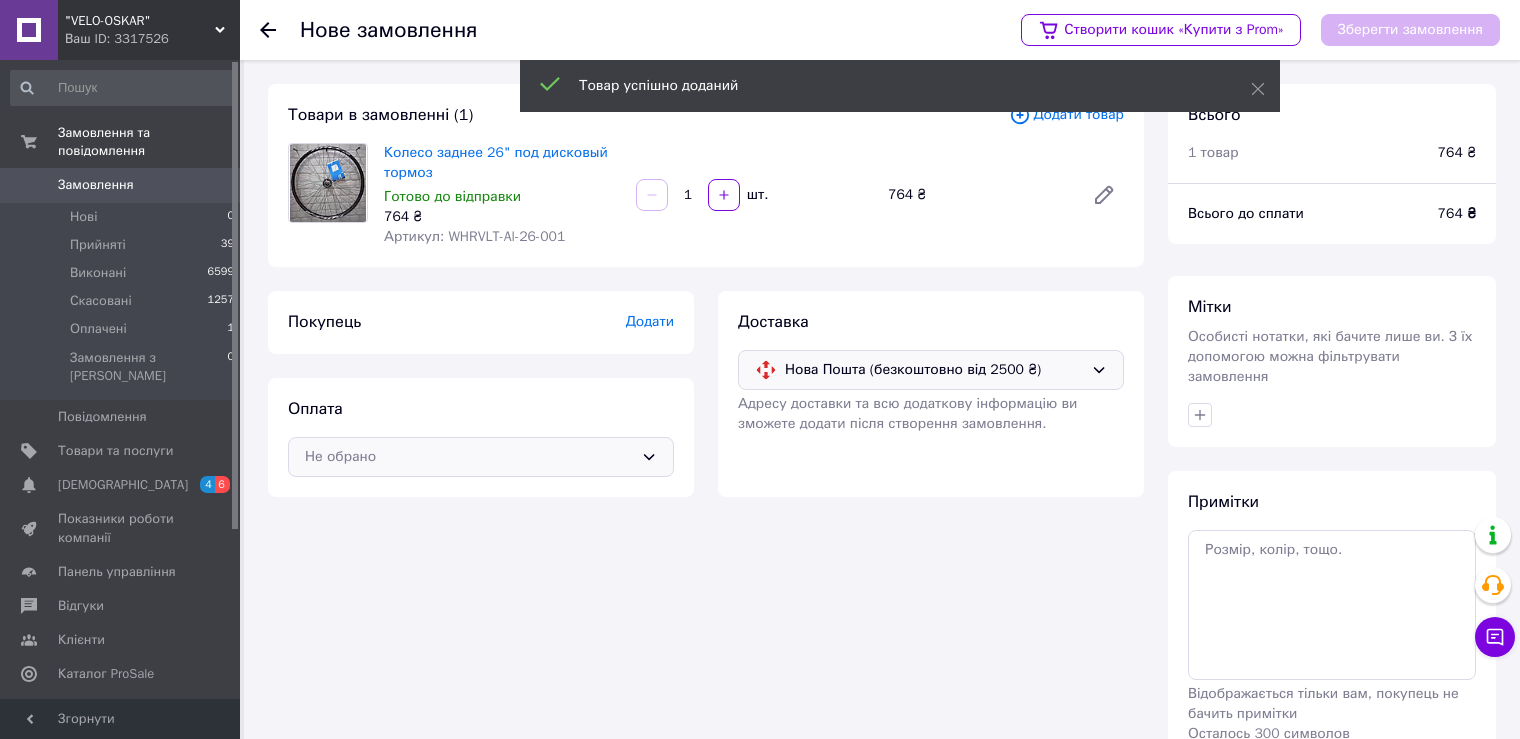 click on "Не обрано" at bounding box center (469, 457) 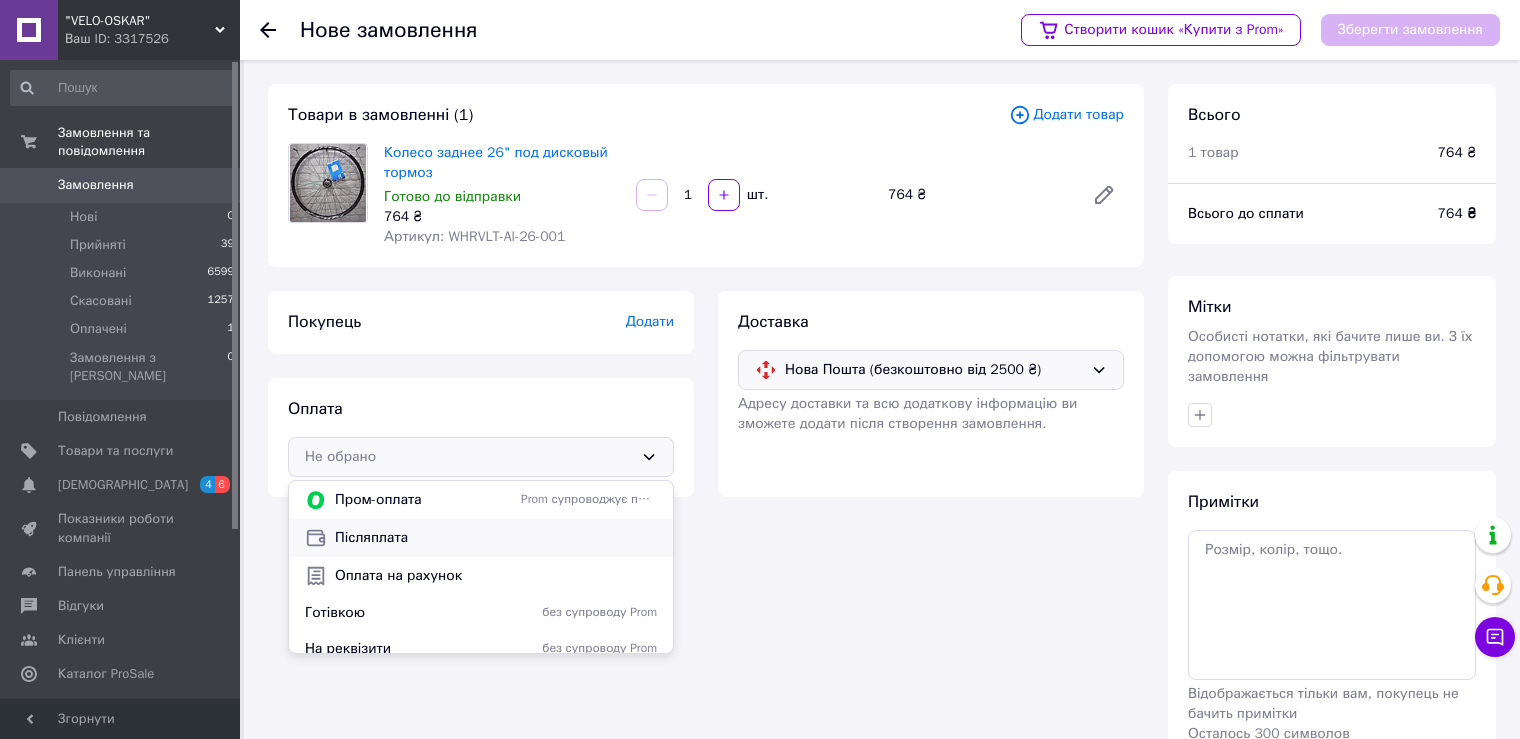 click on "Післяплата" at bounding box center [496, 538] 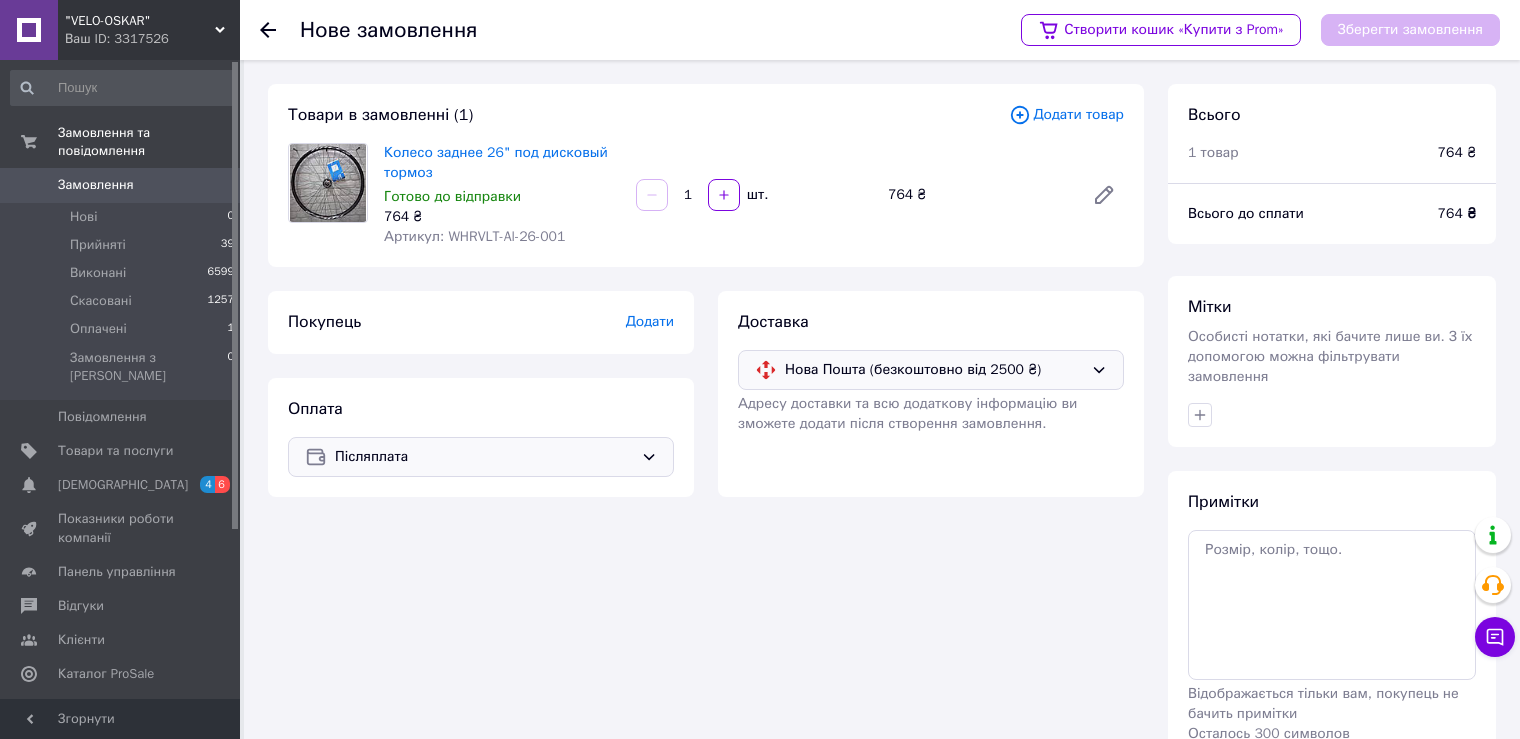 click on "Додати" at bounding box center [650, 321] 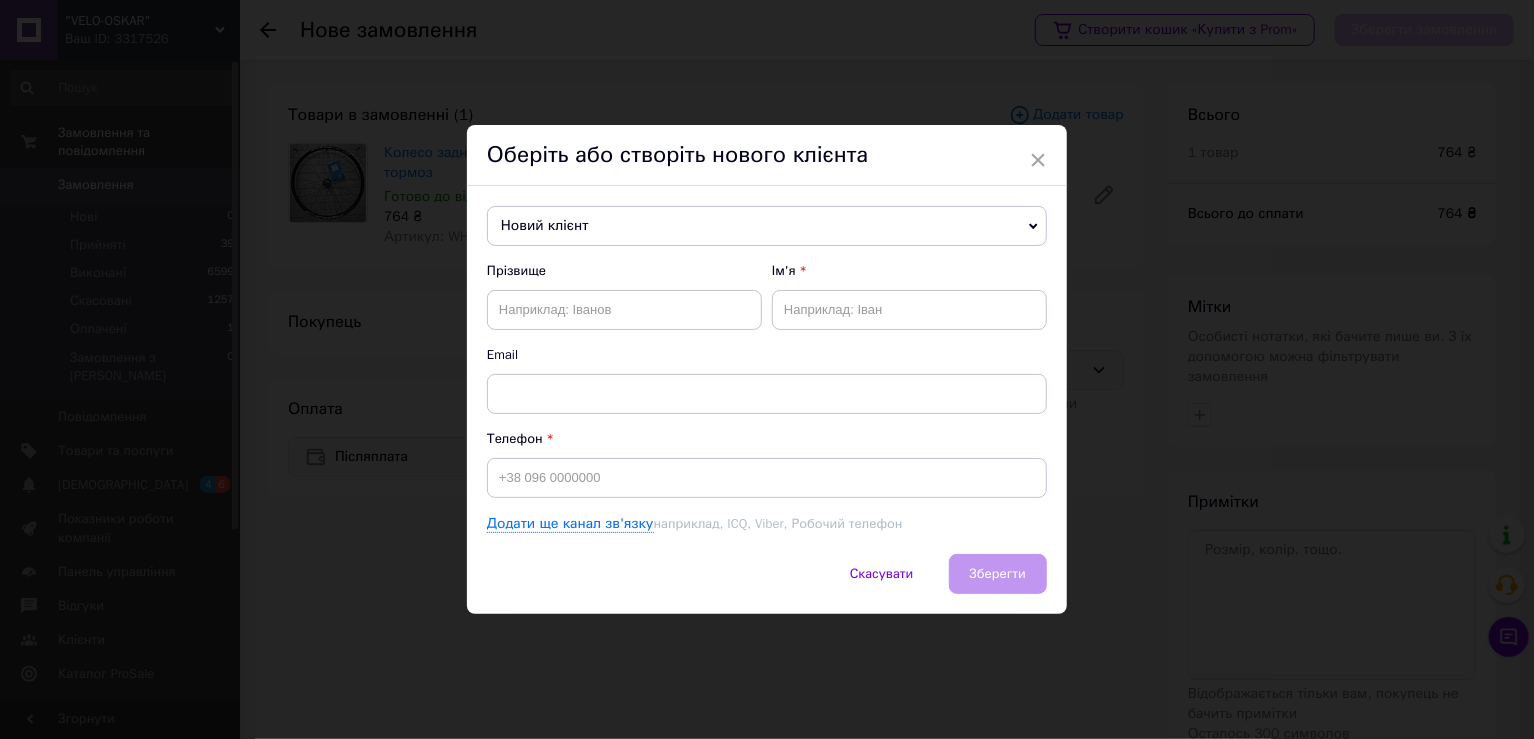 click on "Новий клієнт" at bounding box center [767, 226] 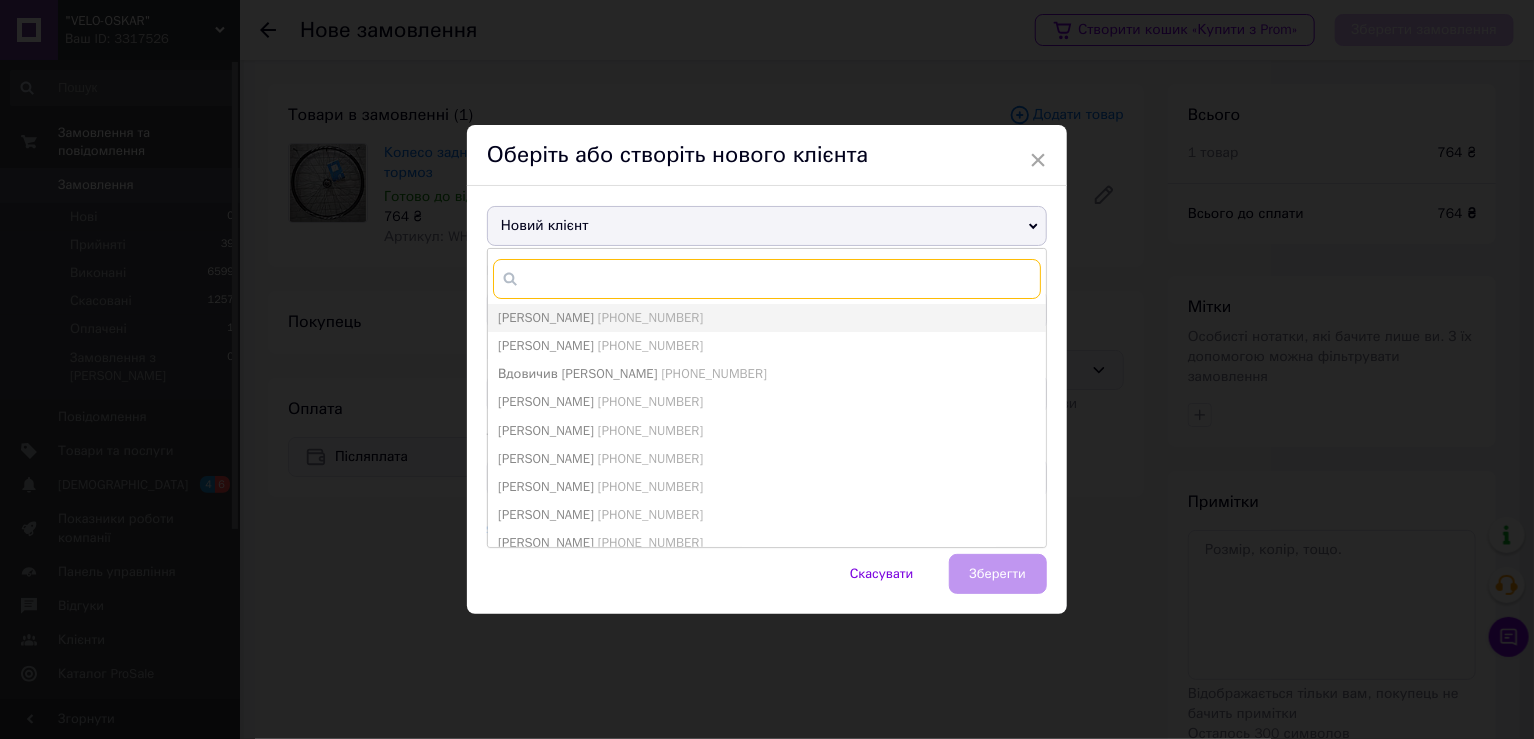 click at bounding box center (767, 279) 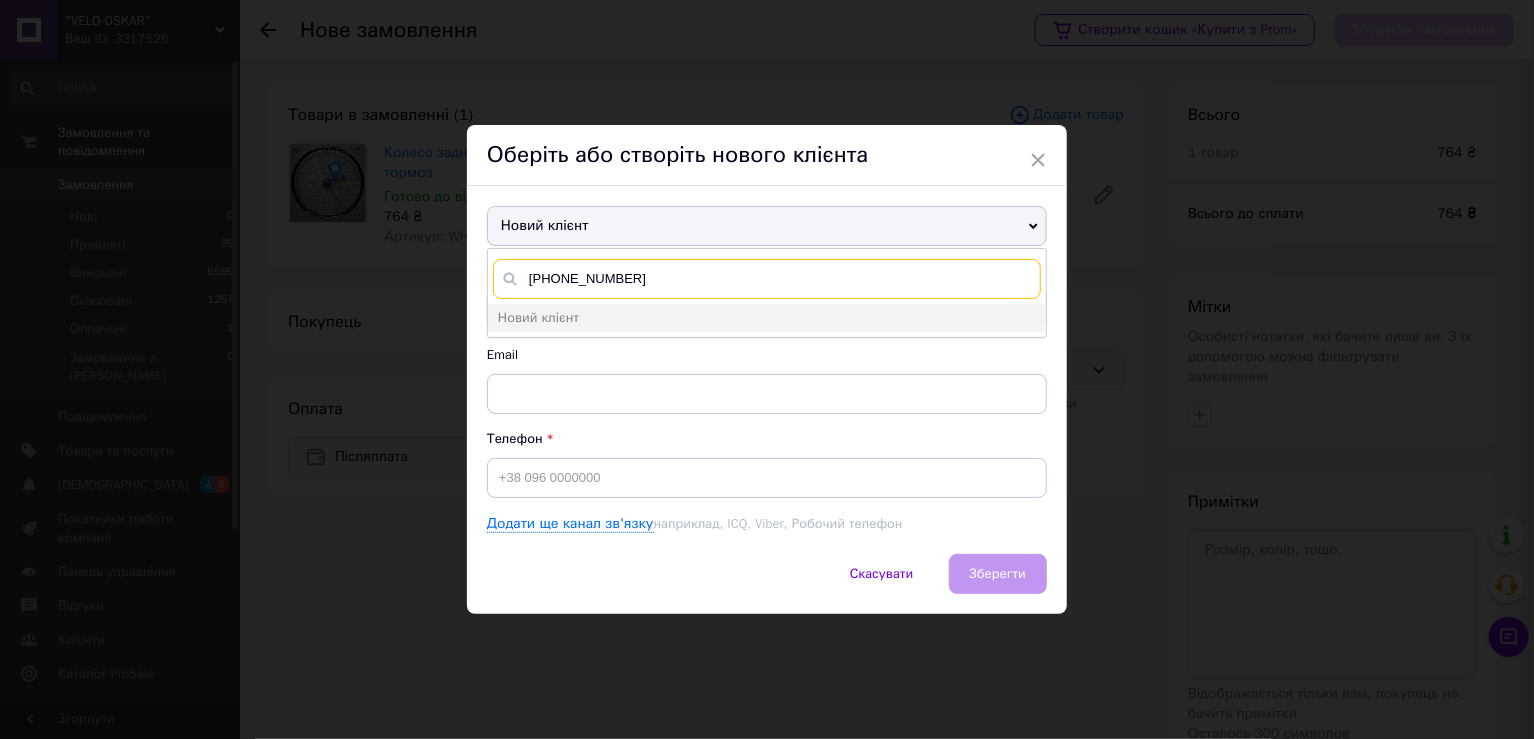 click on "[PHONE_NUMBER]" at bounding box center (767, 279) 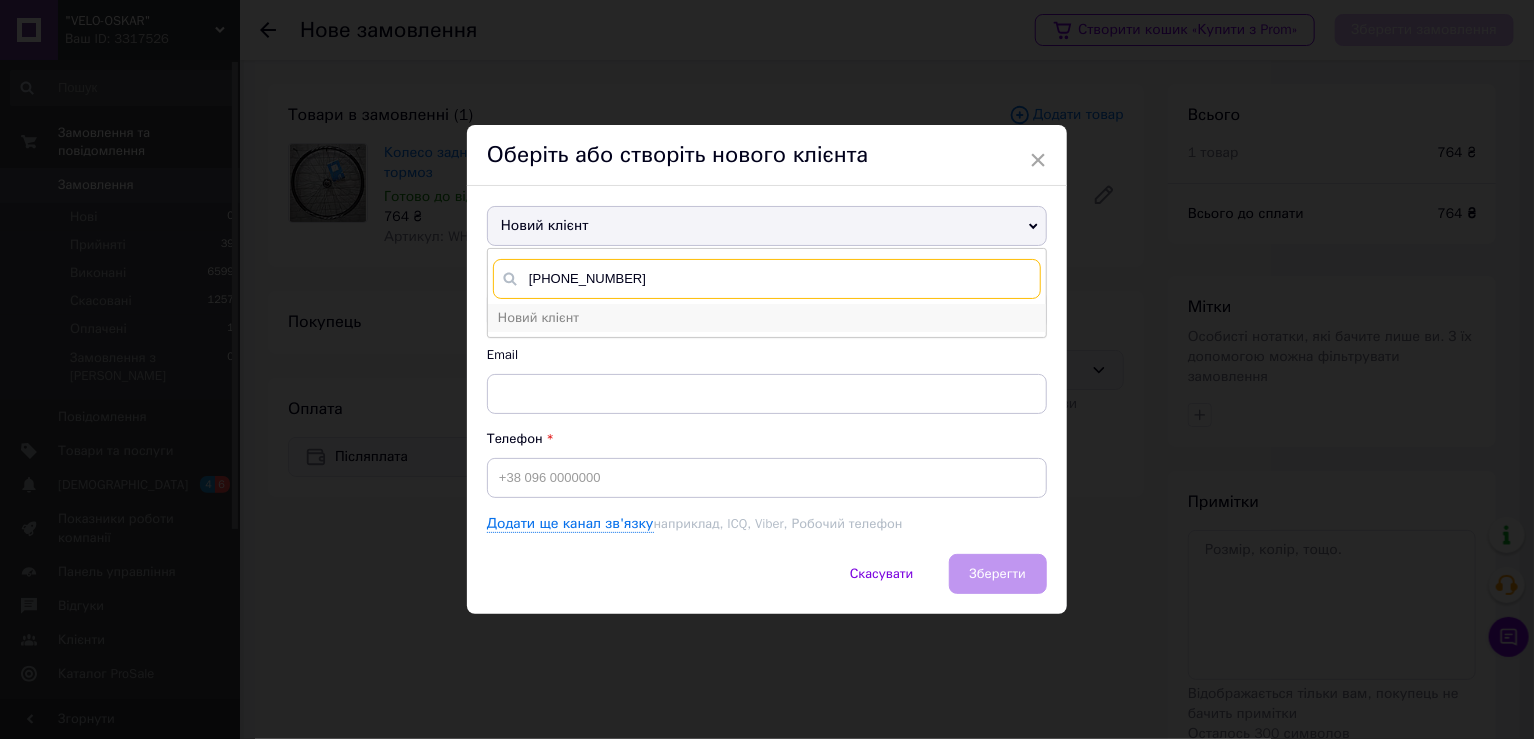 type on "[PHONE_NUMBER]" 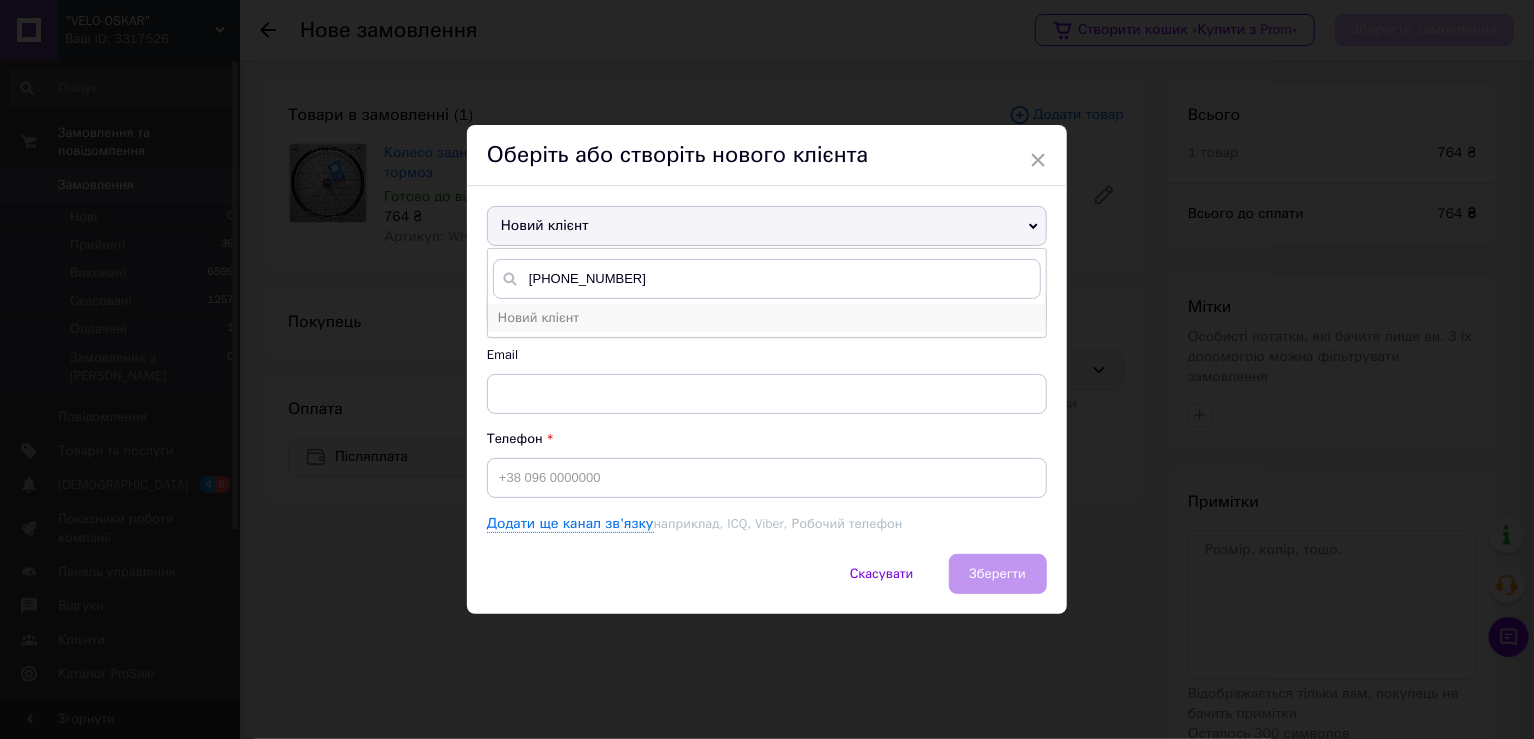 click on "Новий клієнт" at bounding box center (538, 317) 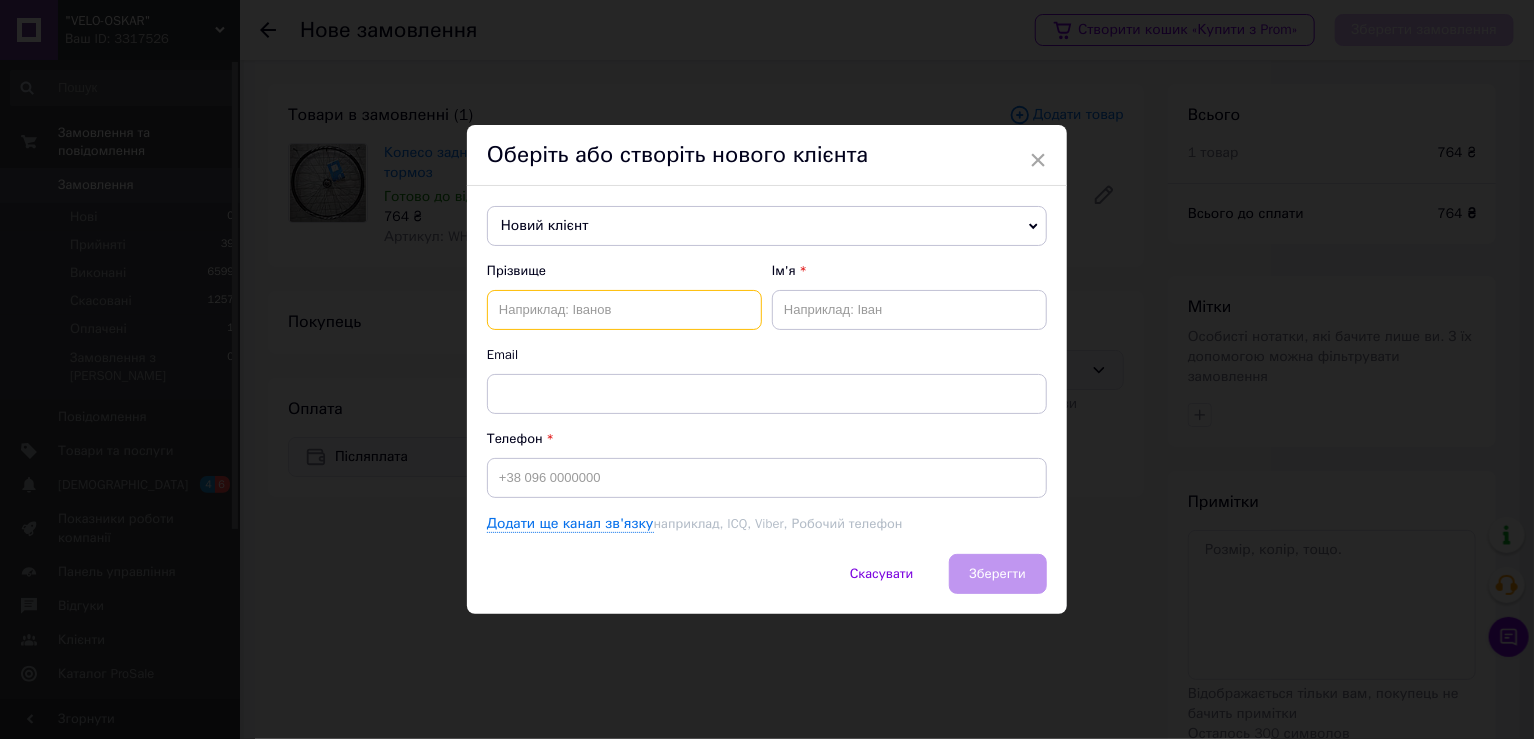 click at bounding box center (624, 310) 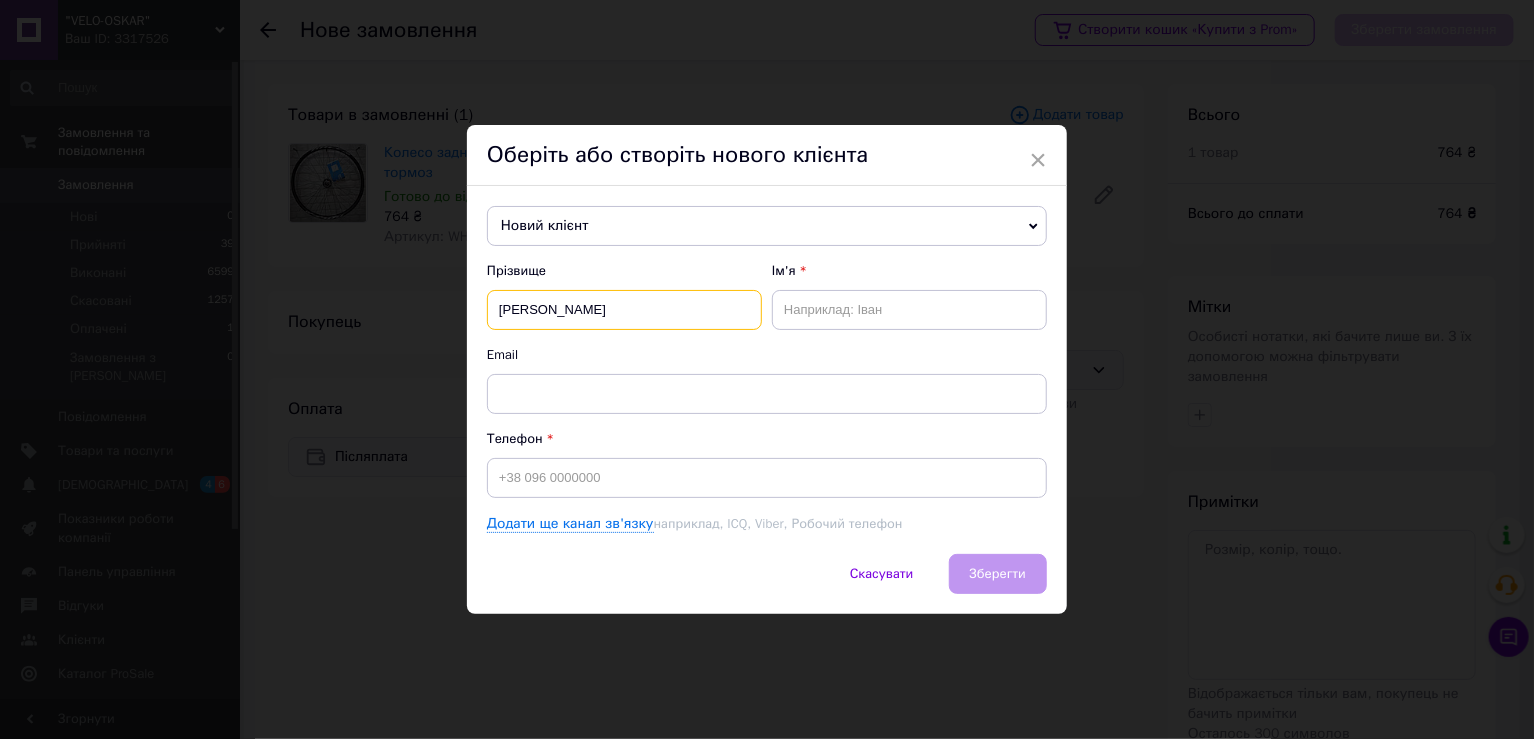type on "[PERSON_NAME]" 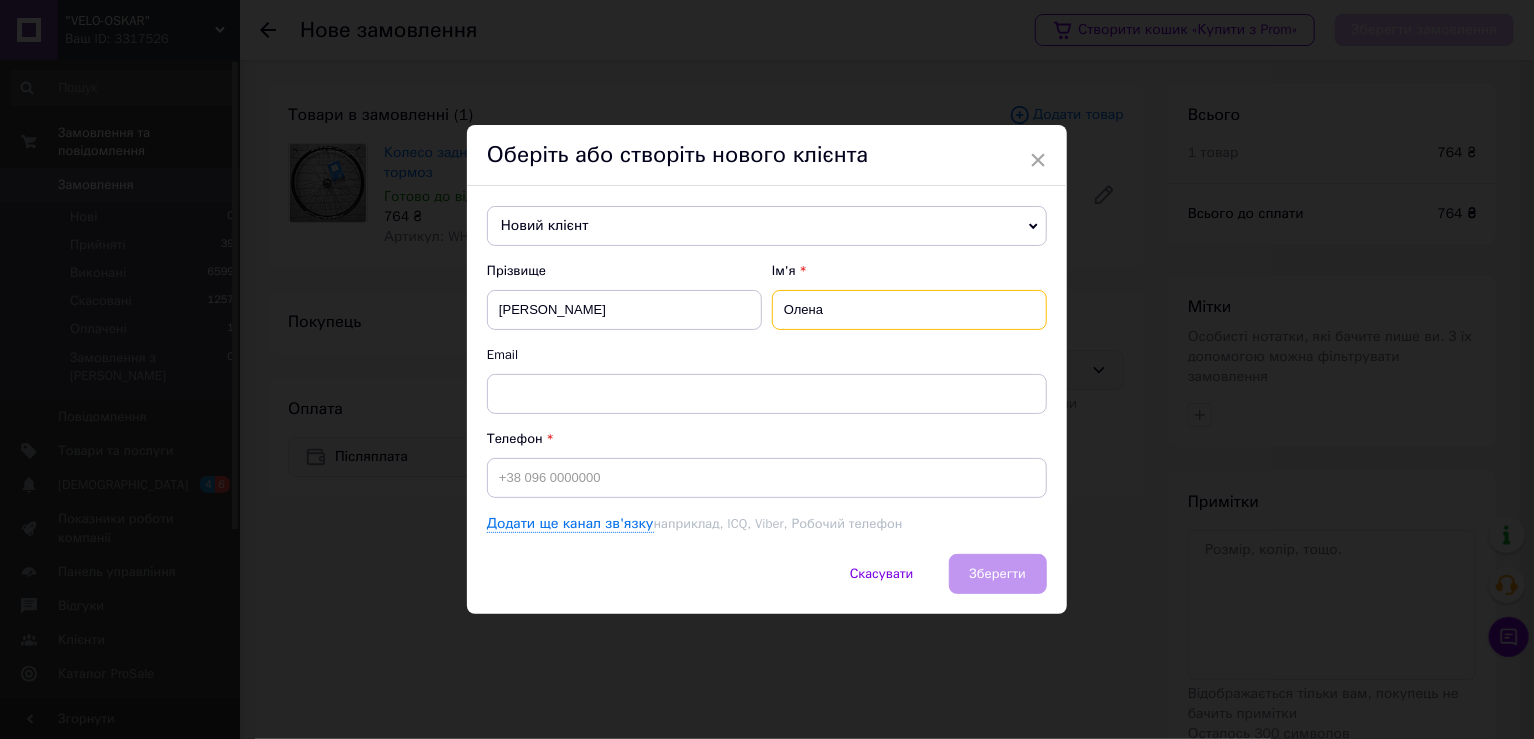 type on "Олена" 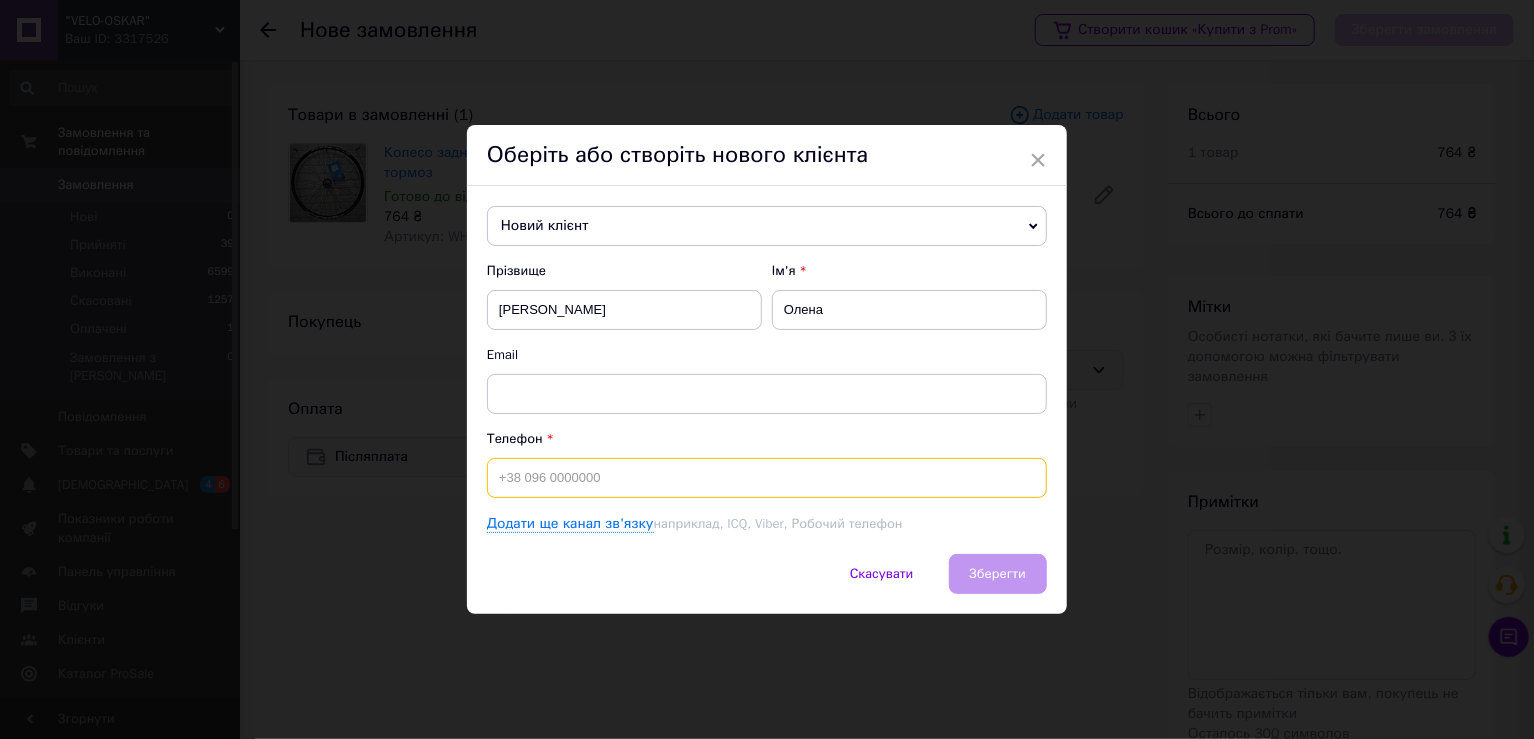 paste on "[PHONE_NUMBER]" 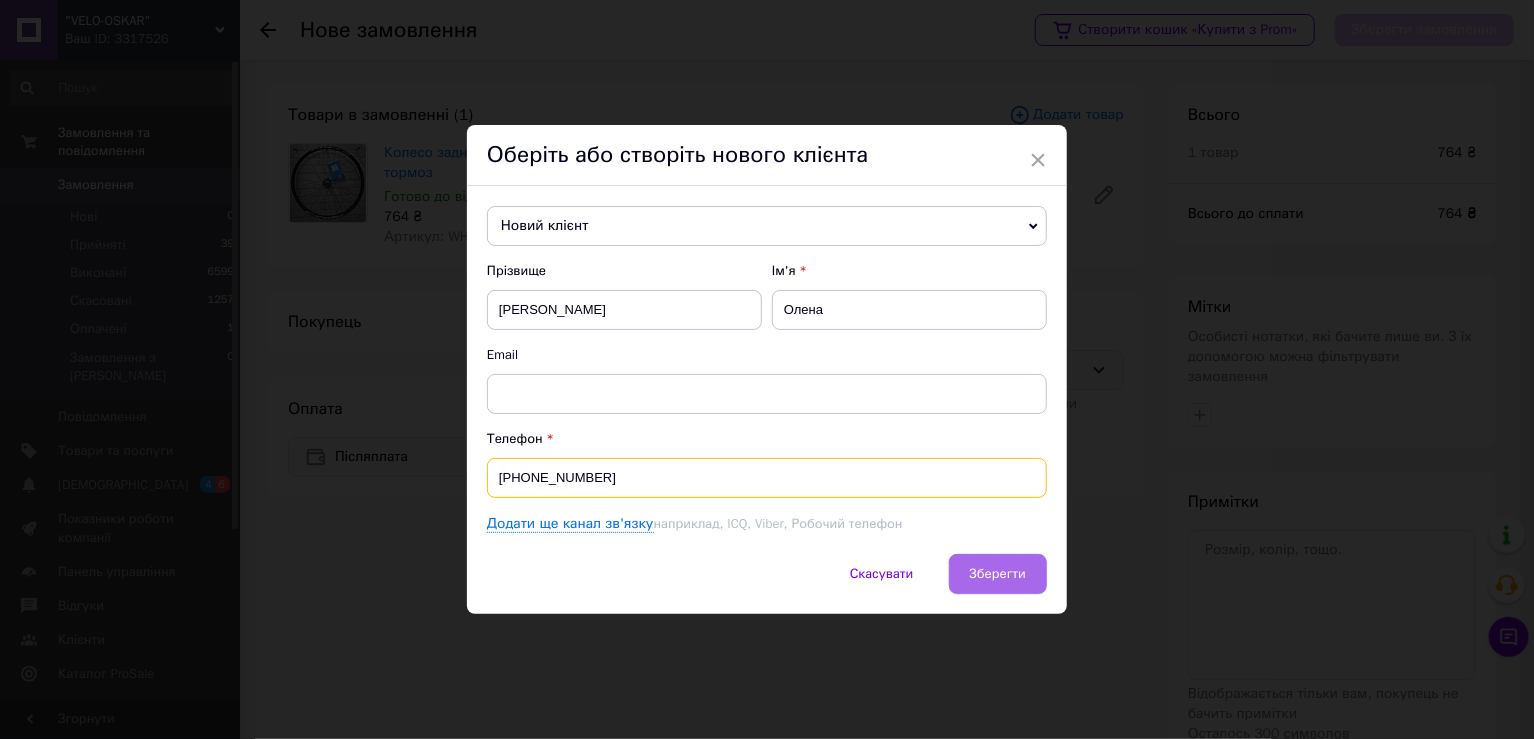 type on "[PHONE_NUMBER]" 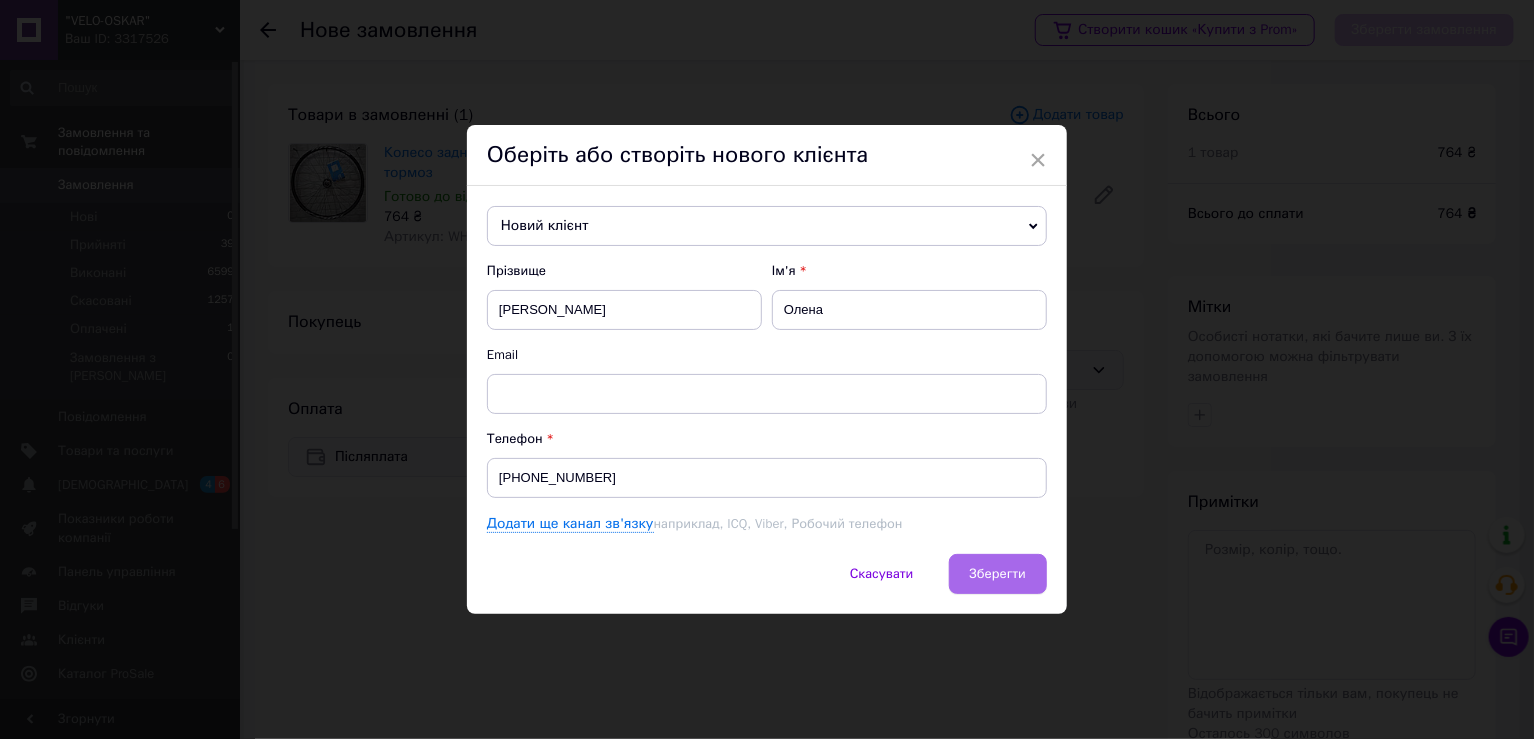 click on "Зберегти" at bounding box center [998, 573] 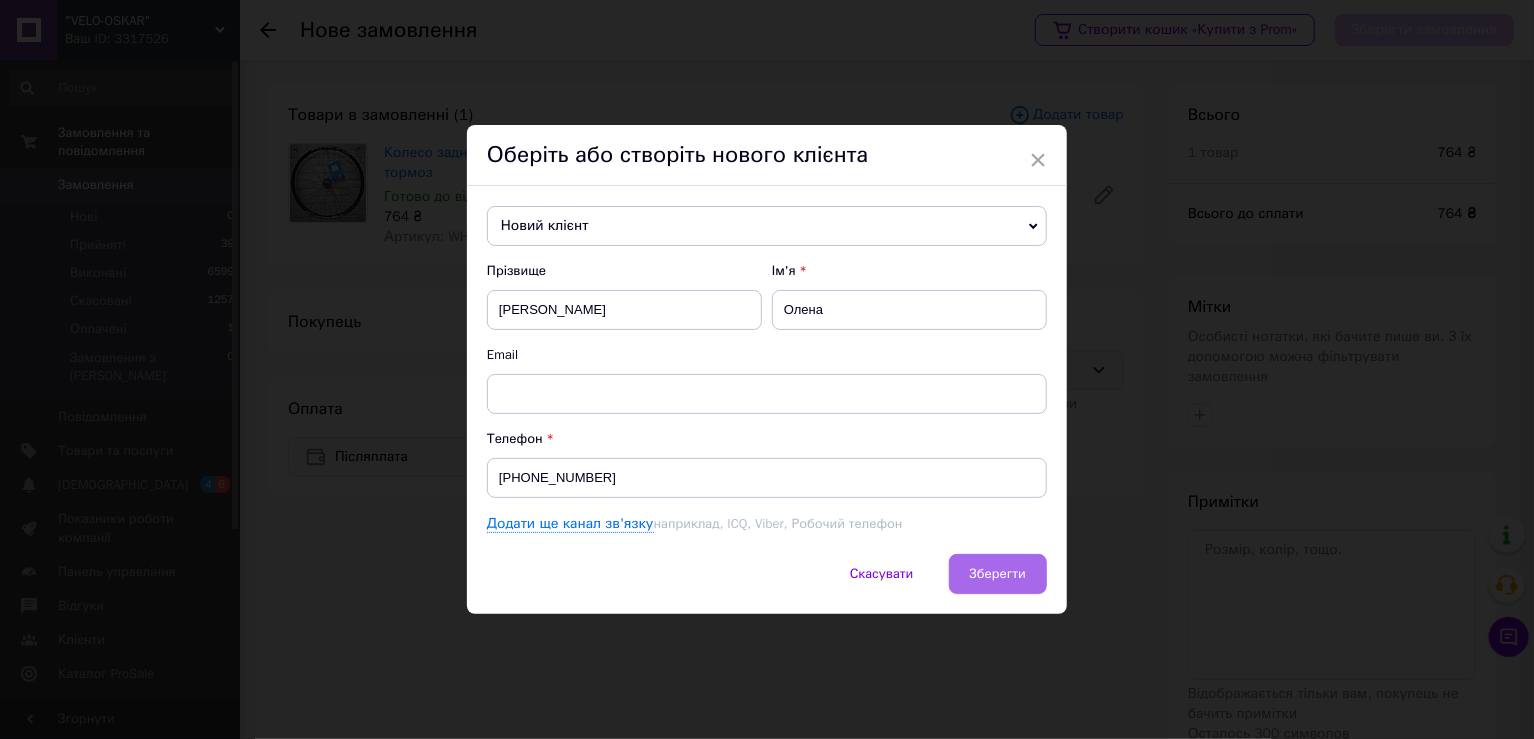 click on "Зберегти" at bounding box center (998, 573) 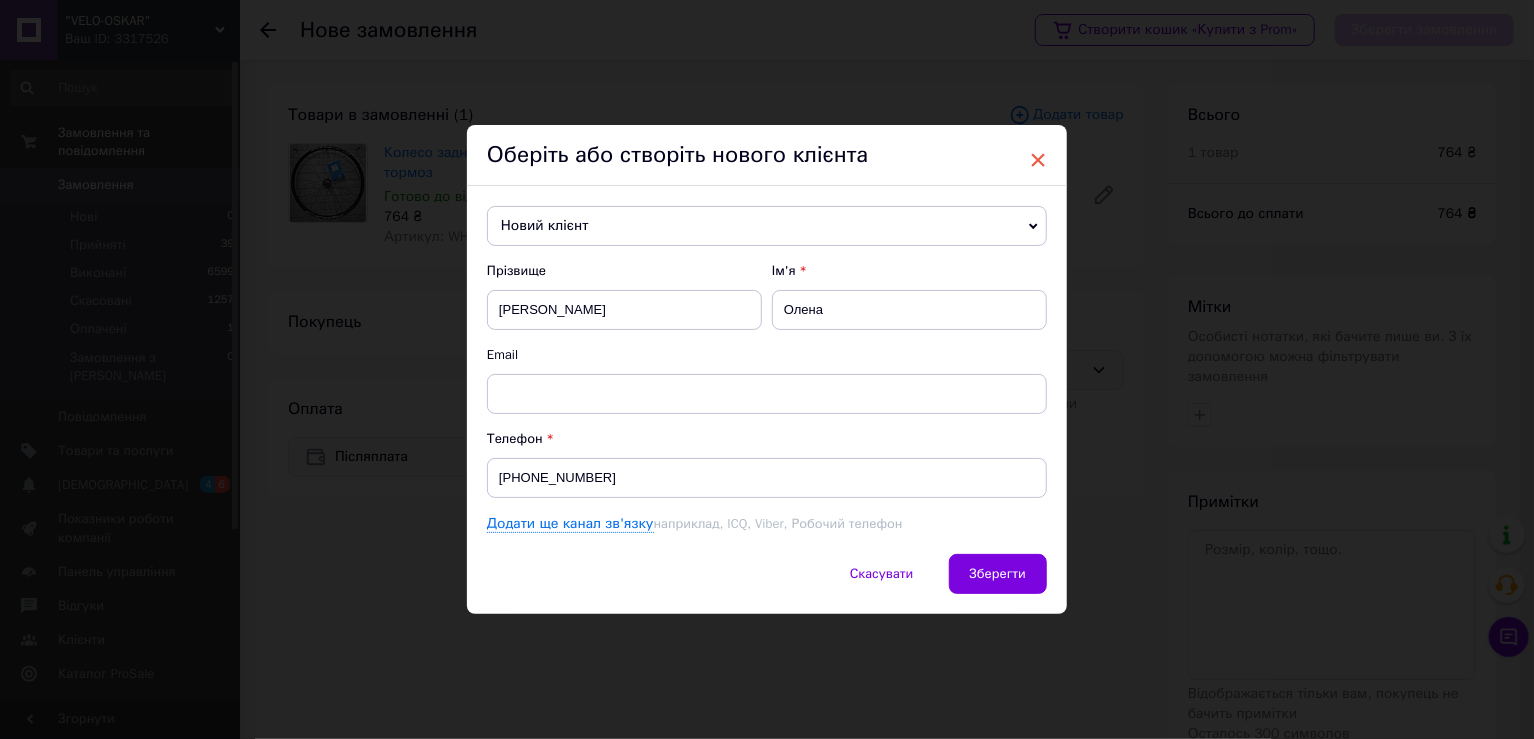 click on "×" at bounding box center [1038, 160] 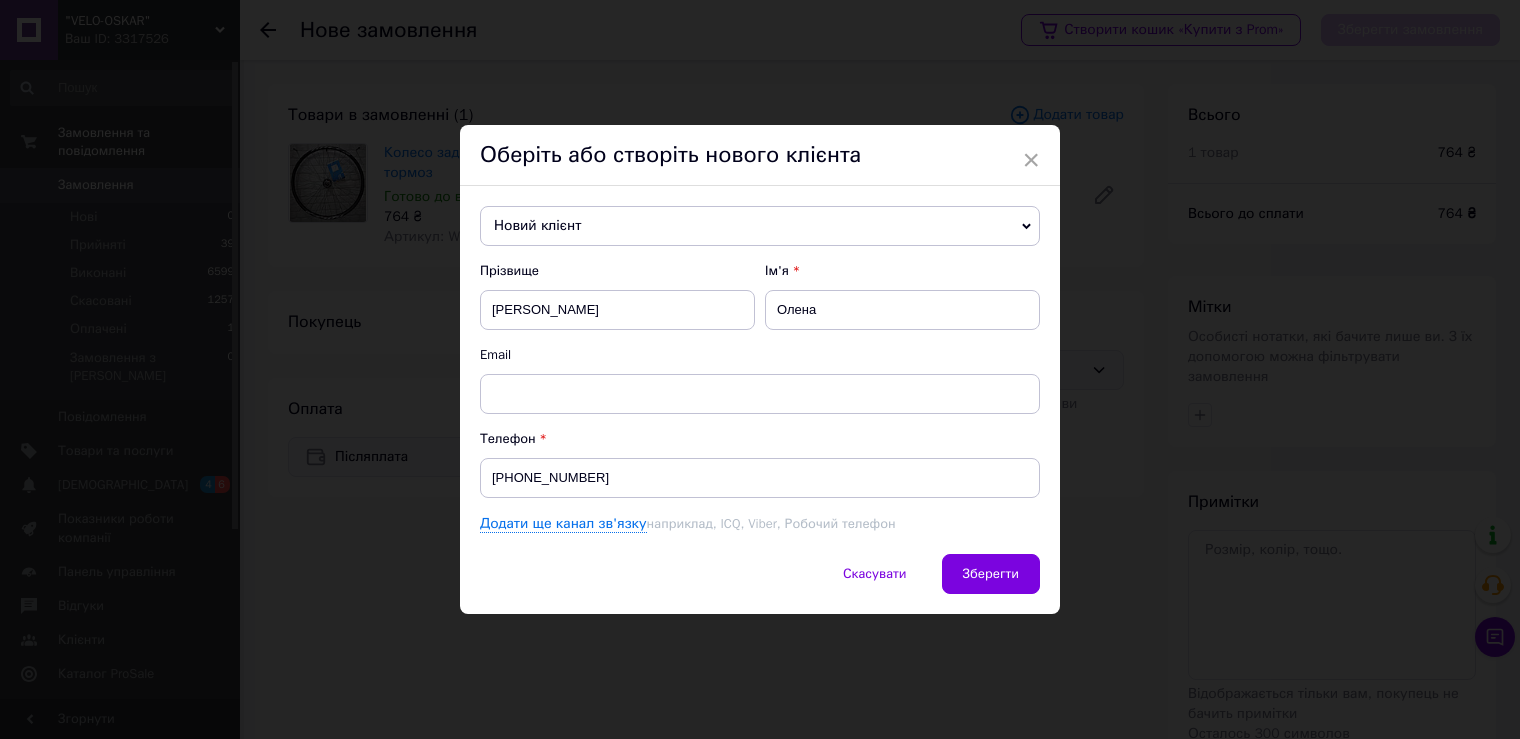 click on "×" at bounding box center (1031, 160) 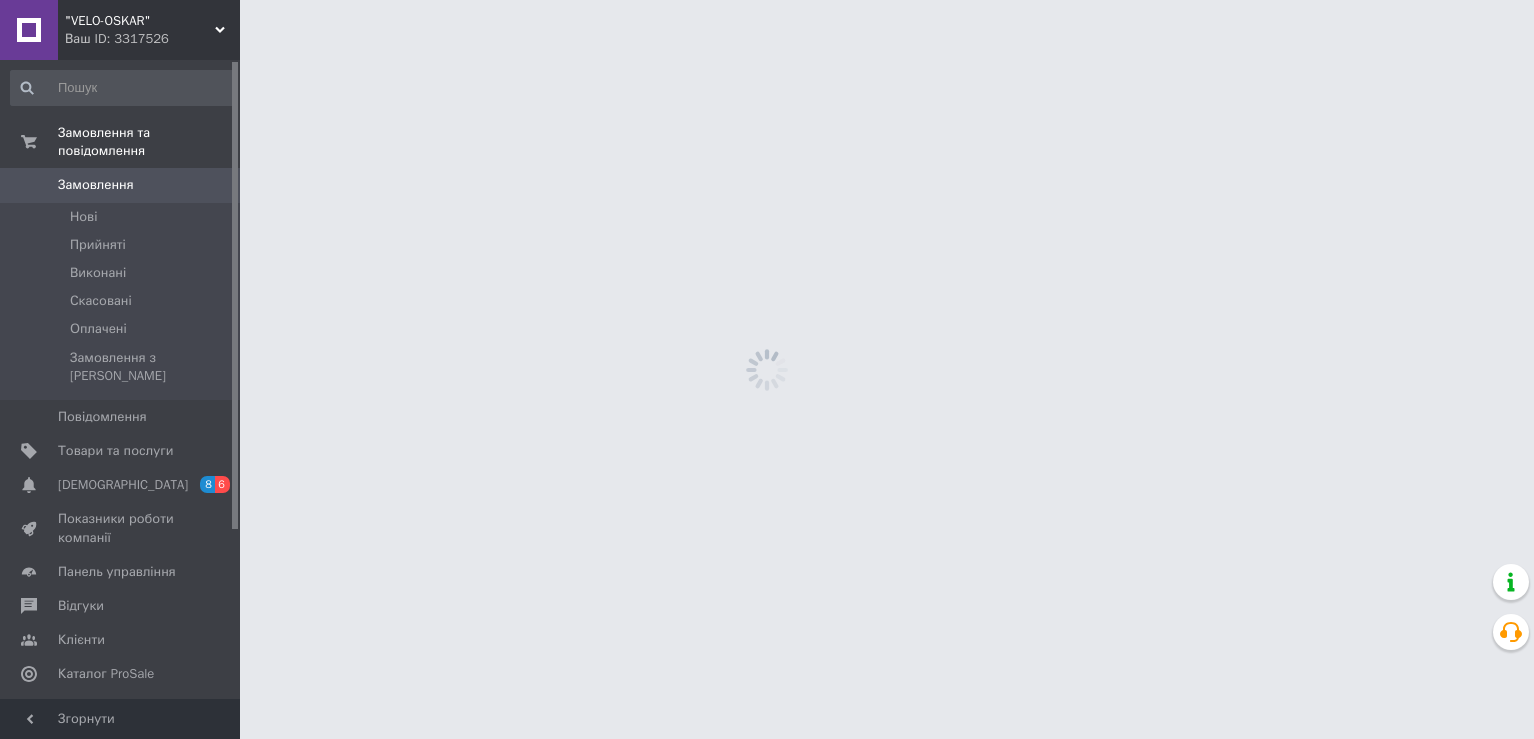 scroll, scrollTop: 0, scrollLeft: 0, axis: both 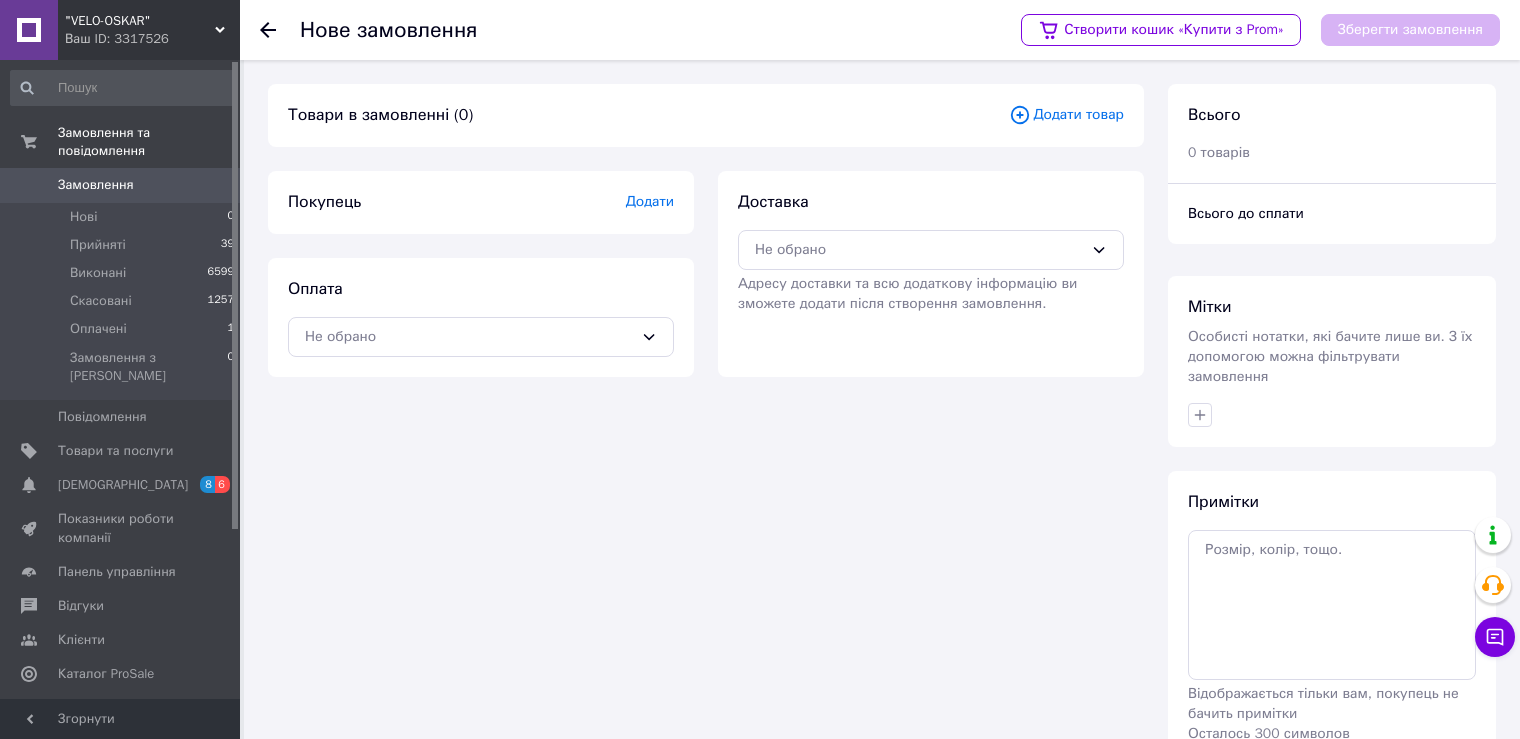 click on "Додати товар" at bounding box center [1066, 115] 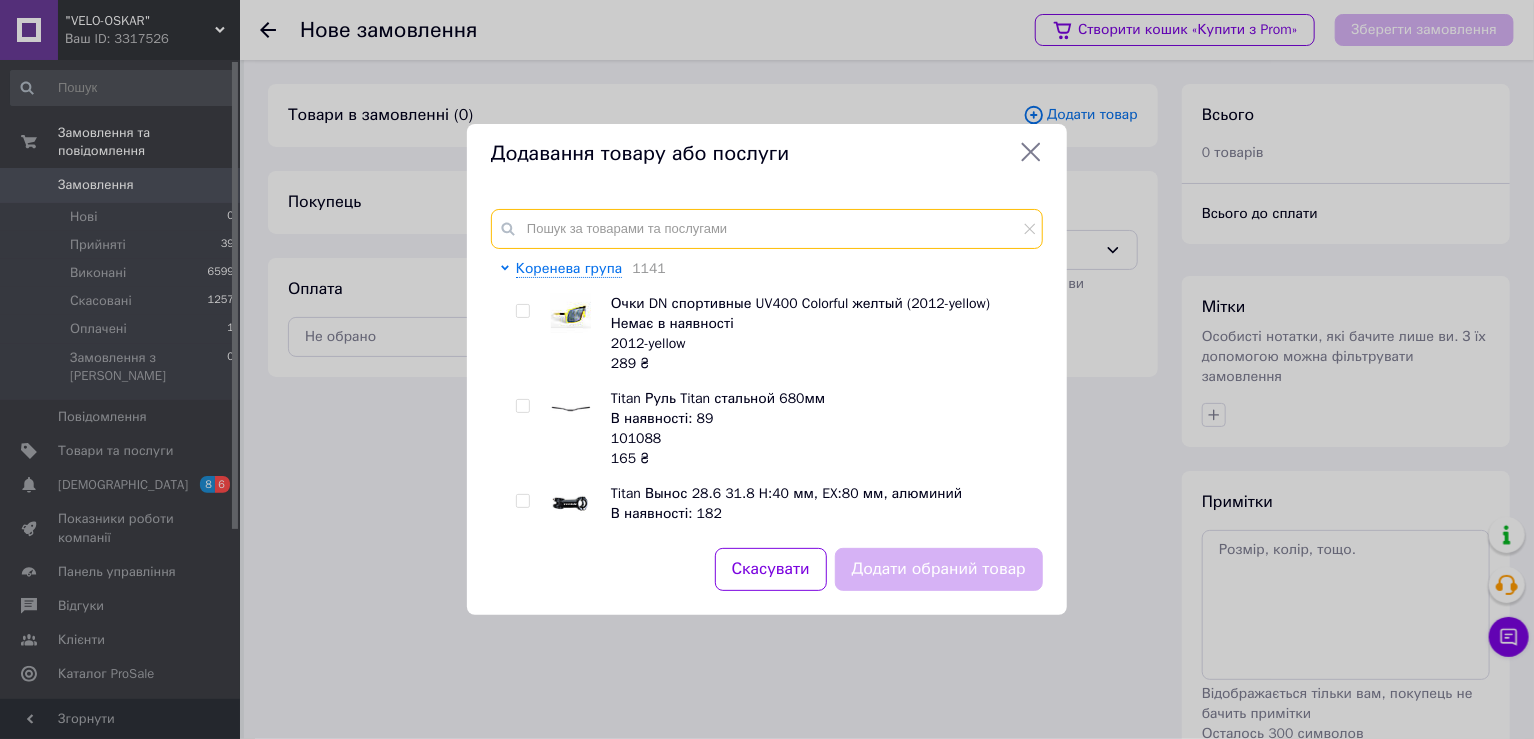 click at bounding box center [767, 229] 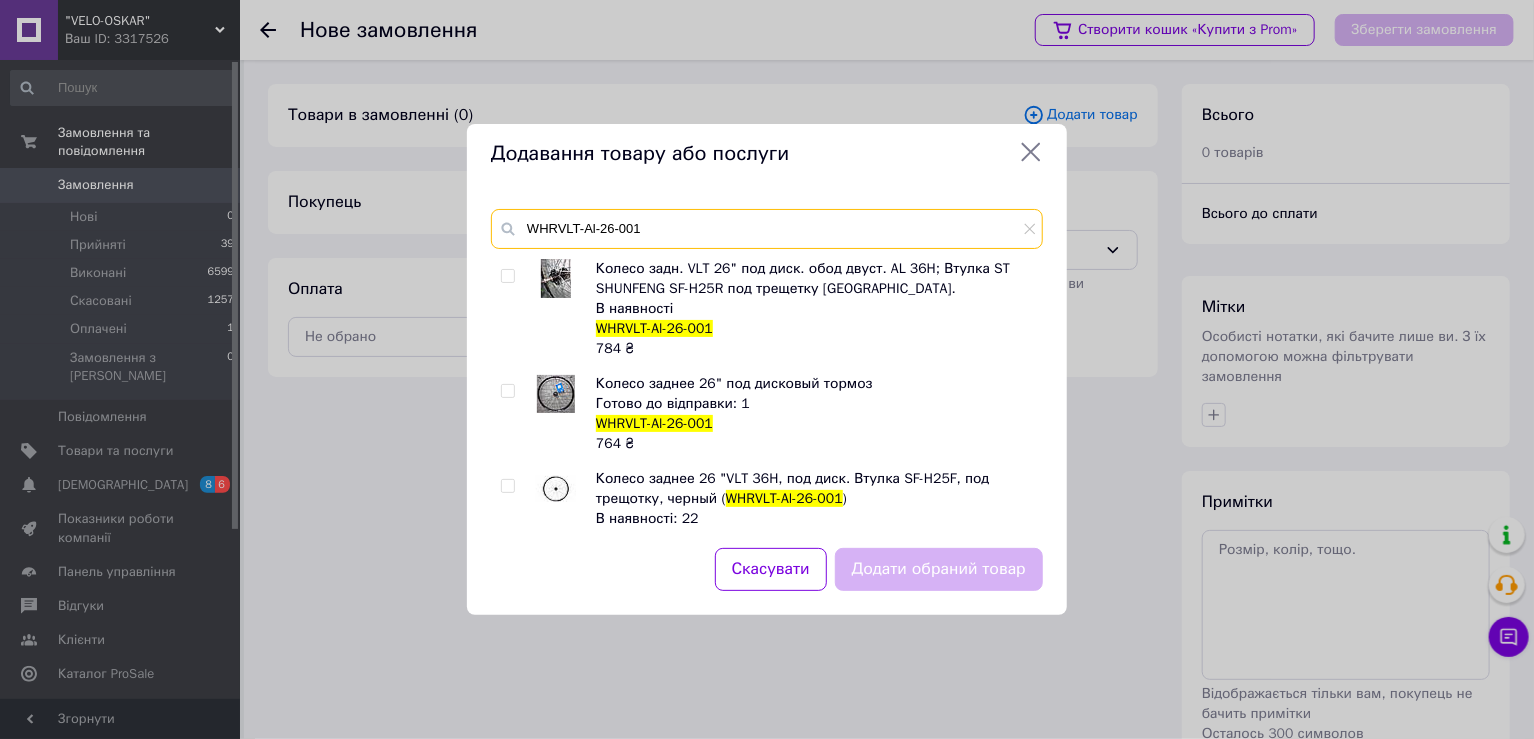 type on "WHRVLT-Al-26-001" 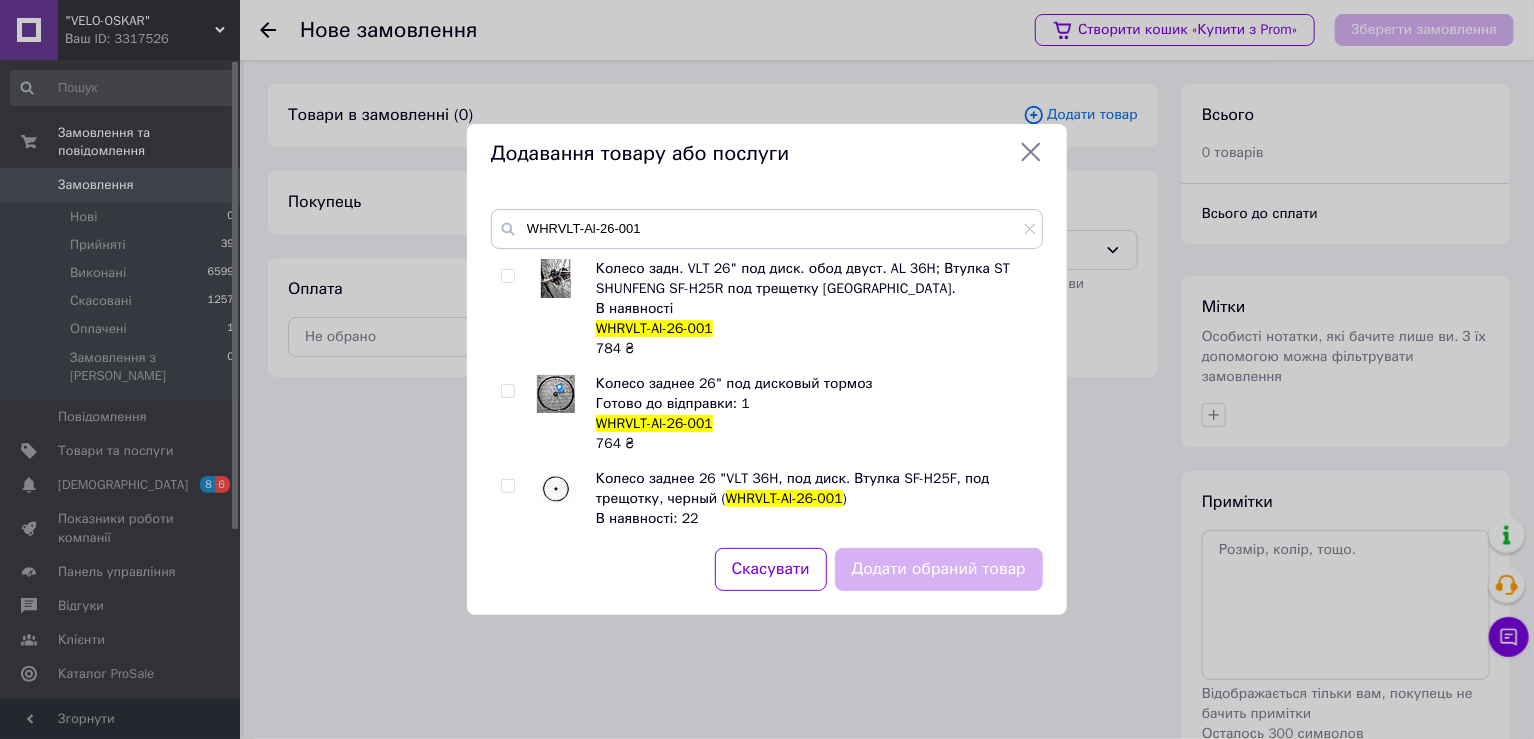 click at bounding box center [507, 391] 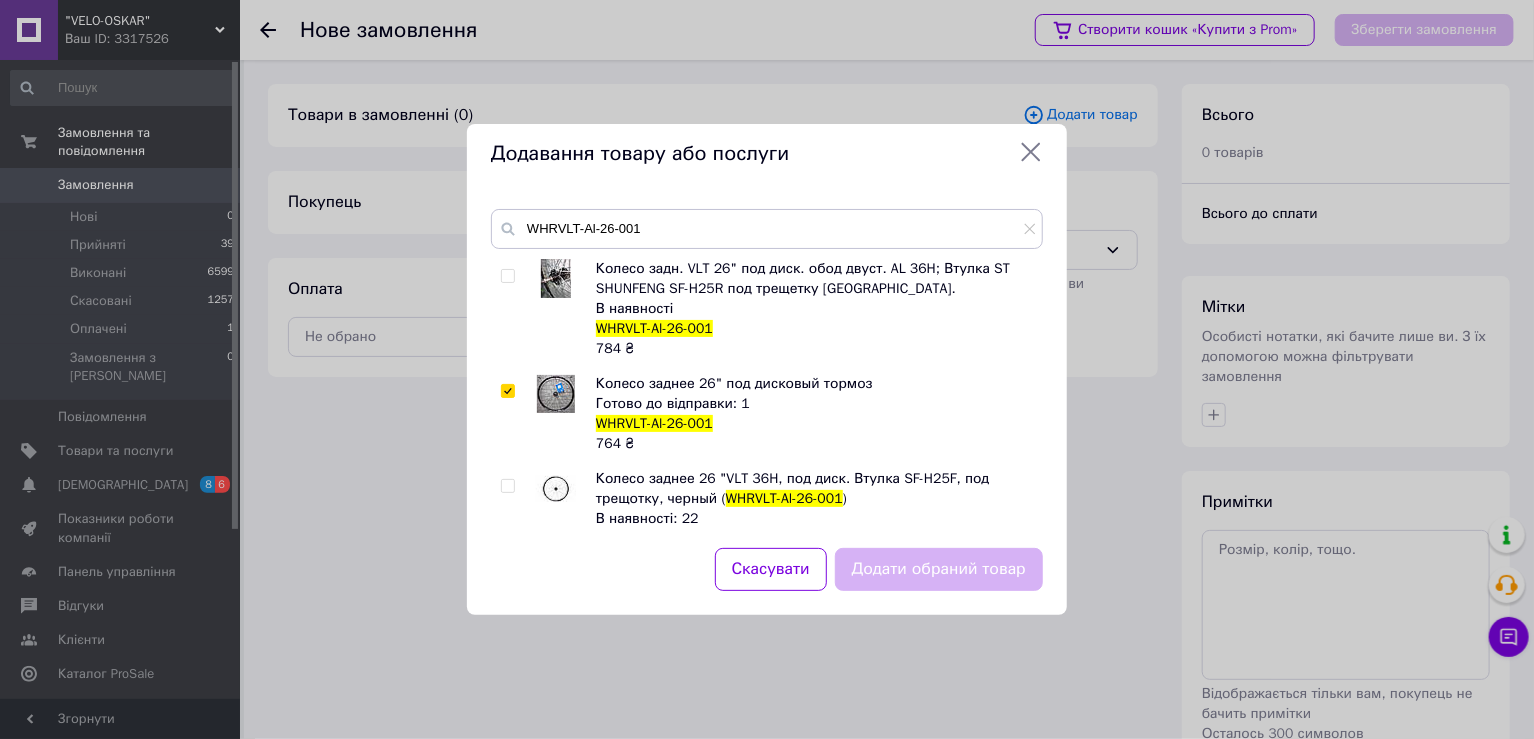 checkbox on "true" 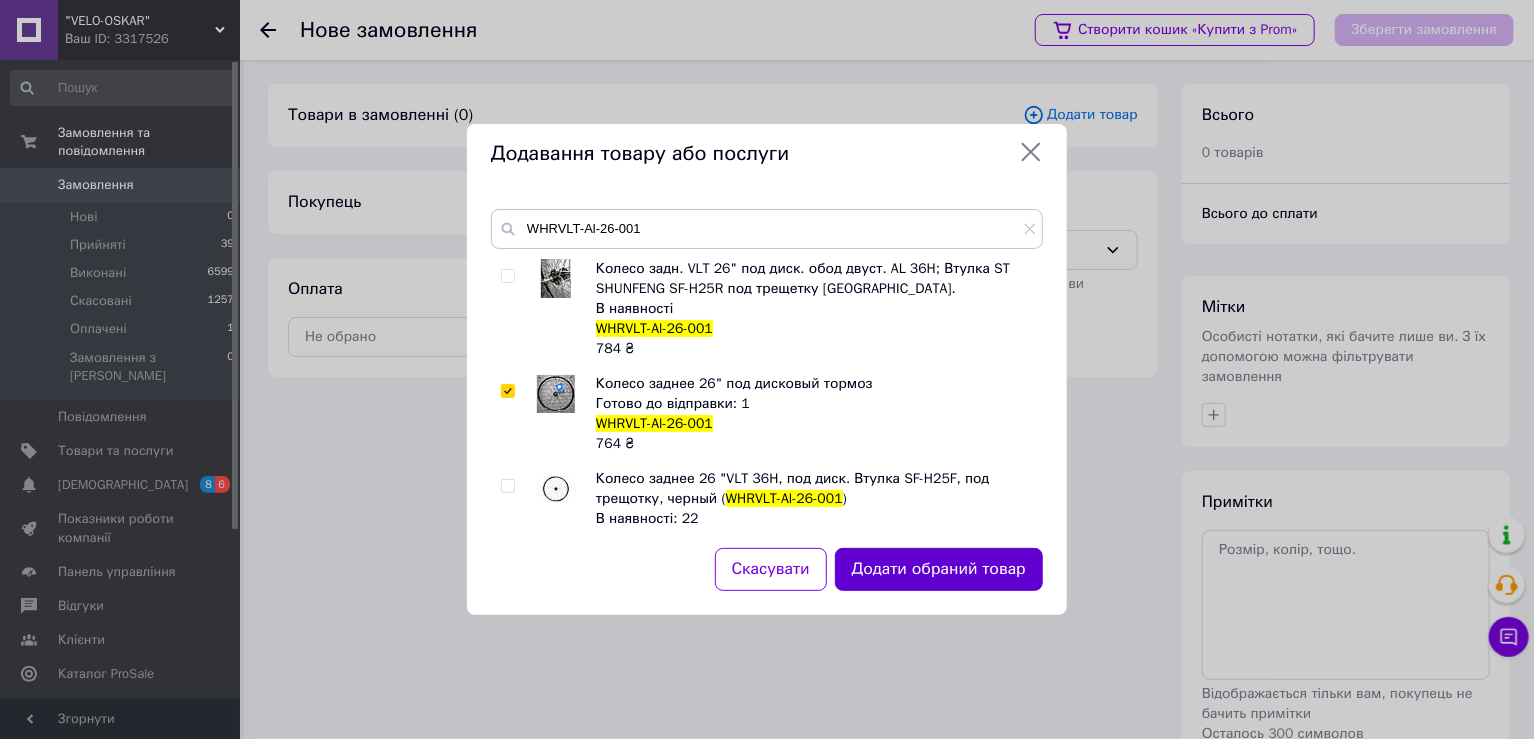 click on "Додати обраний товар" at bounding box center (939, 569) 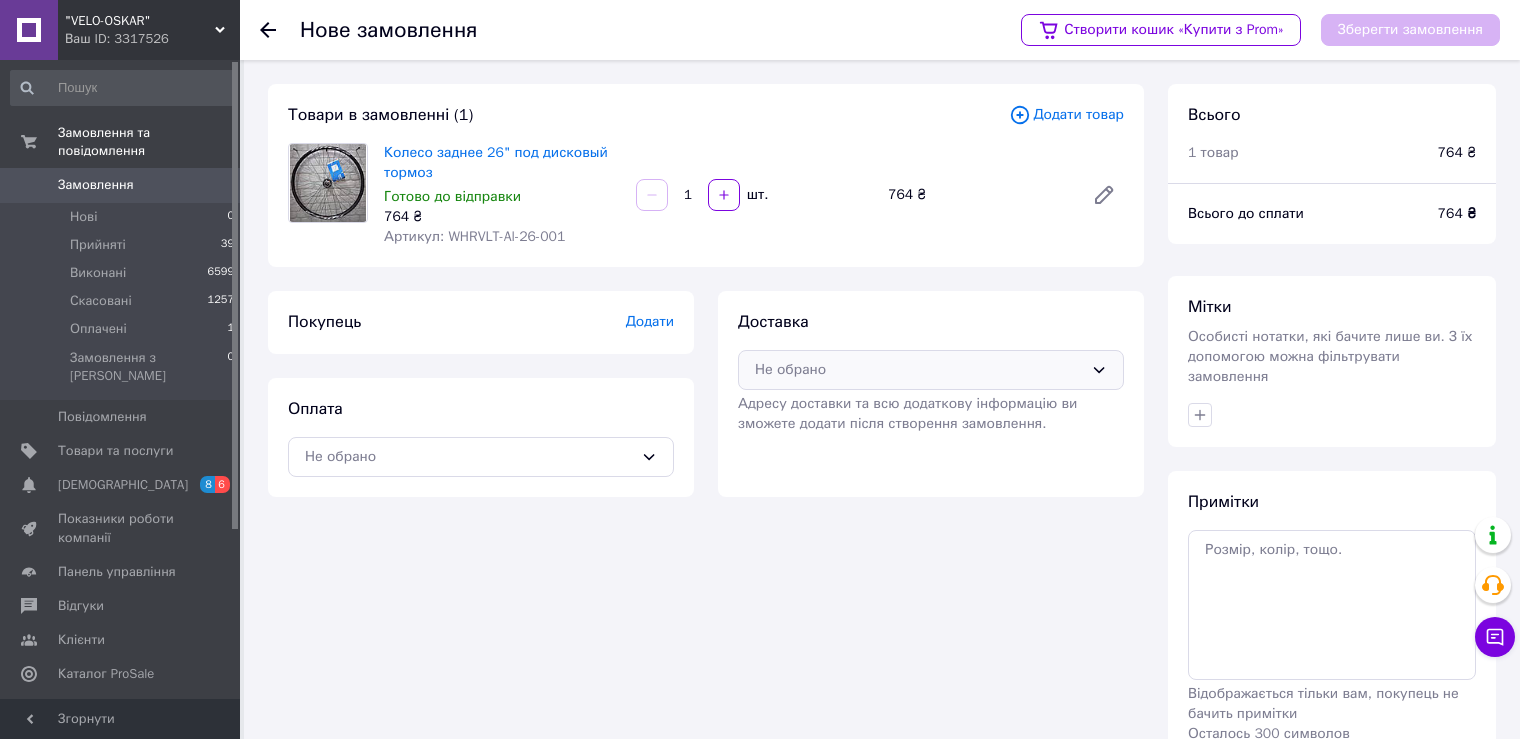 click on "Не обрано" at bounding box center [919, 370] 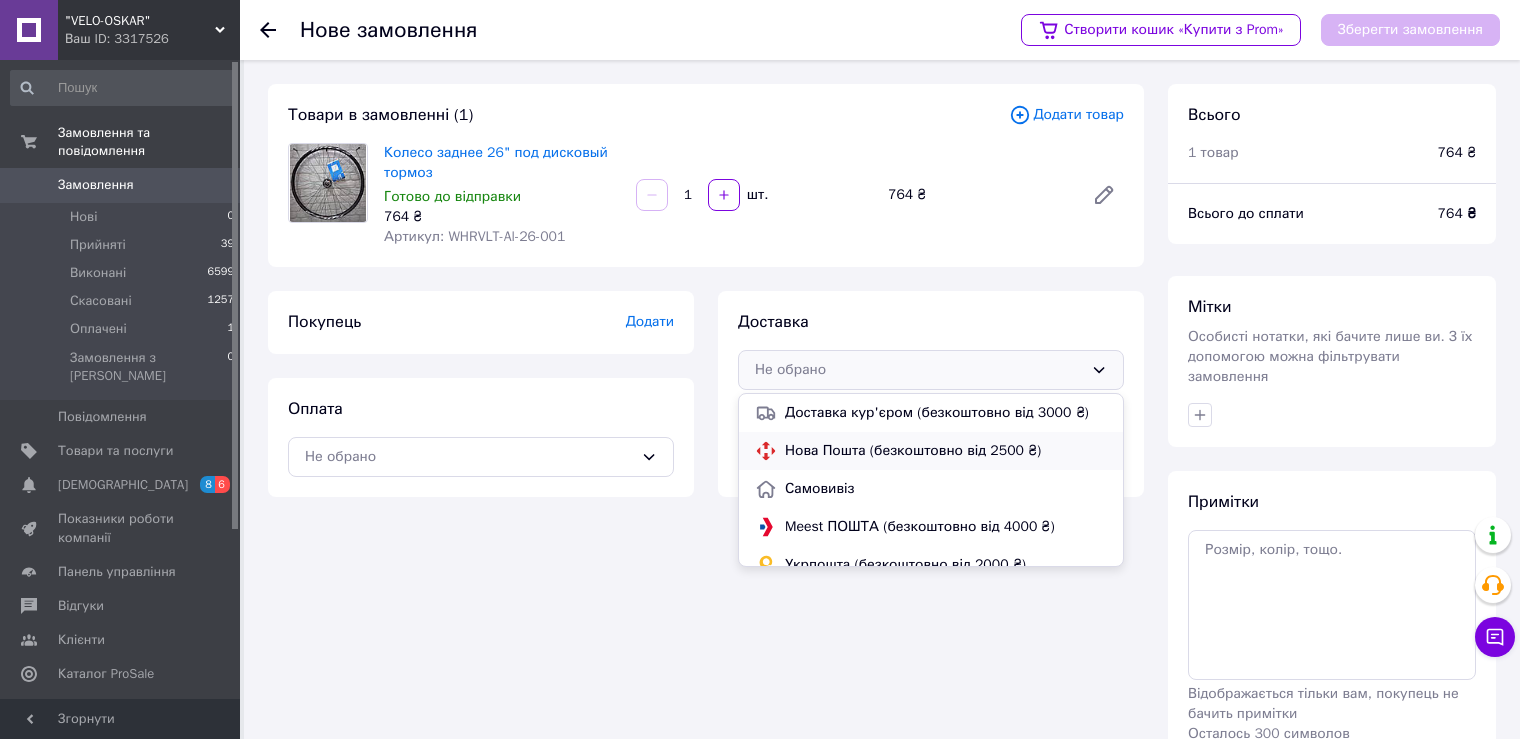 click on "Нова Пошта (безкоштовно від 2500 ₴)" at bounding box center (946, 451) 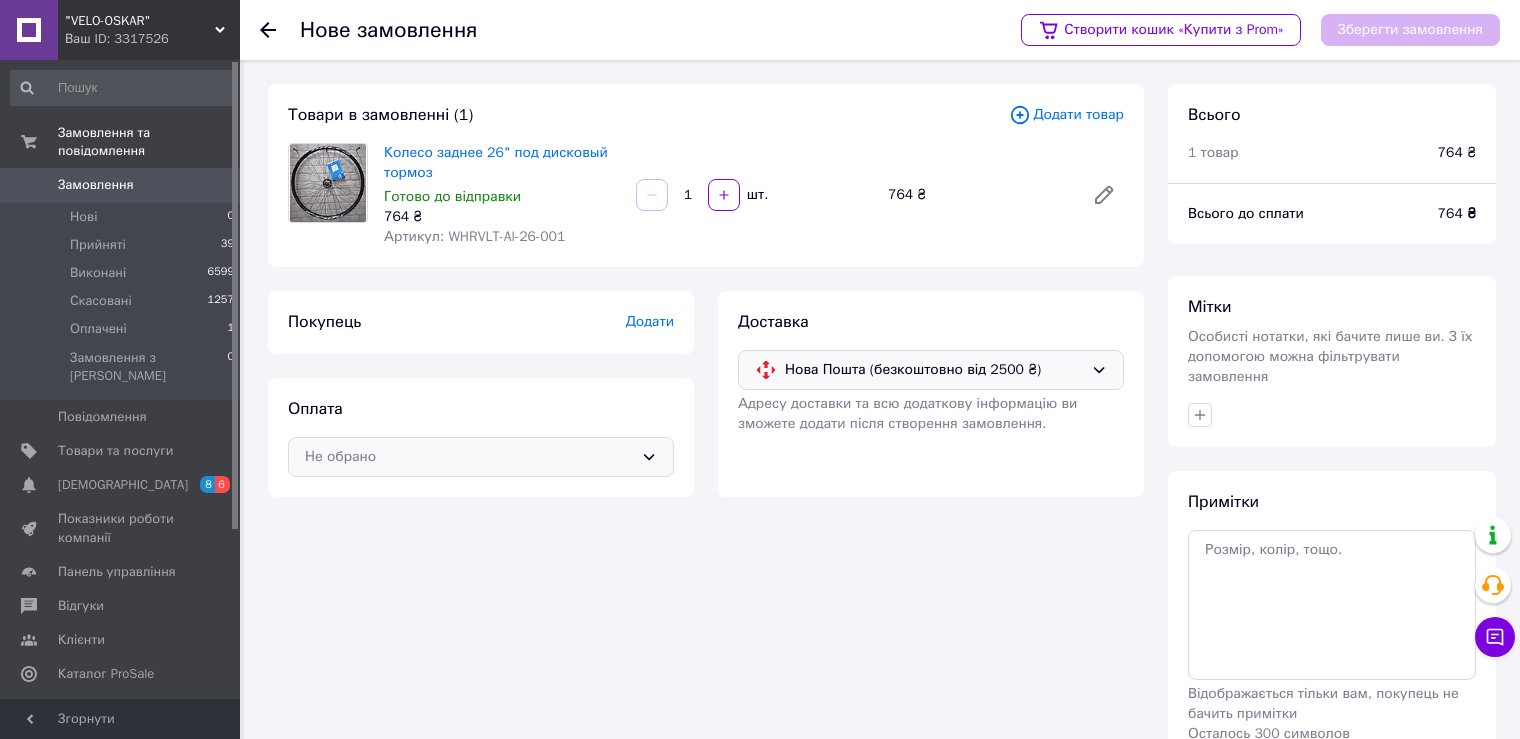click on "Не обрано" at bounding box center (481, 457) 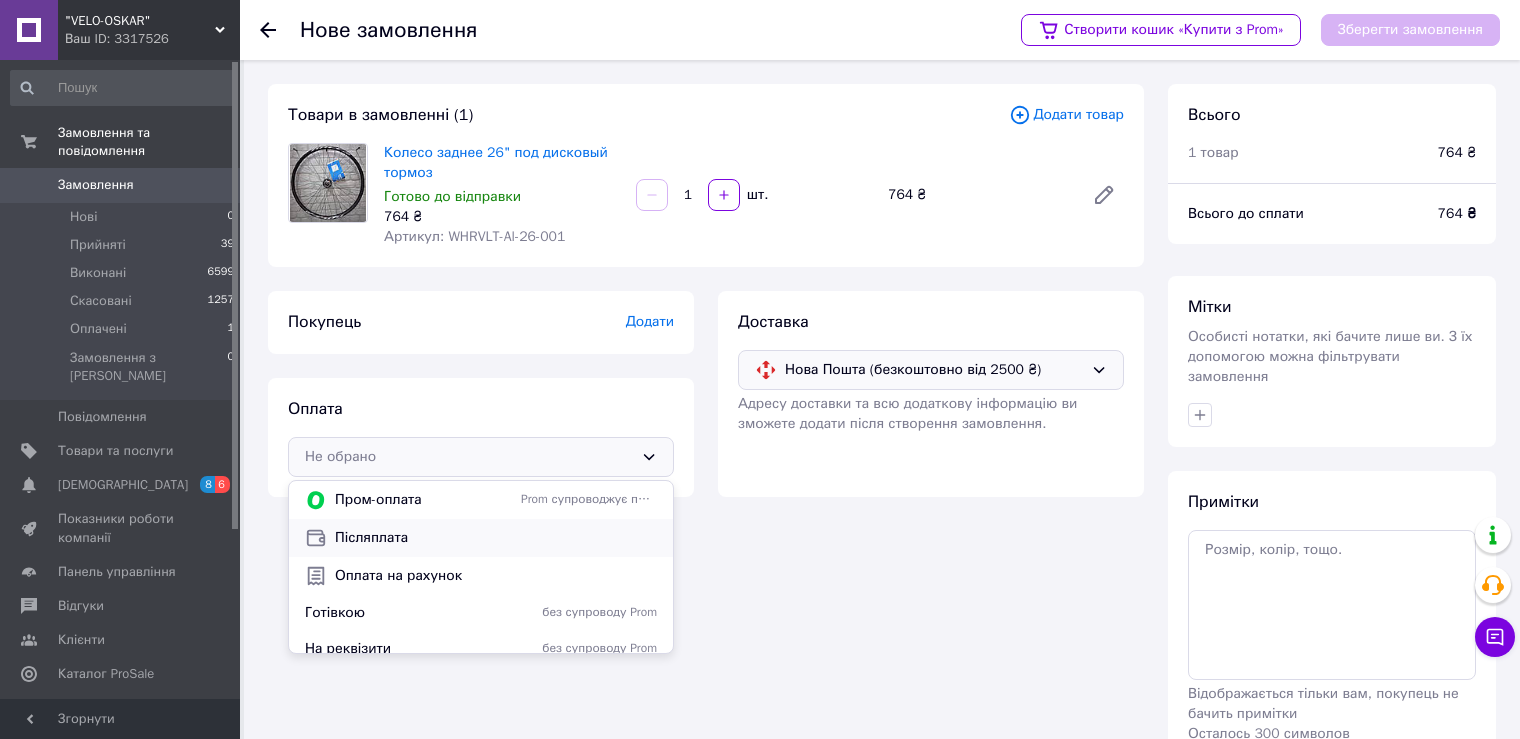 click on "Післяплата" at bounding box center (496, 538) 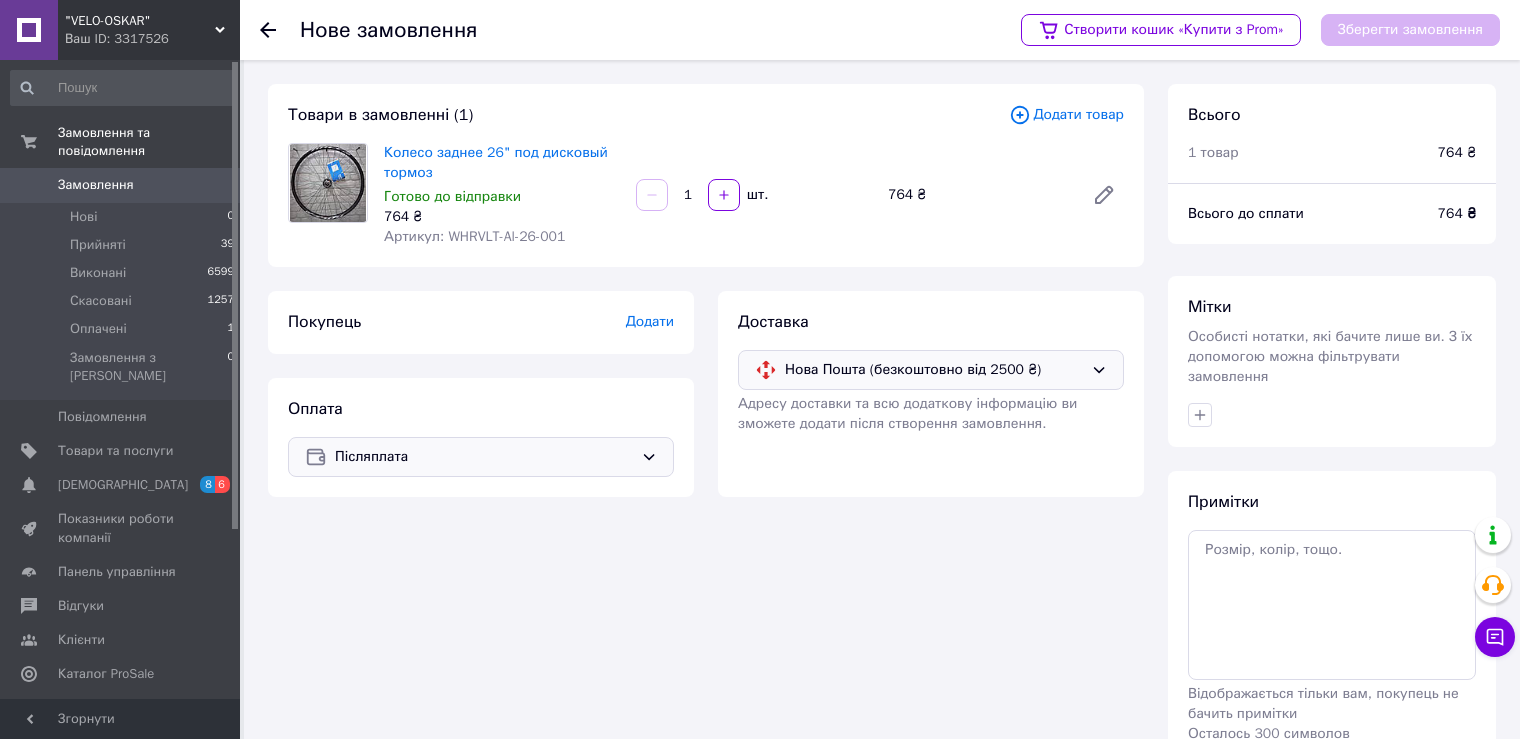 click on "Додати" at bounding box center [650, 322] 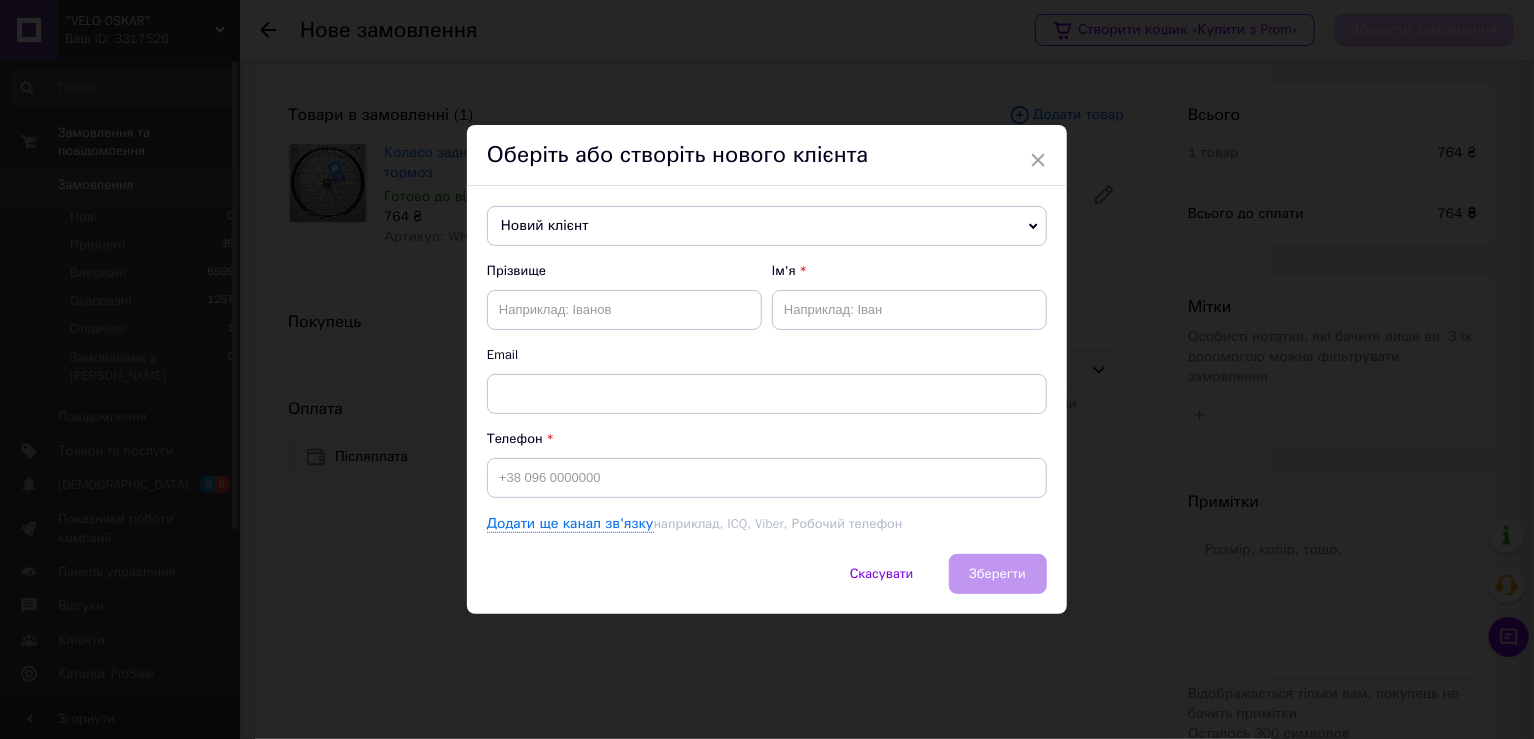 click on "Новий клієнт" at bounding box center [767, 226] 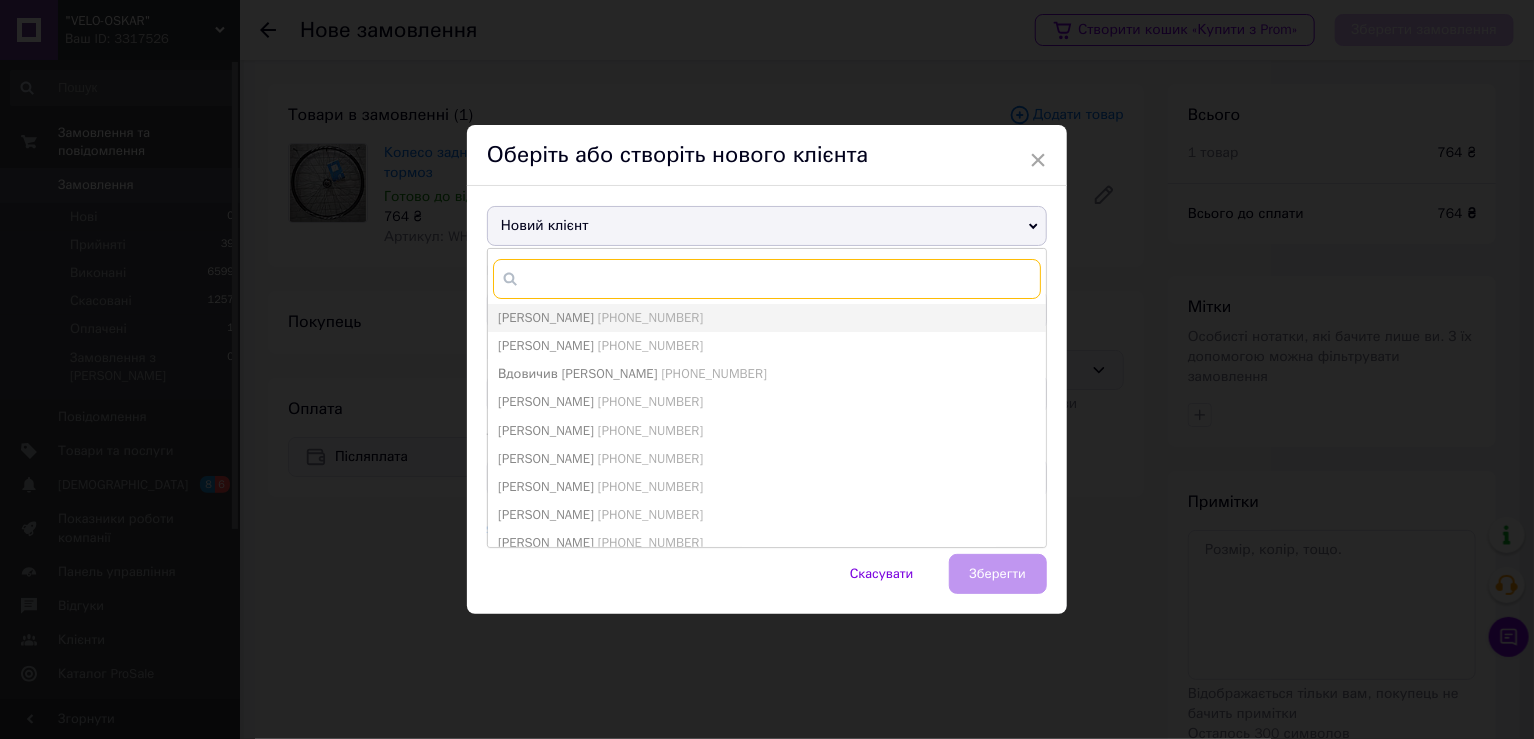 paste on "0507056497" 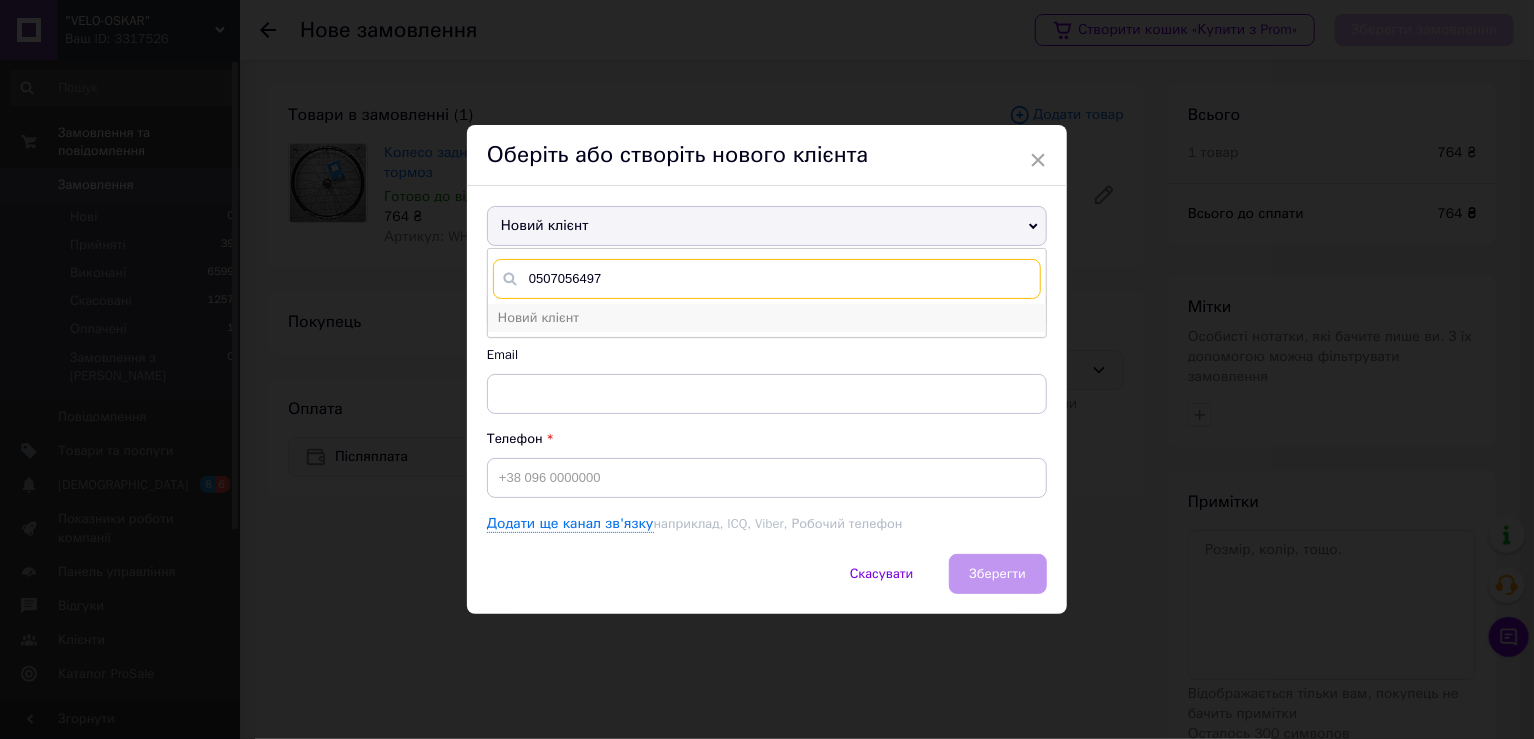 type on "0507056497" 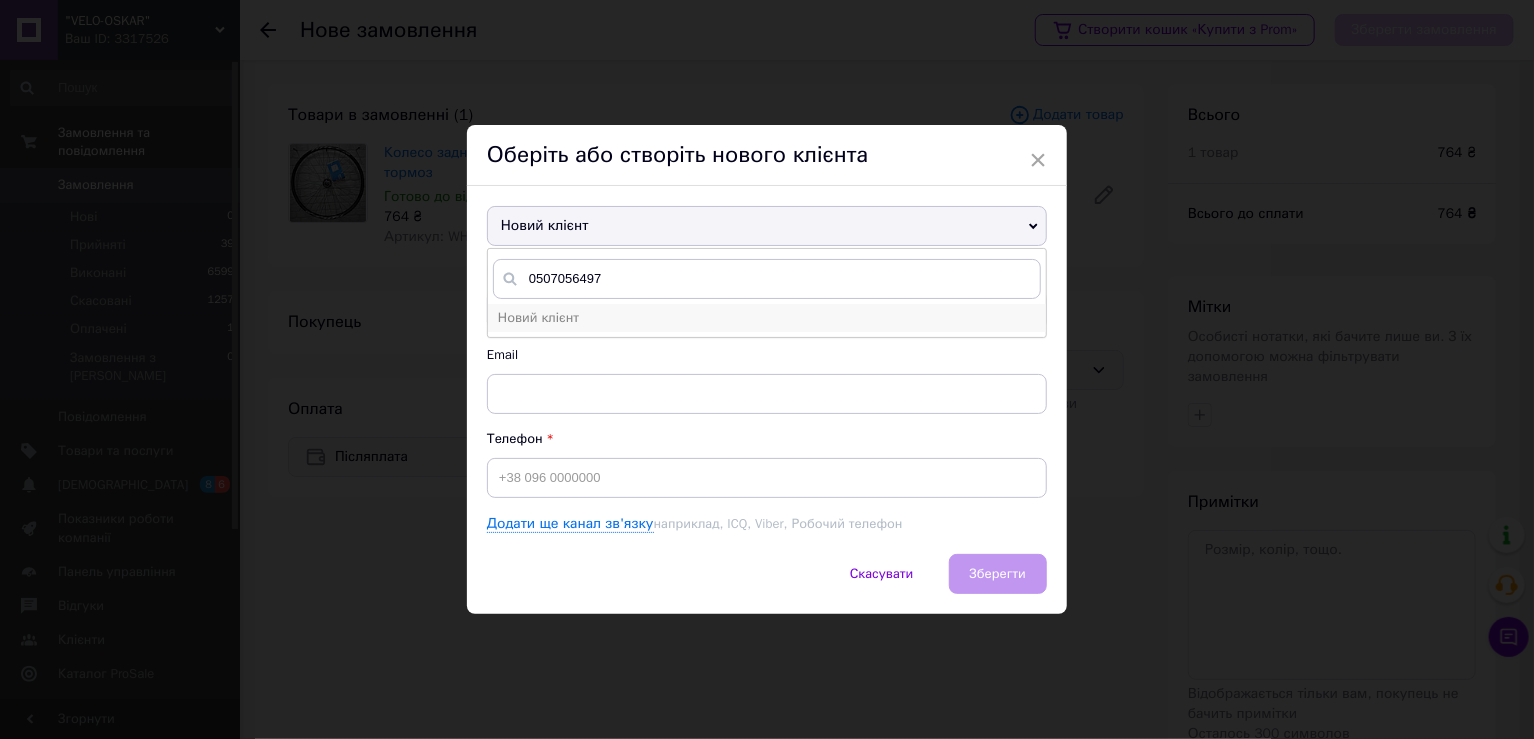 click on "Новий клієнт" at bounding box center (767, 318) 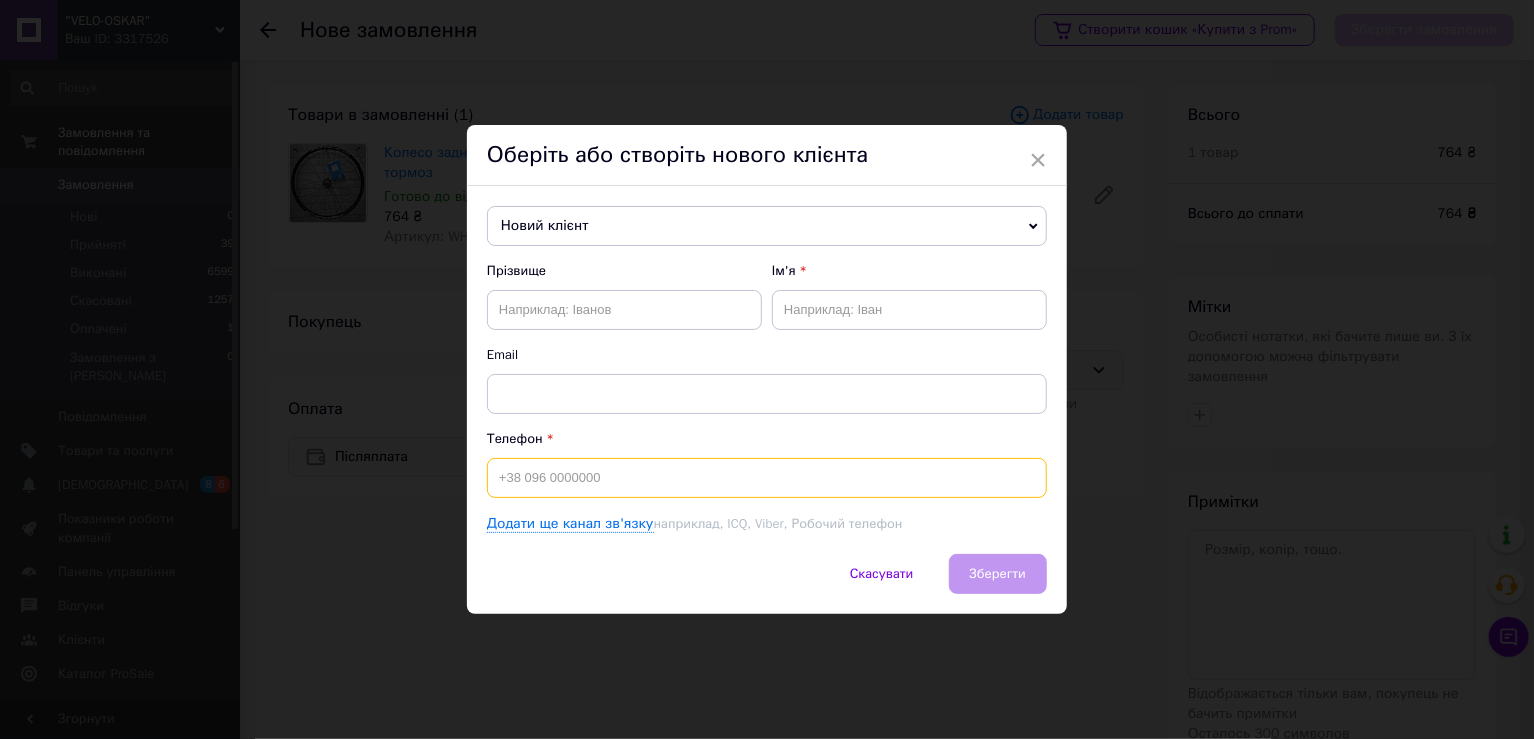 click at bounding box center [767, 478] 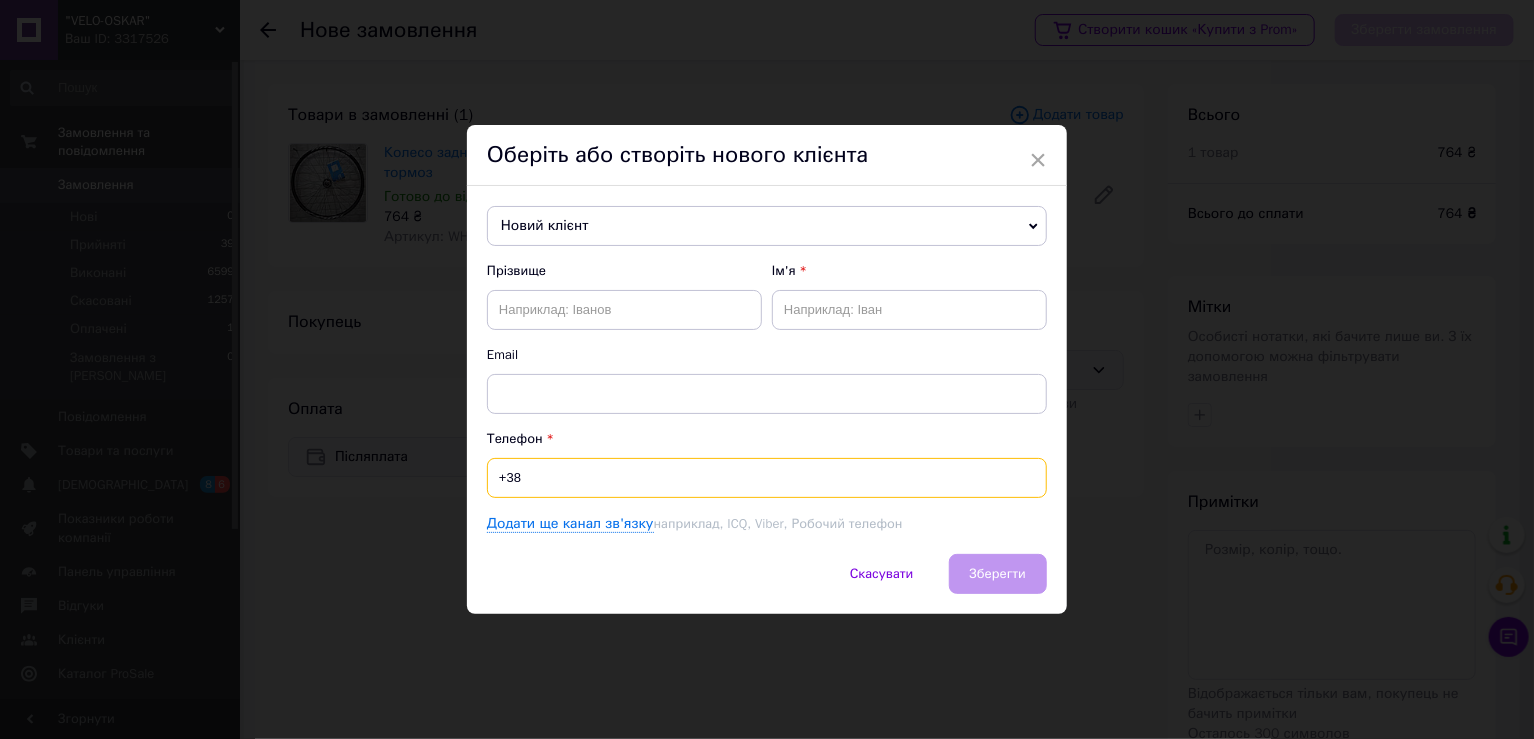 paste on "0507056497" 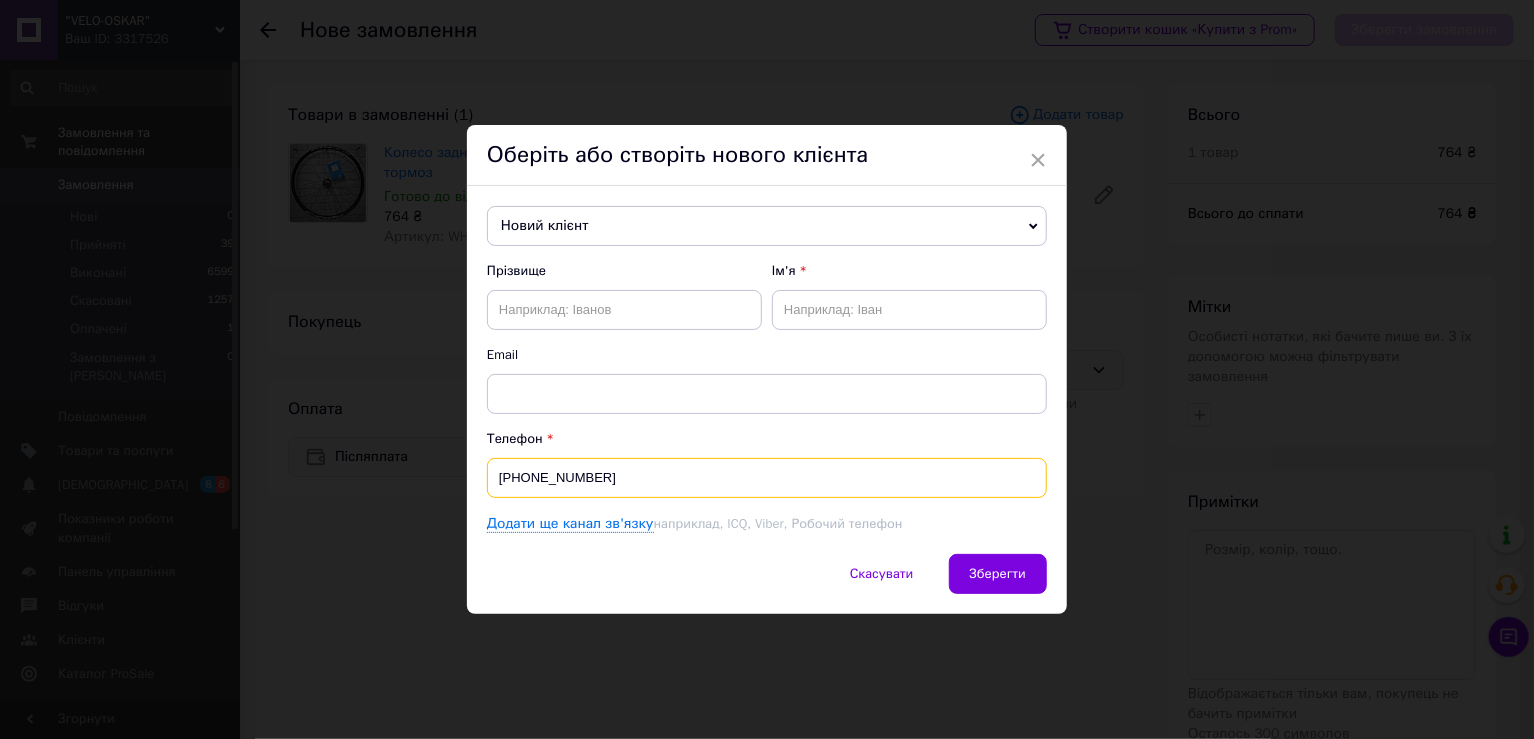 type on "[PHONE_NUMBER]" 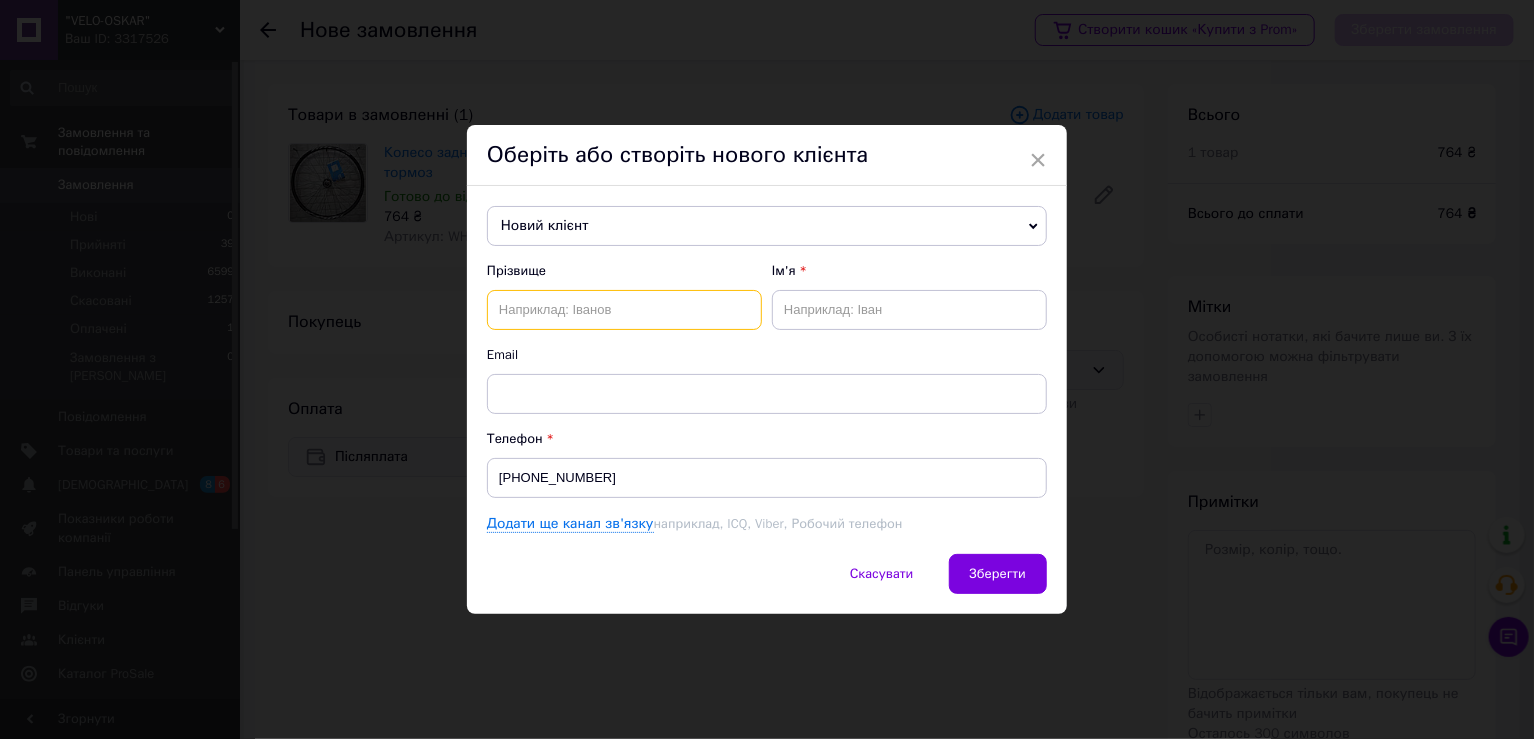 click at bounding box center (624, 310) 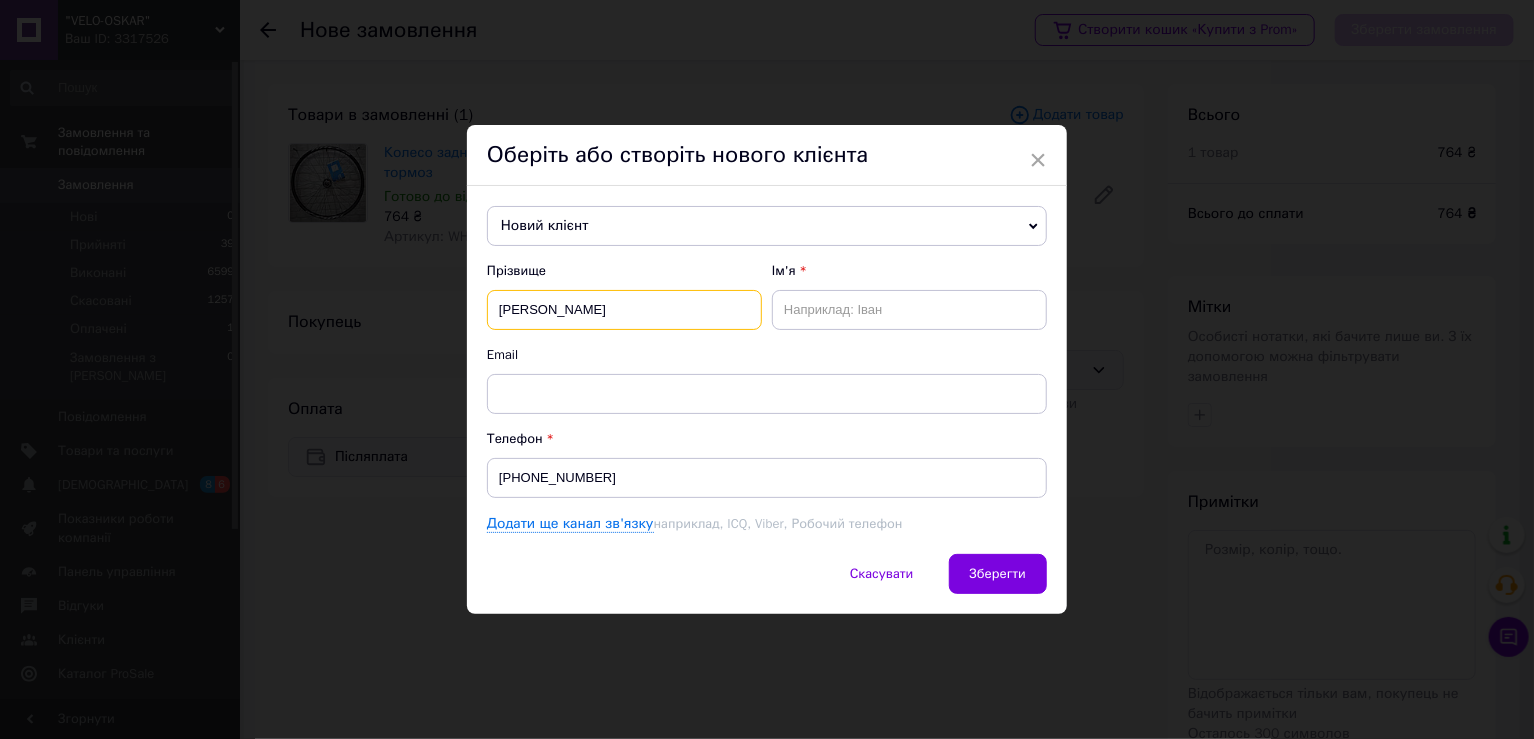 type on "[PERSON_NAME]" 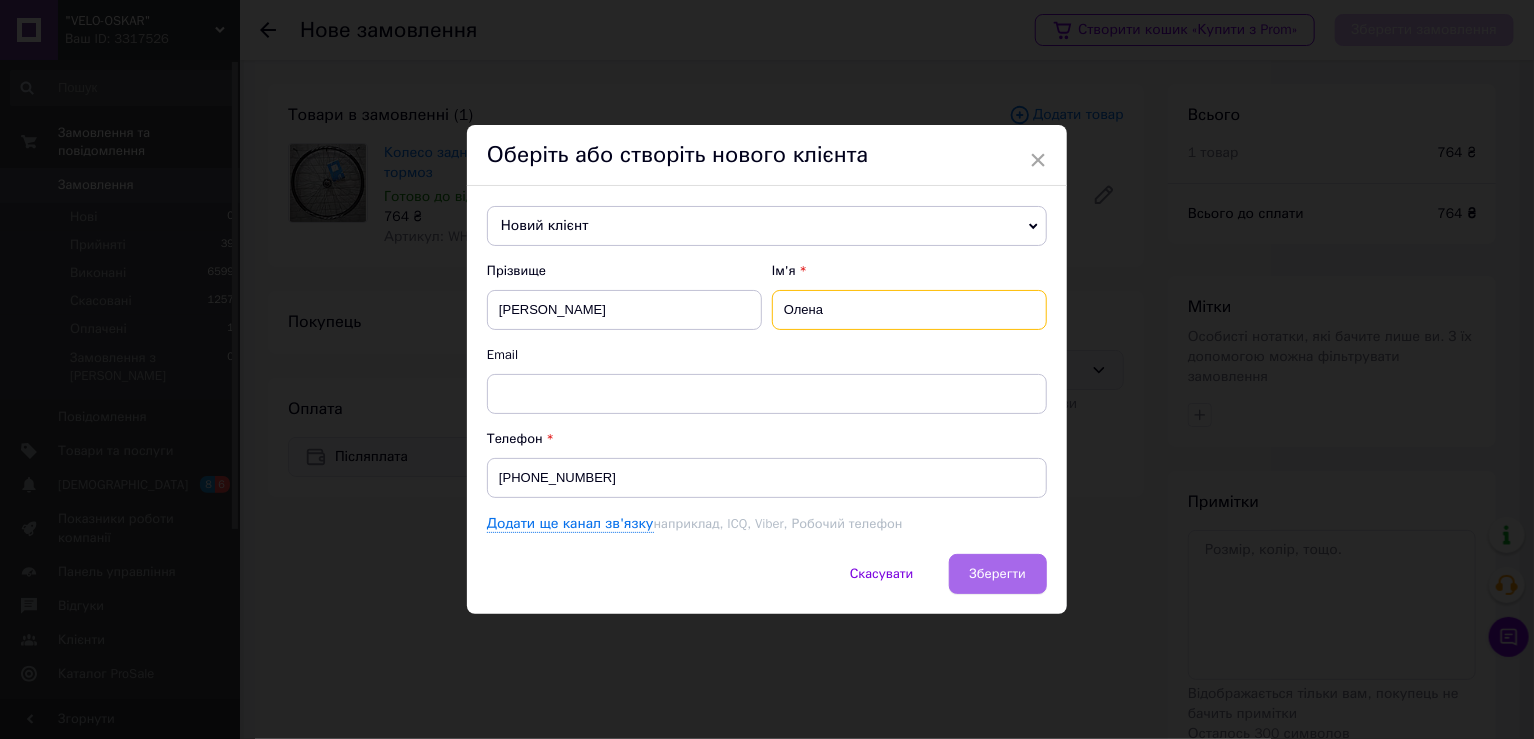 type on "Олена" 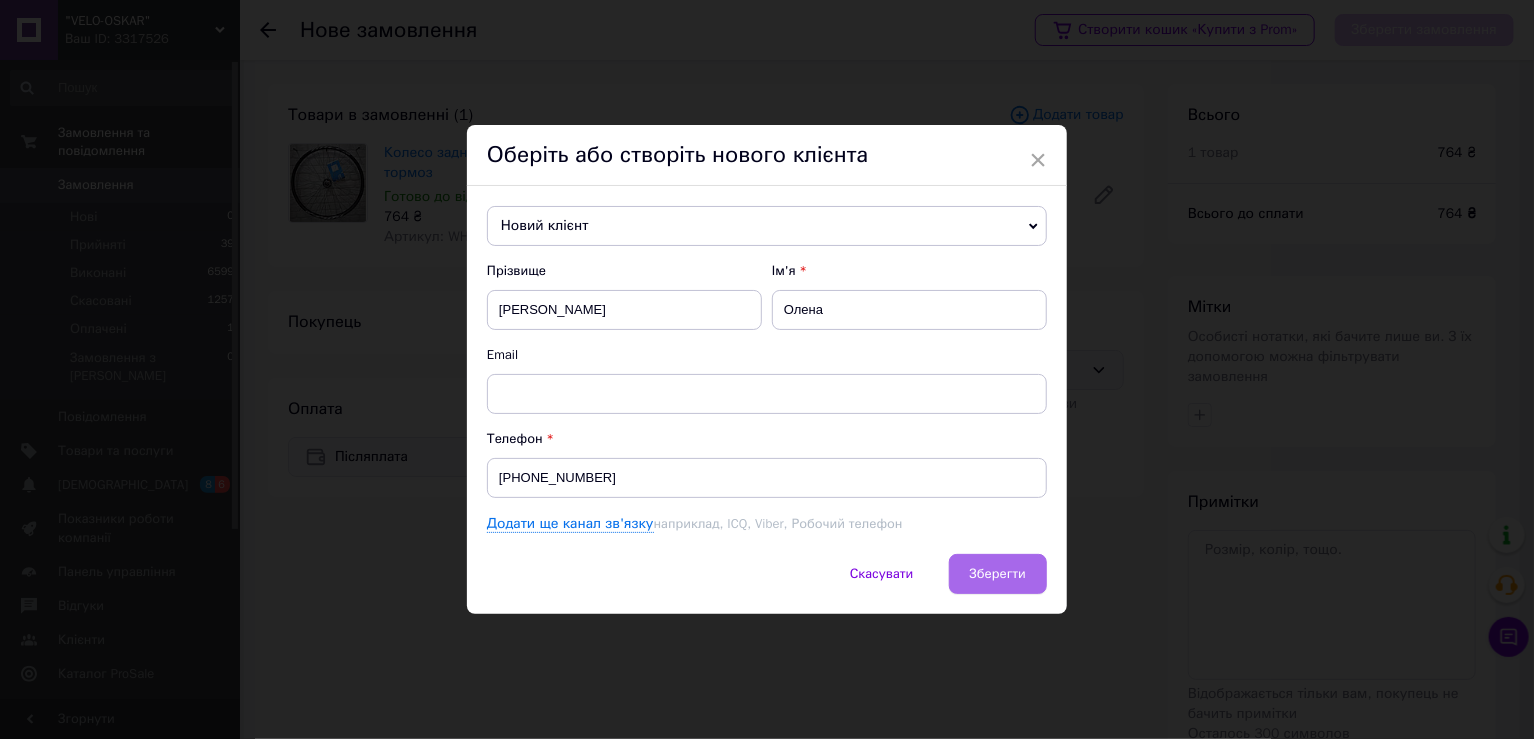 click on "Зберегти" at bounding box center [998, 573] 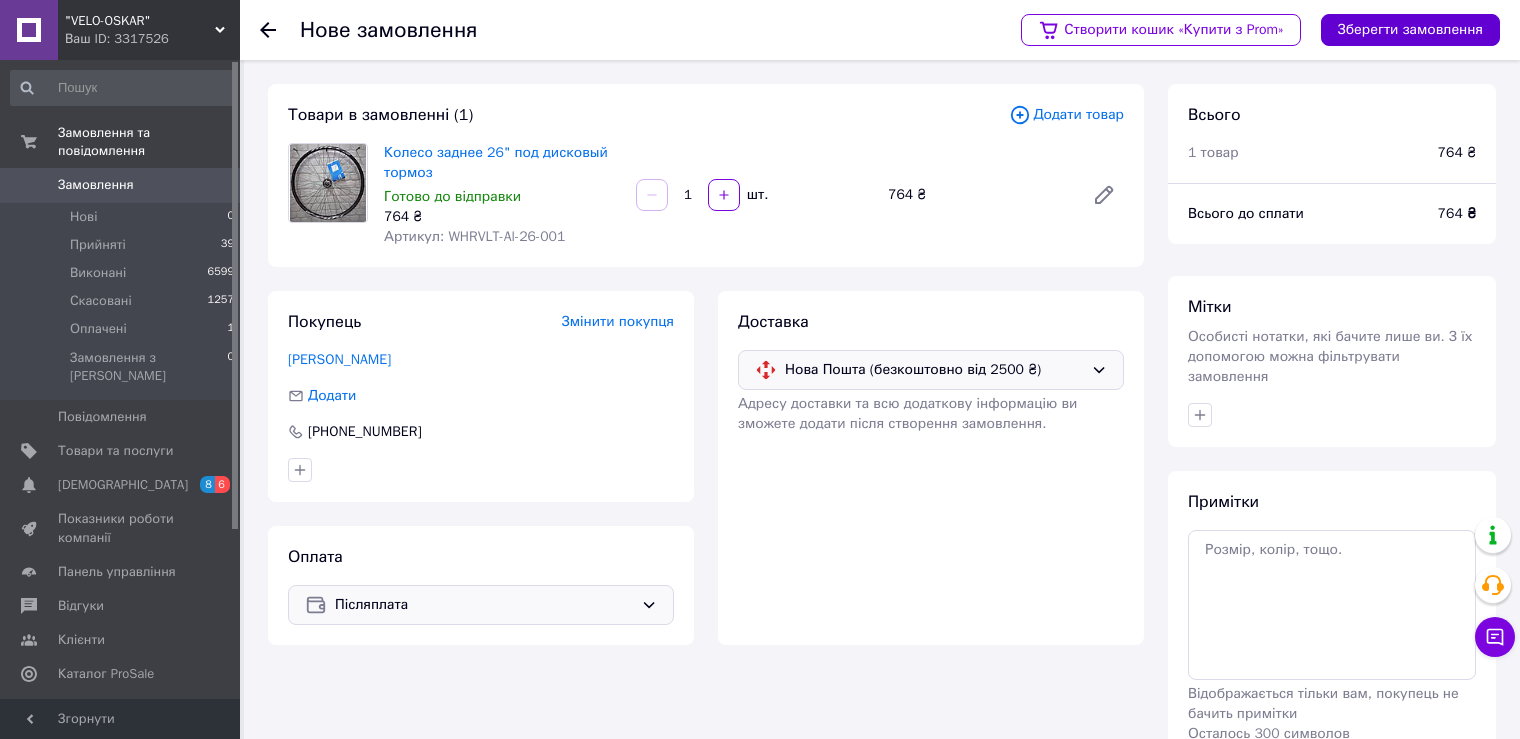 click on "Зберегти замовлення" at bounding box center [1410, 30] 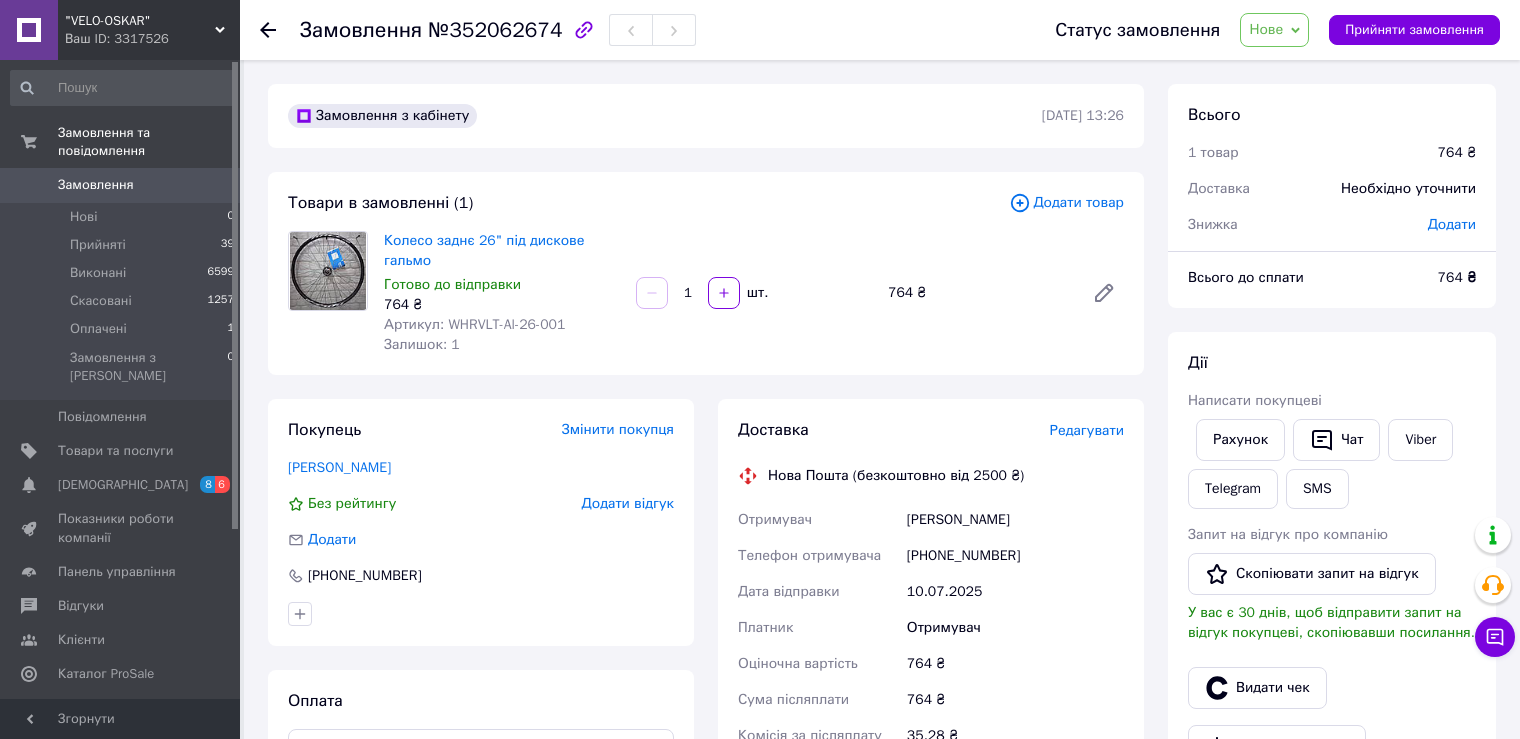 click on "Редагувати" at bounding box center (1087, 430) 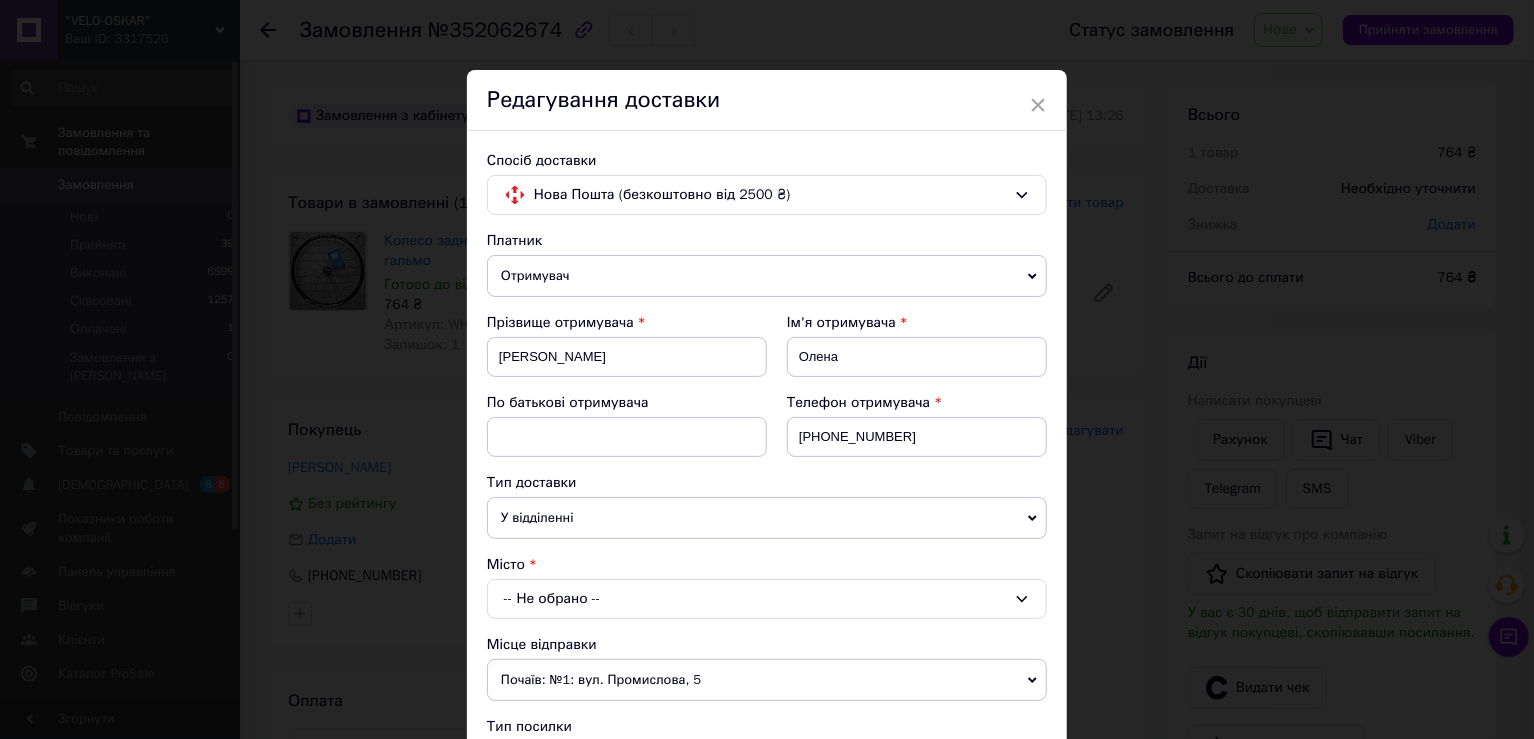 scroll, scrollTop: 166, scrollLeft: 0, axis: vertical 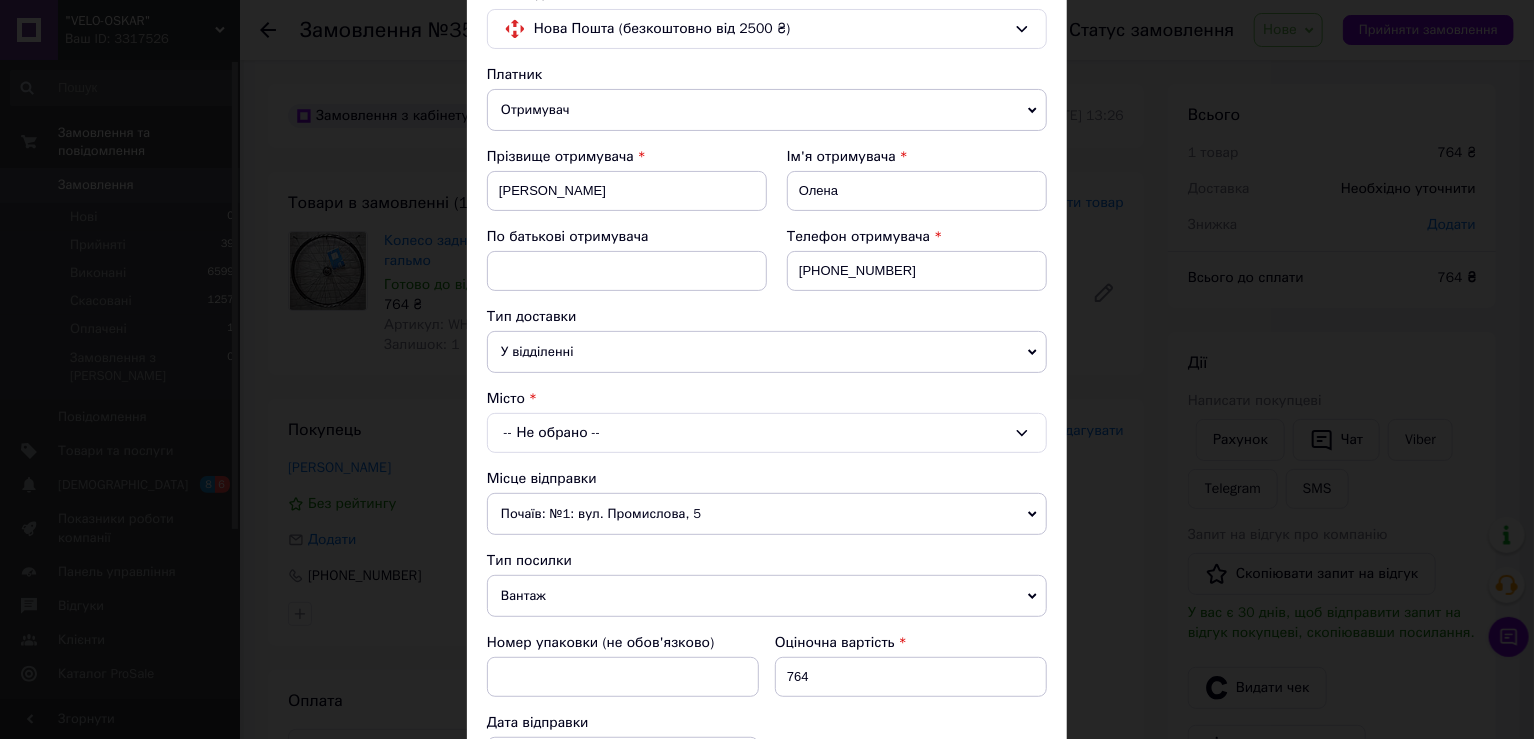 click on "-- Не обрано --" at bounding box center (767, 433) 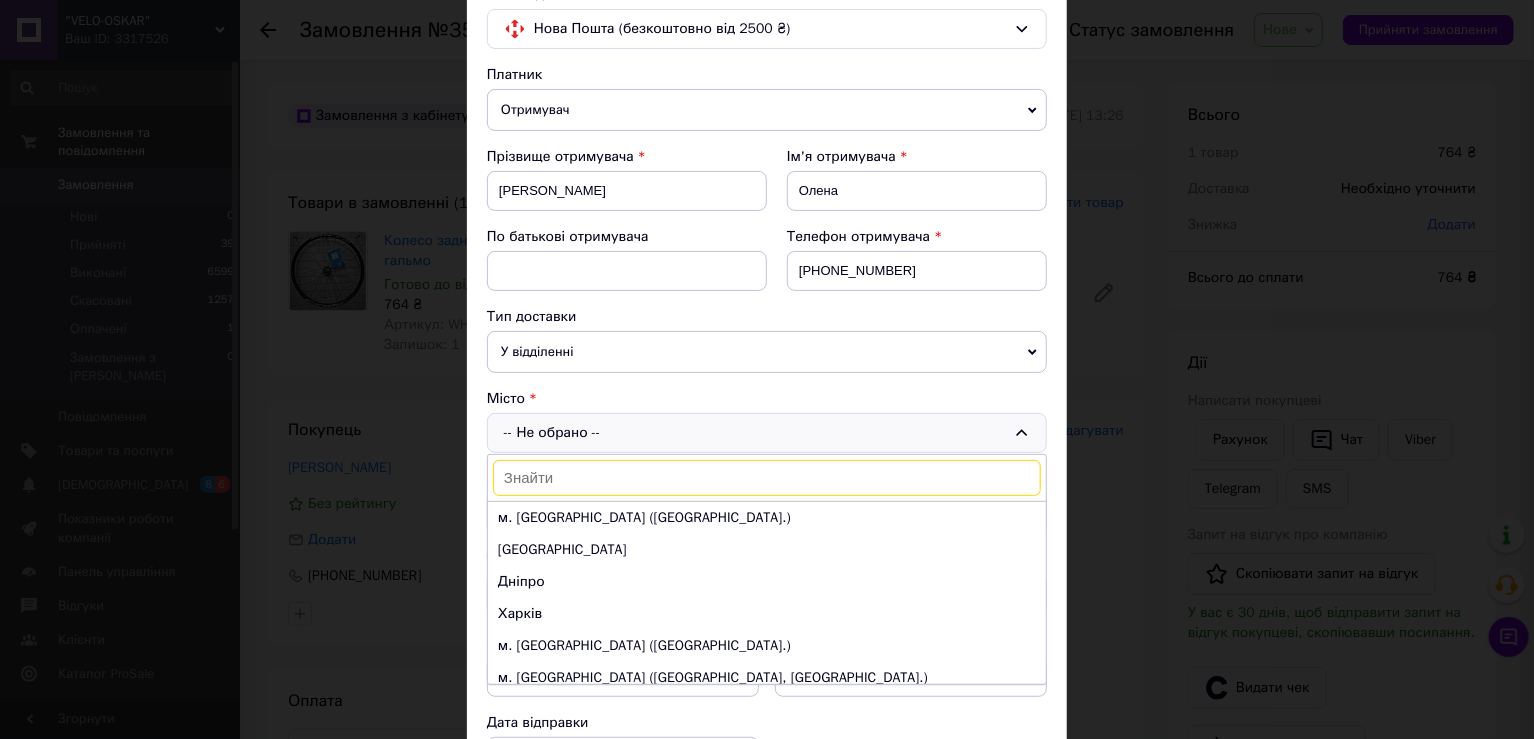 click at bounding box center [767, 478] 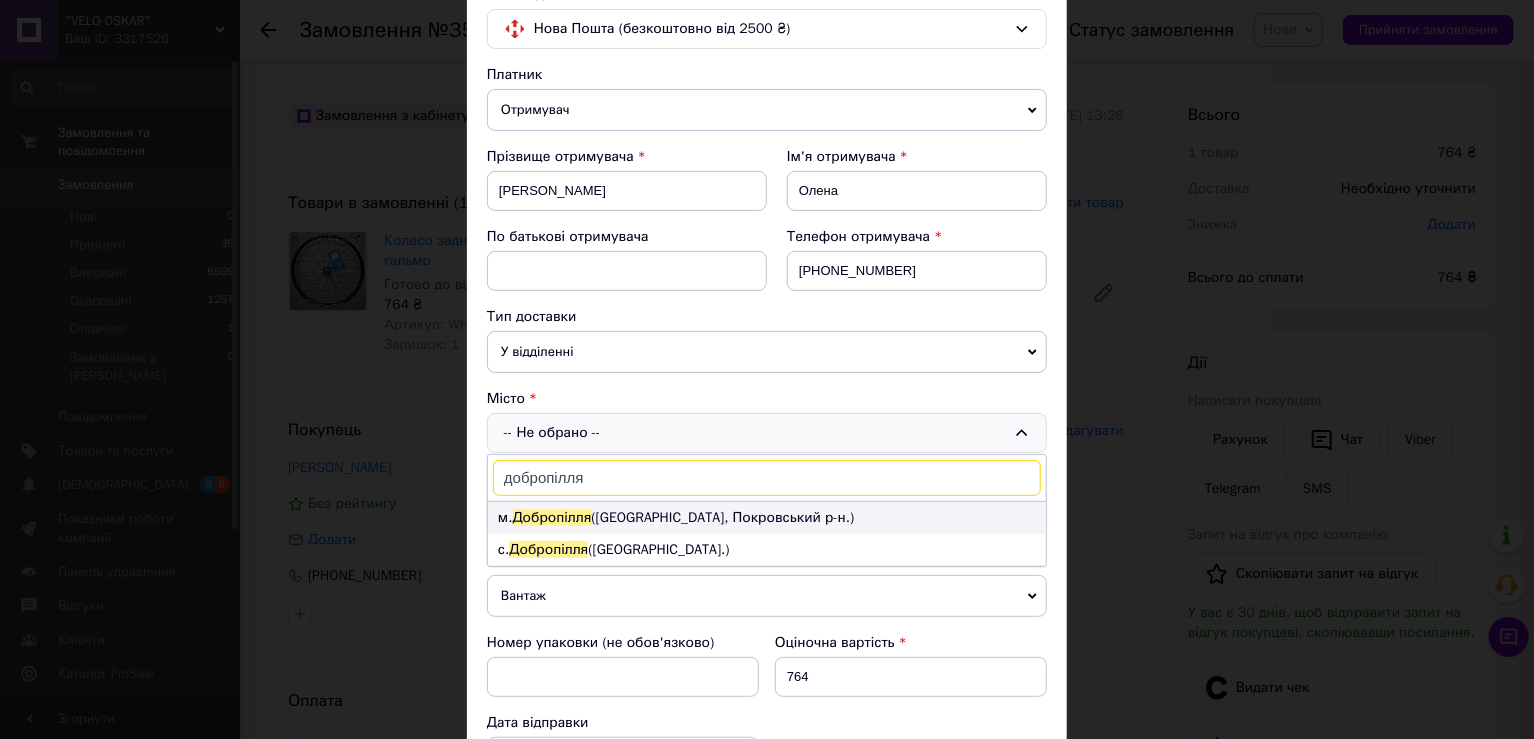 type on "добропілля" 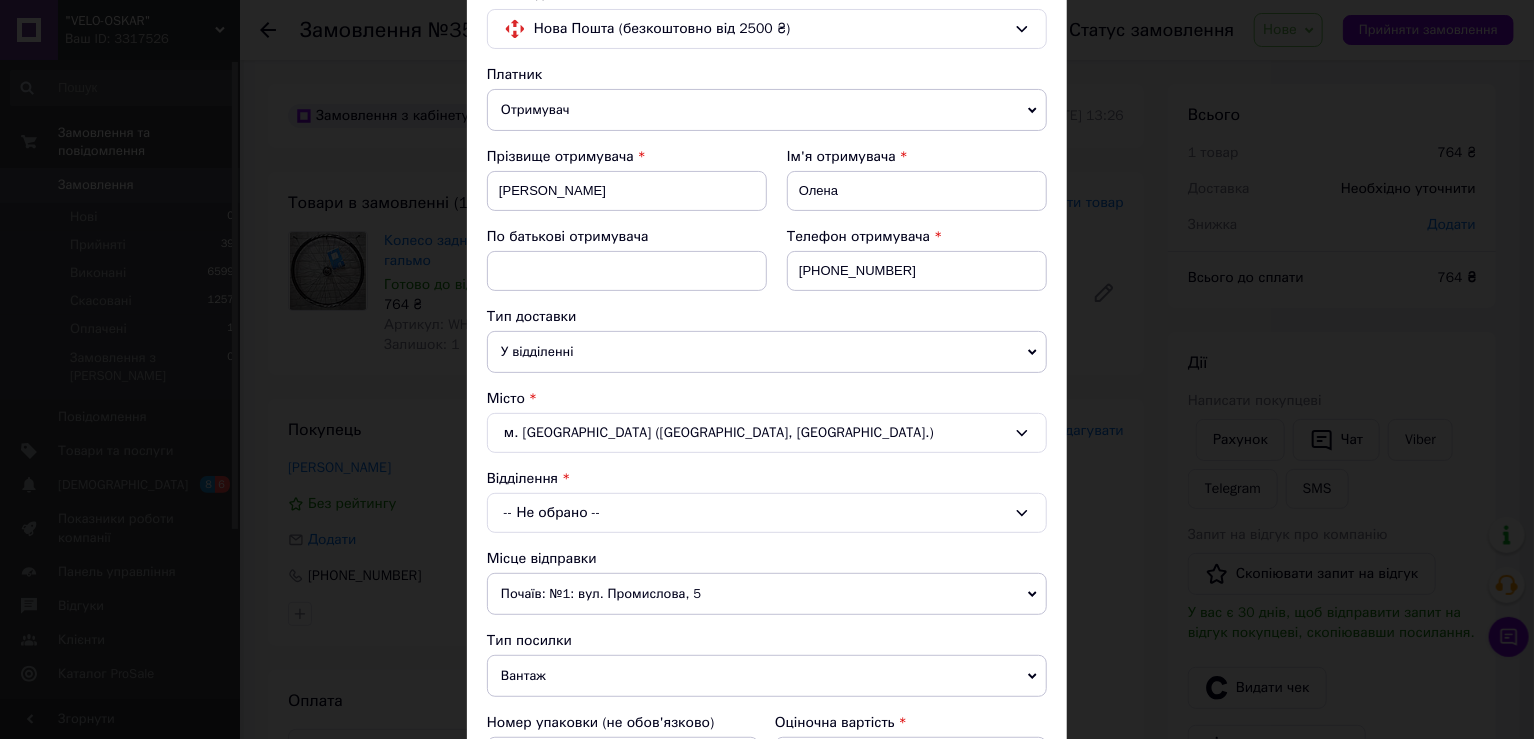 click on "-- Не обрано --" at bounding box center [767, 513] 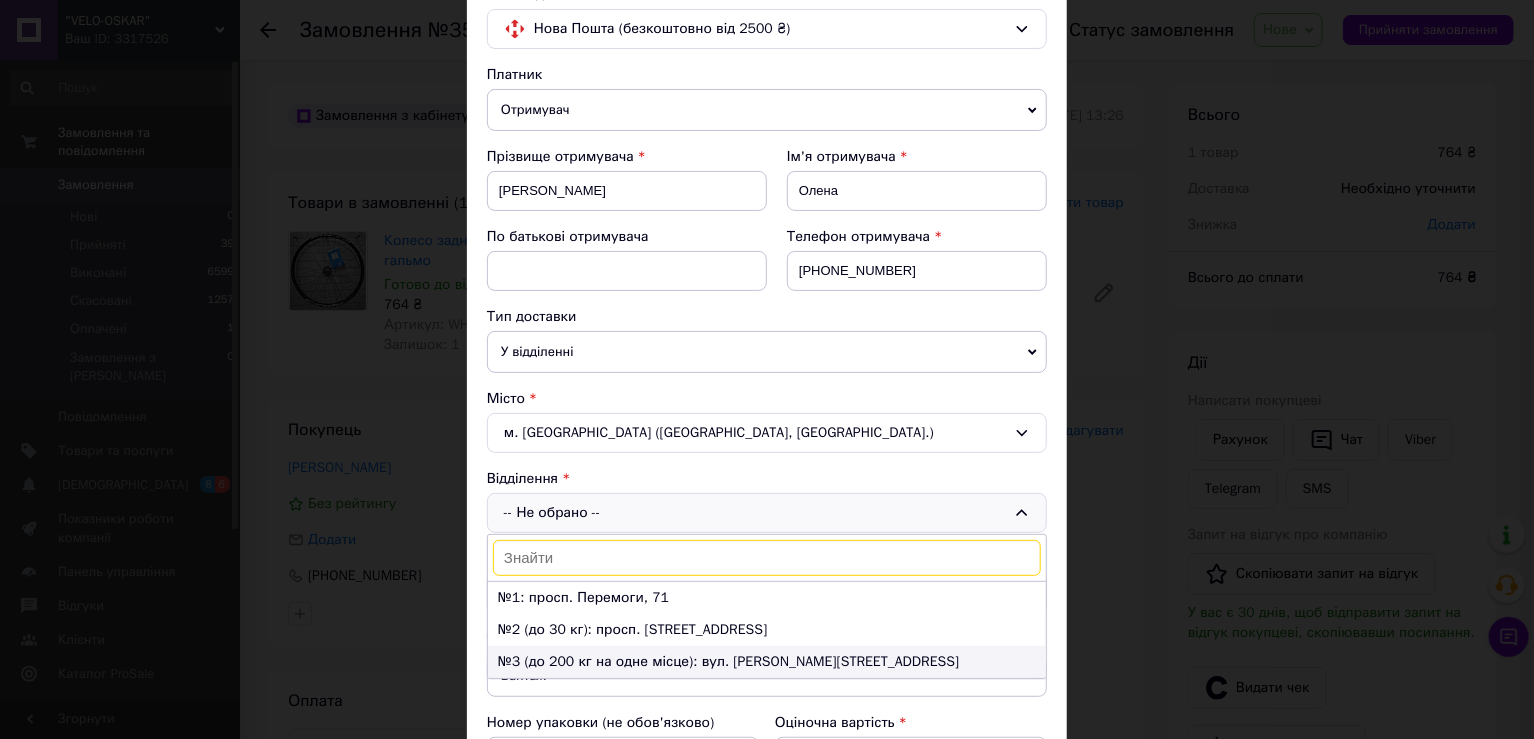 click on "№3 (до 200 кг на одне місце): вул. Банкова, 41" at bounding box center (767, 662) 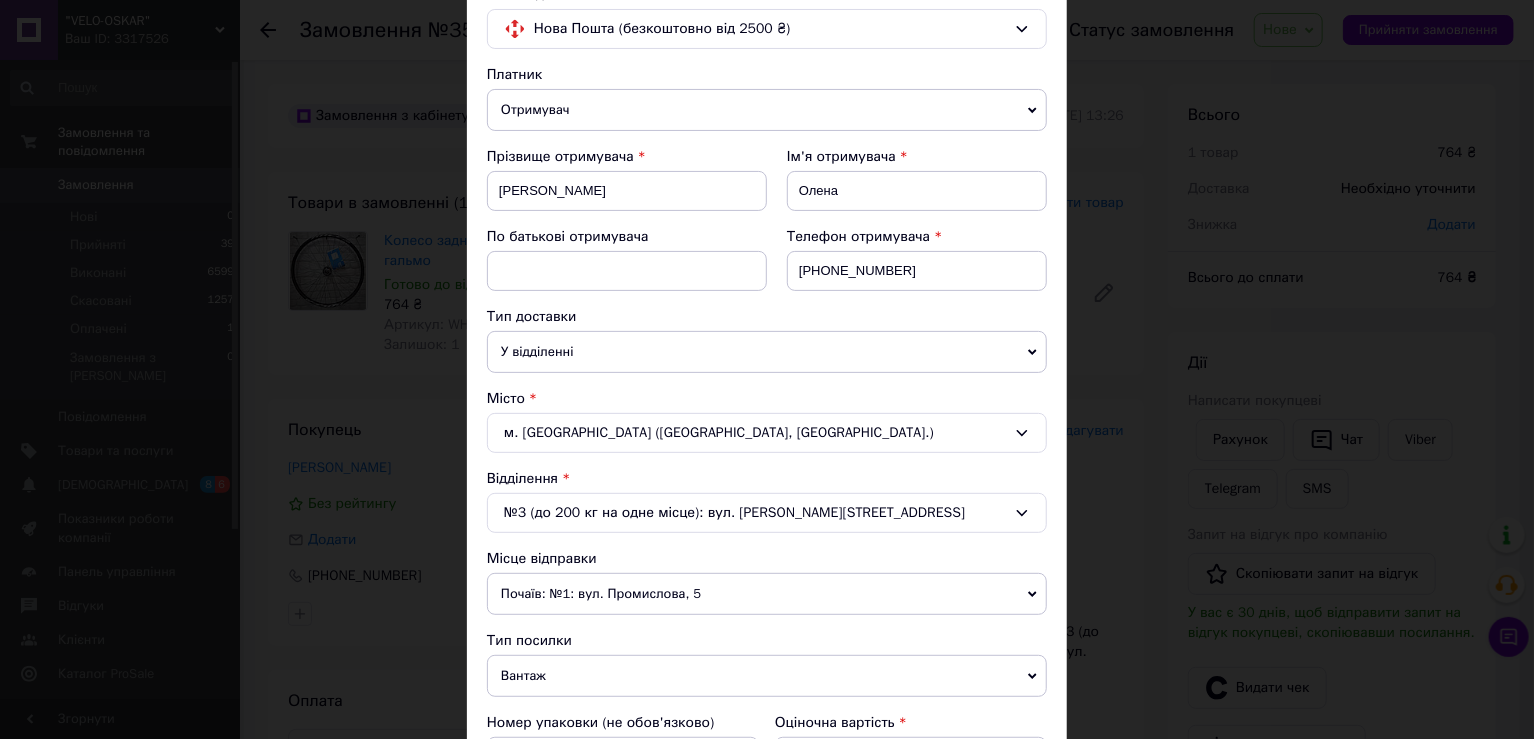 scroll, scrollTop: 333, scrollLeft: 0, axis: vertical 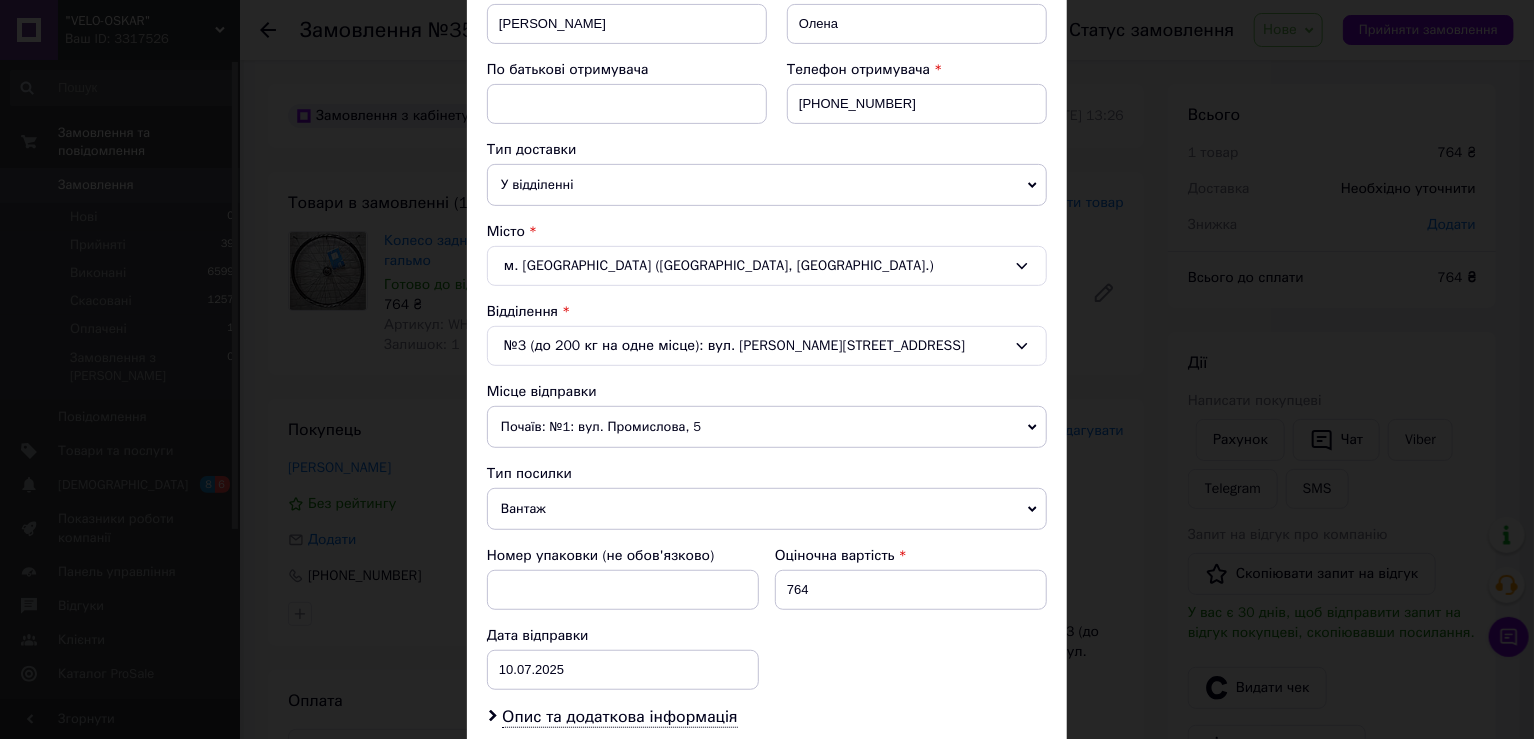 click on "Почаїв: №1: вул. Промислова, 5" at bounding box center [767, 427] 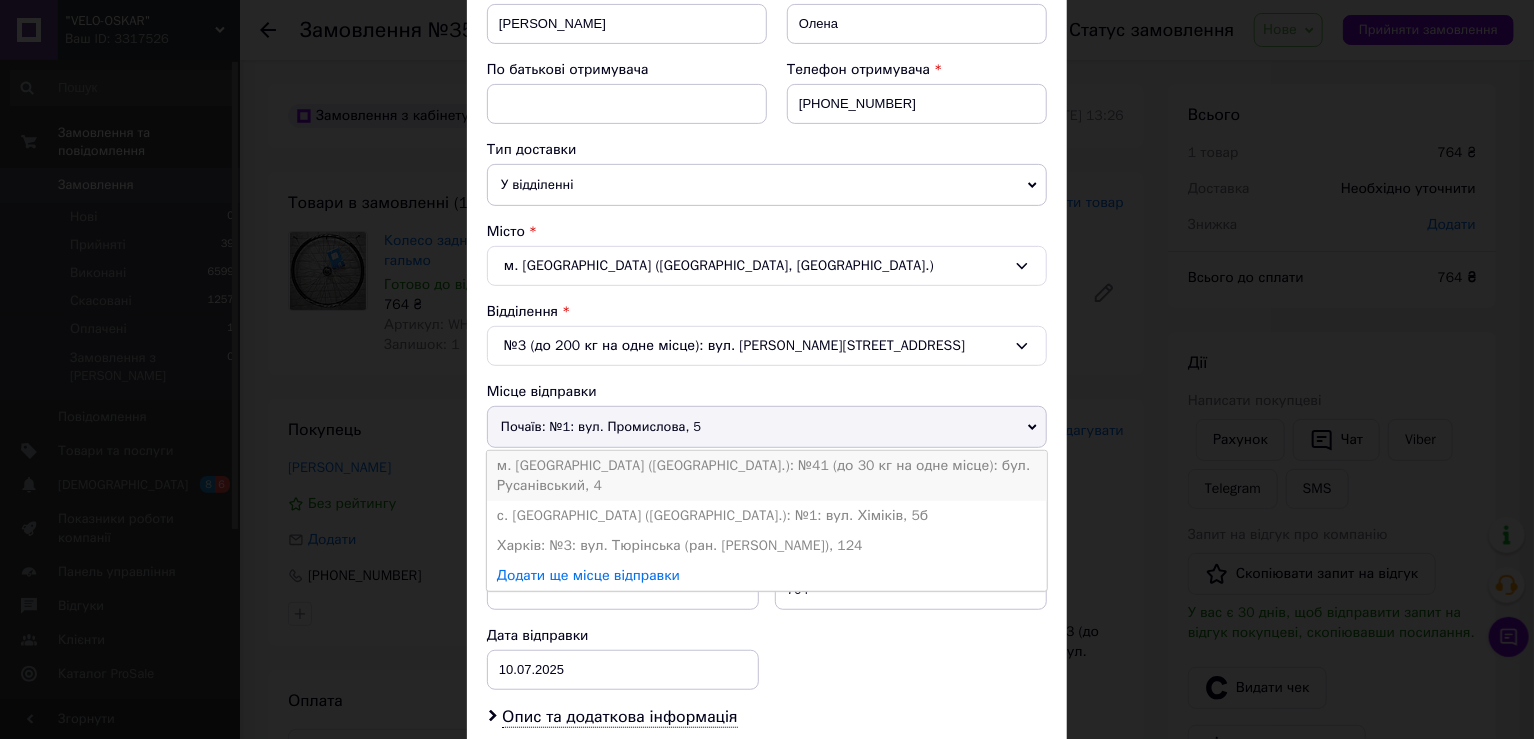 click on "м. Київ (Київська обл.): №41 (до 30 кг на одне місце): бул. Русанівський, 4" at bounding box center [767, 476] 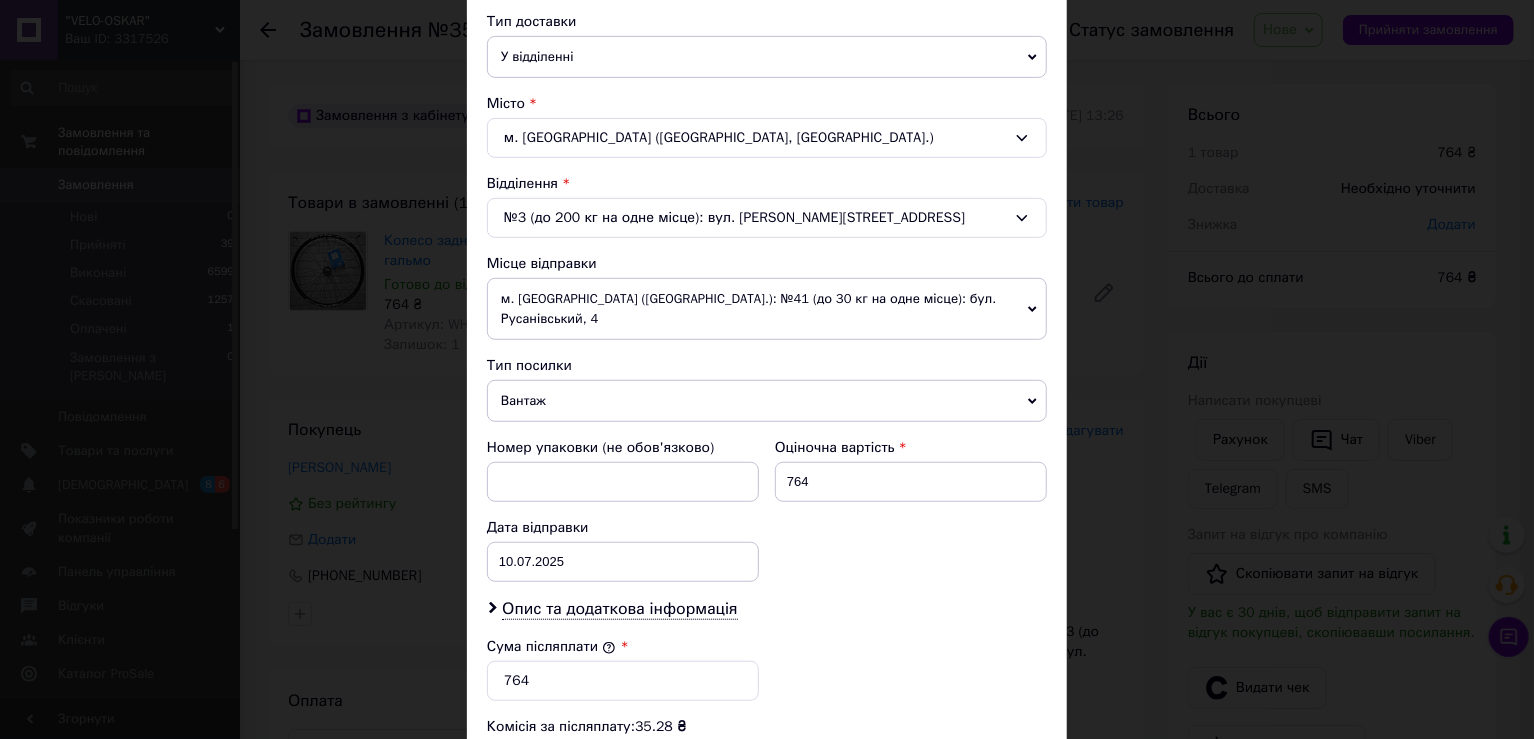 scroll, scrollTop: 500, scrollLeft: 0, axis: vertical 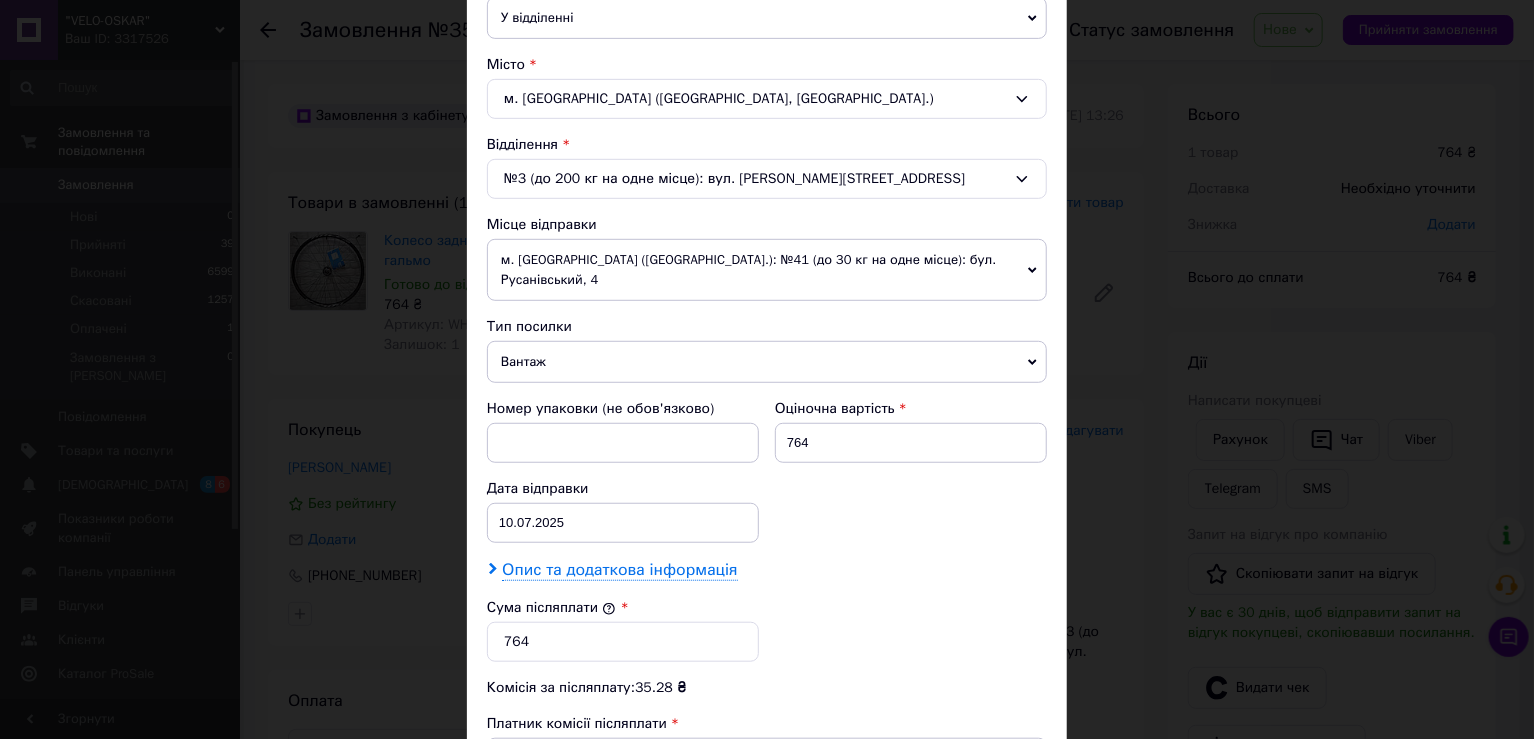click on "Опис та додаткова інформація" at bounding box center [619, 570] 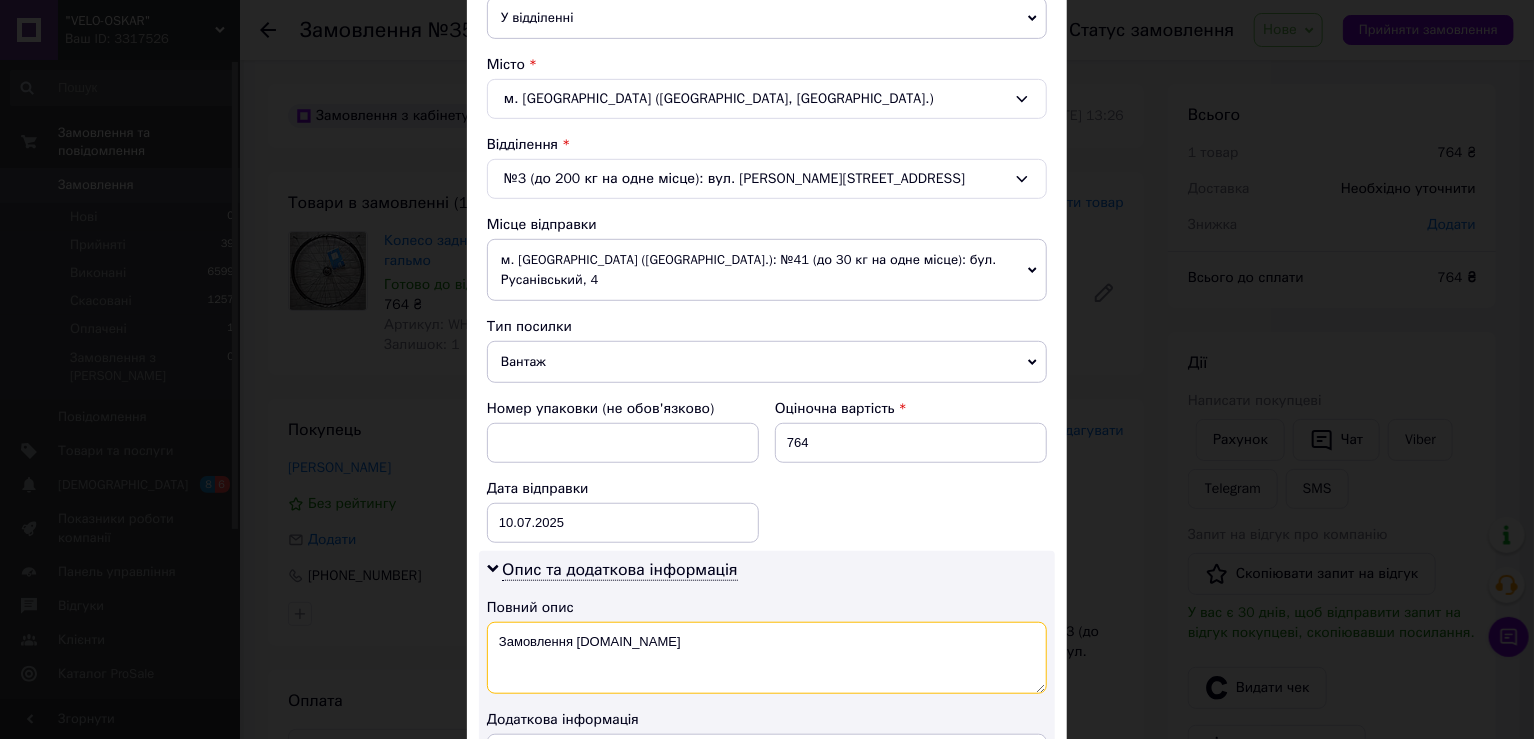 click on "Замовлення Prom.ua" at bounding box center (767, 658) 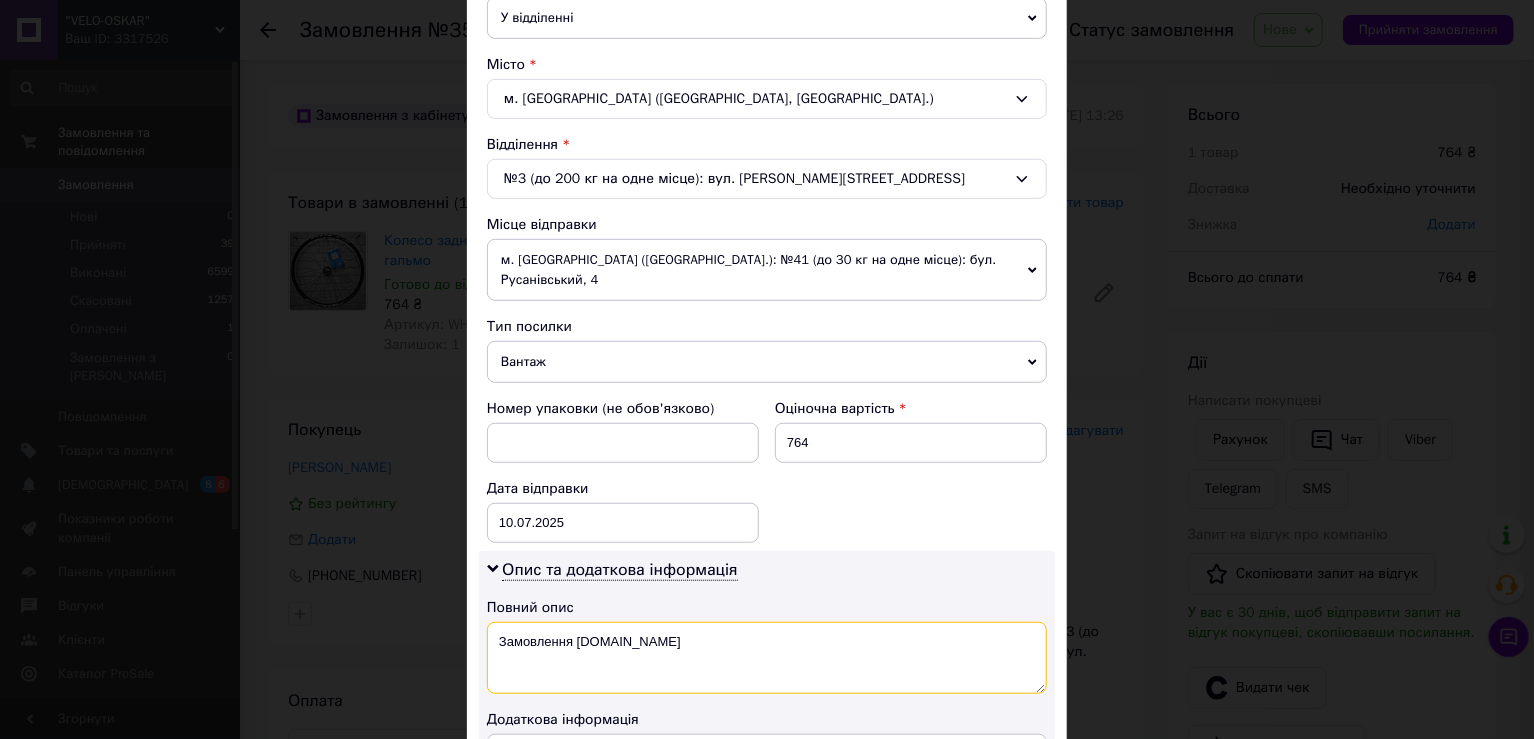 click on "Замовлення Prom.ua" at bounding box center [767, 658] 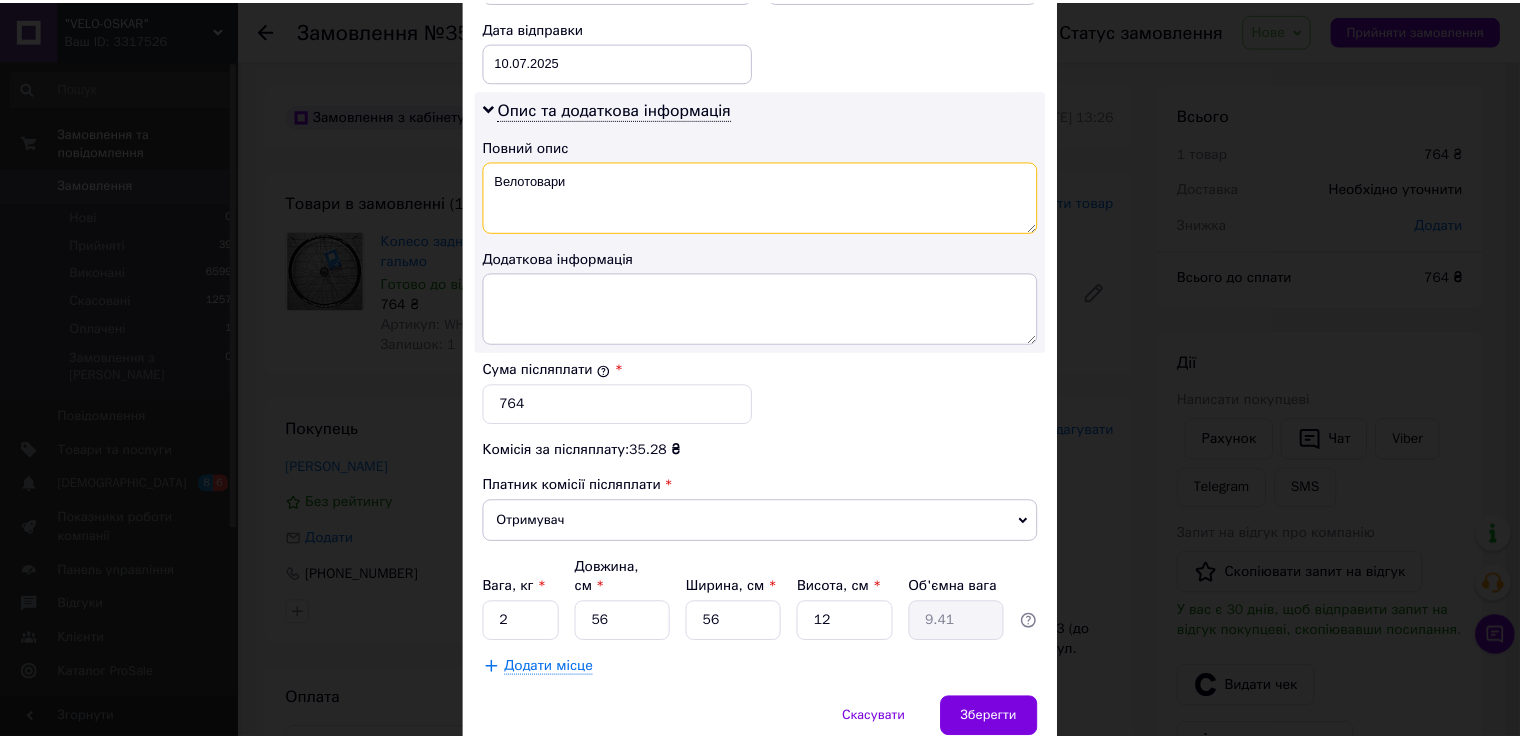 scroll, scrollTop: 1000, scrollLeft: 0, axis: vertical 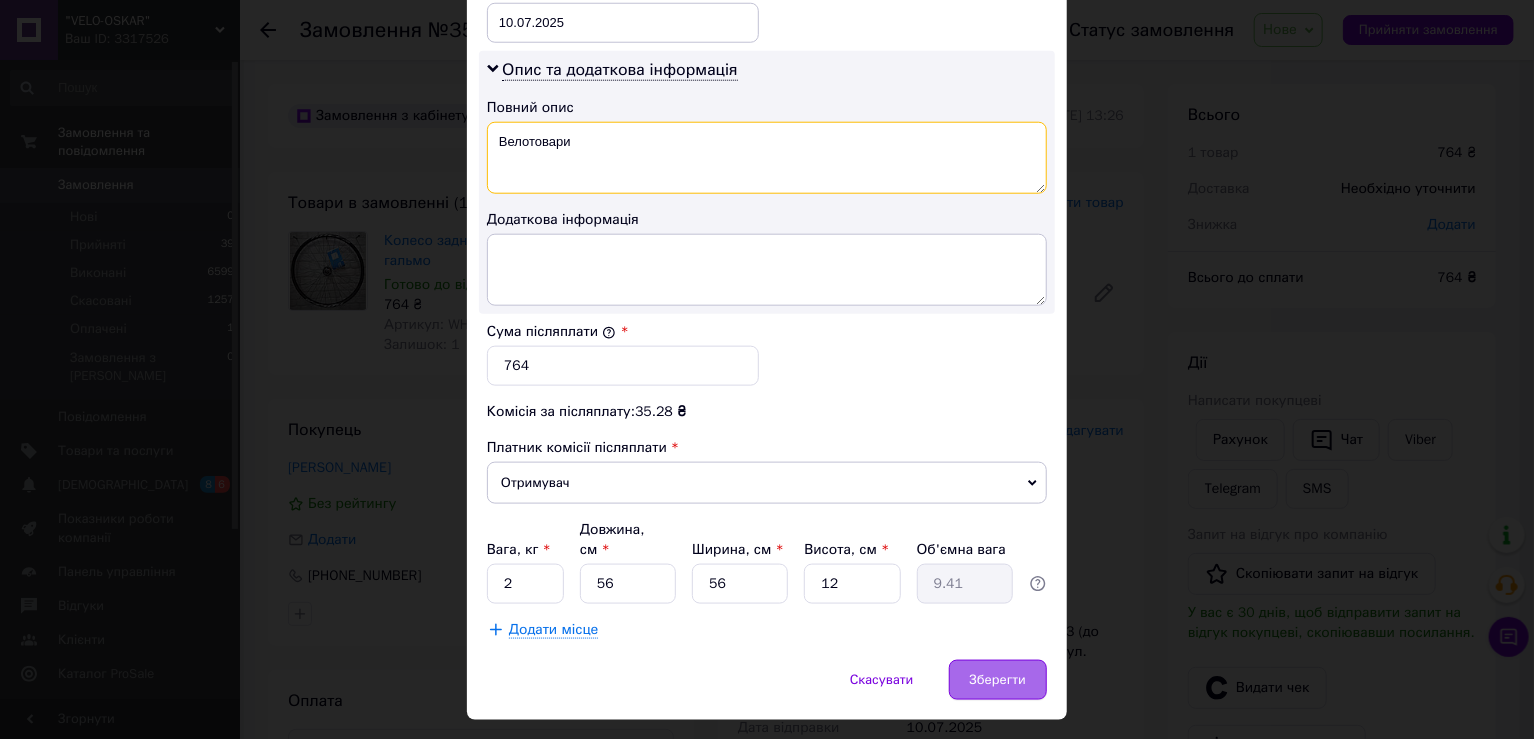 type on "Велотовари" 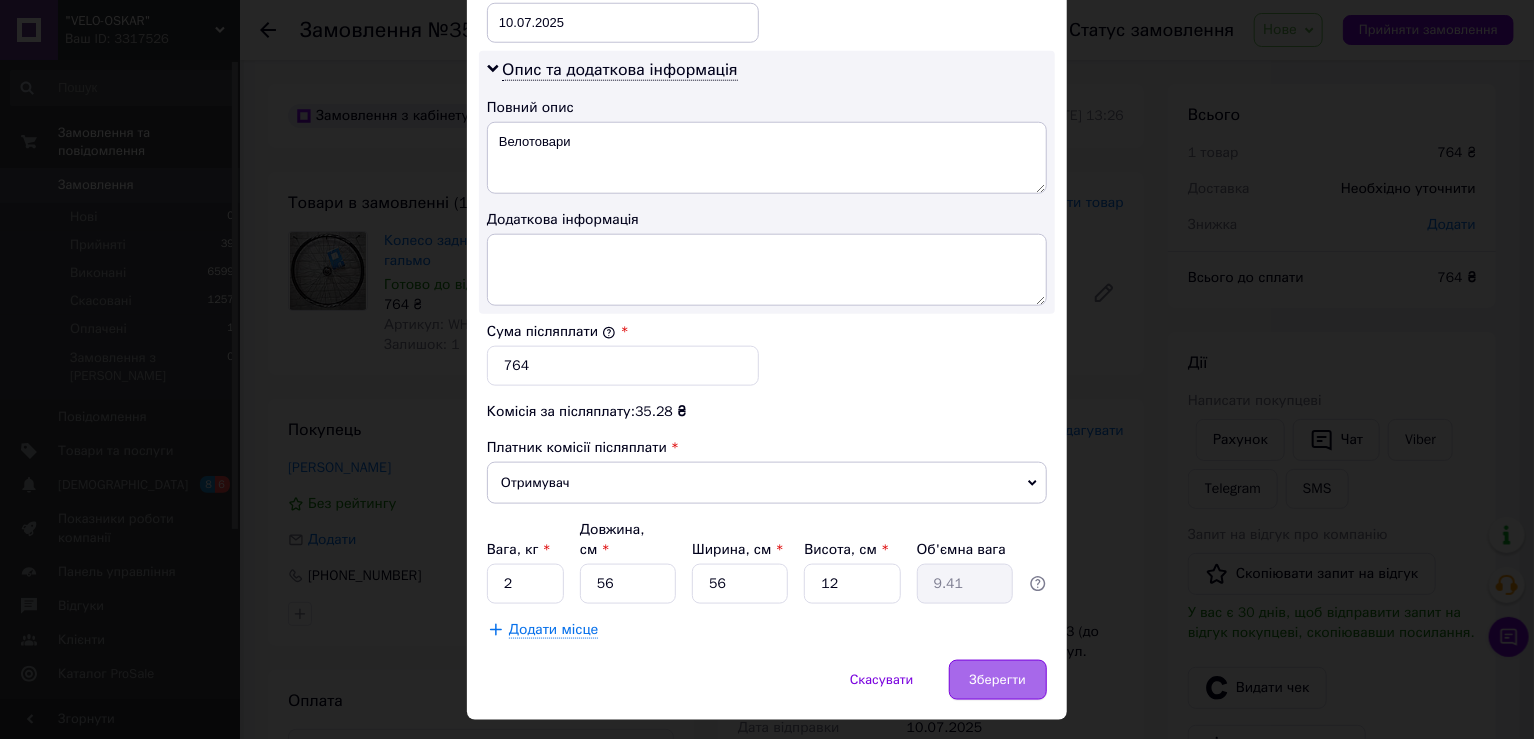 click on "Зберегти" at bounding box center [998, 680] 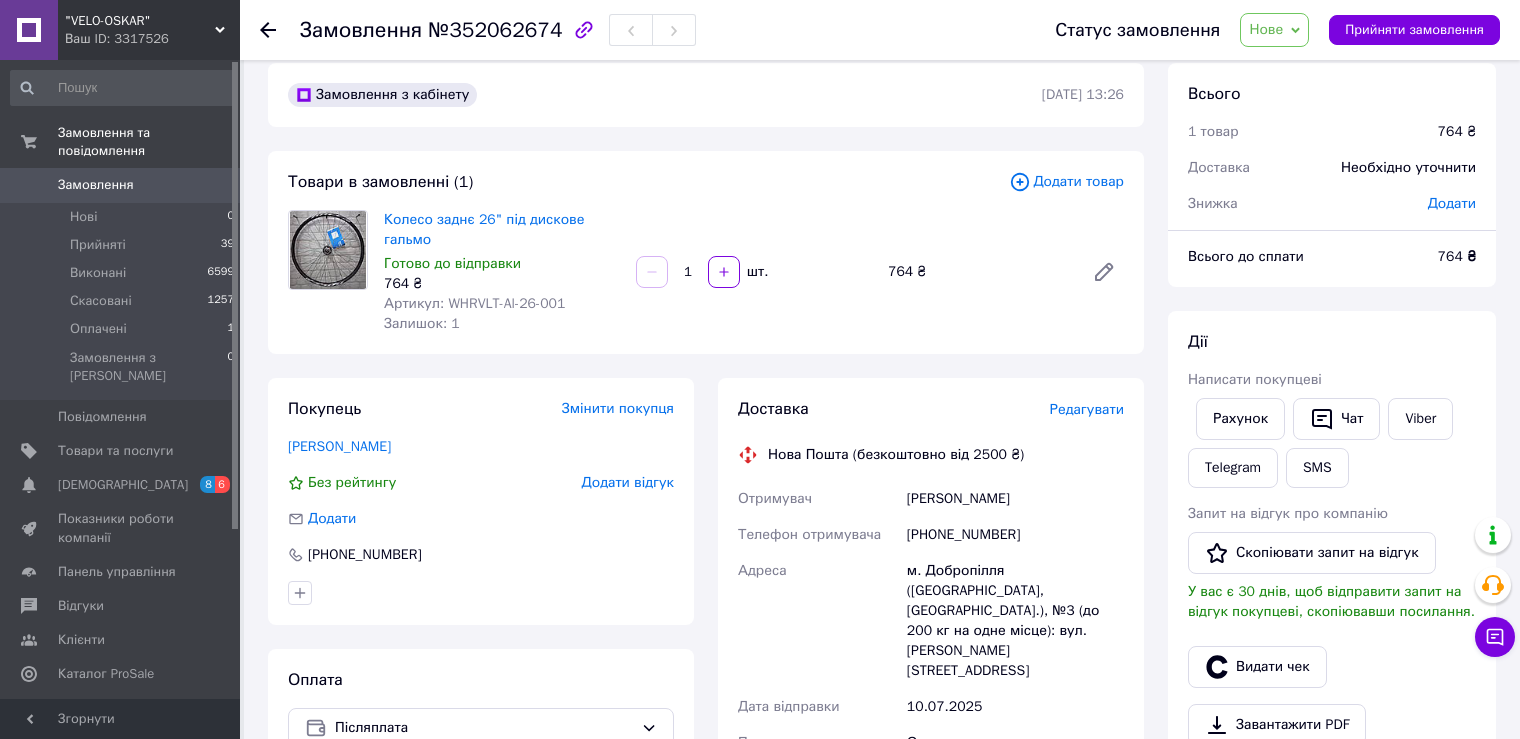 scroll, scrollTop: 0, scrollLeft: 0, axis: both 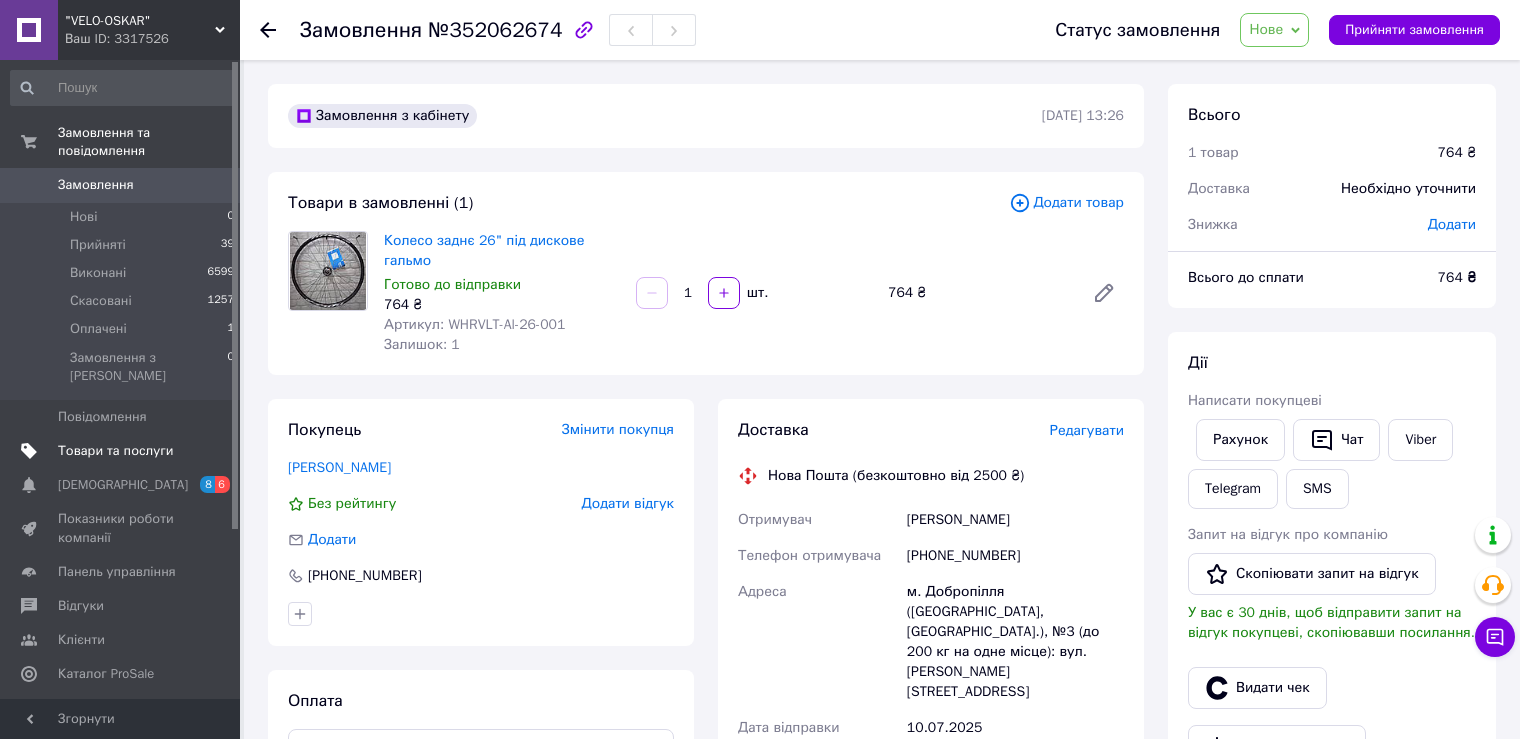 drag, startPoint x: 129, startPoint y: 484, endPoint x: 87, endPoint y: 420, distance: 76.55064 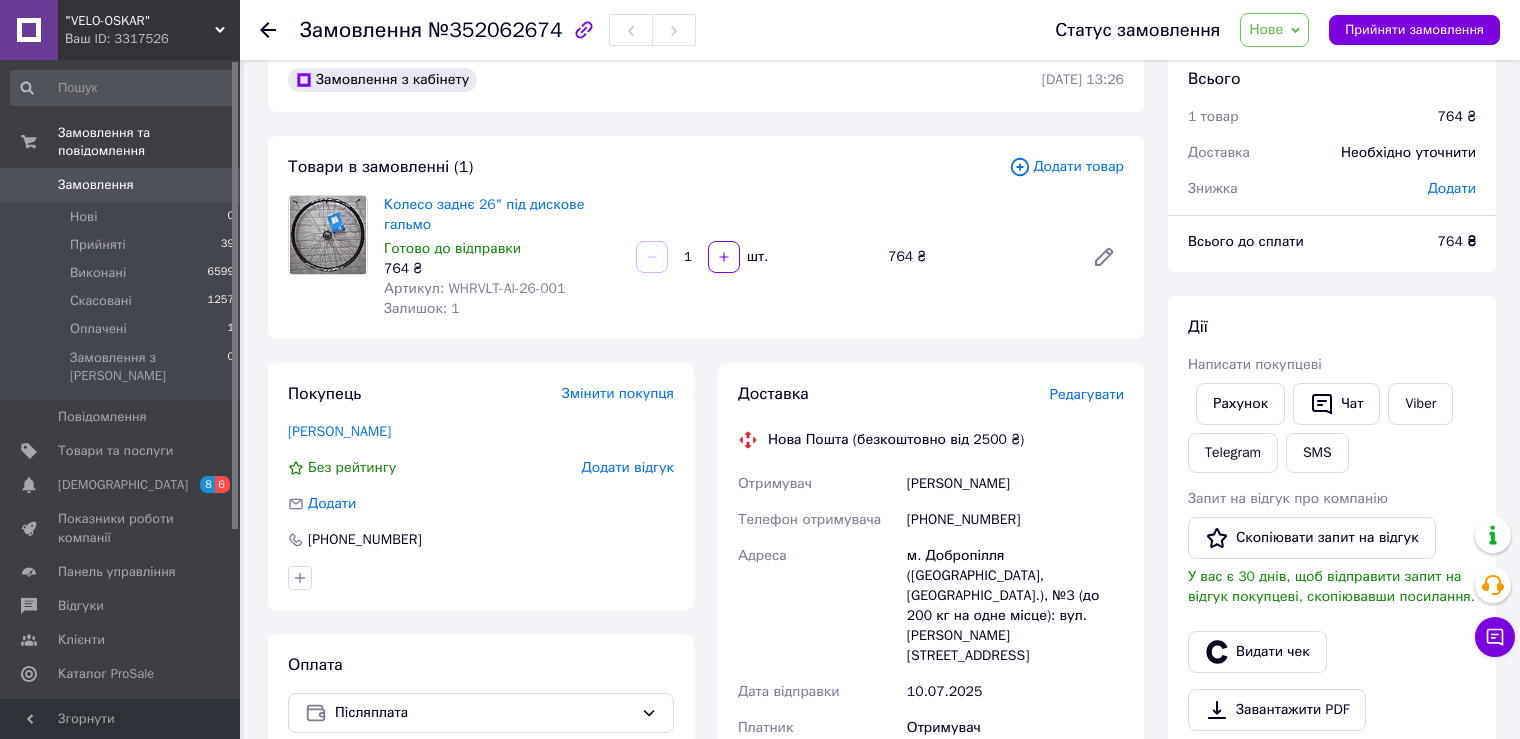 scroll, scrollTop: 0, scrollLeft: 0, axis: both 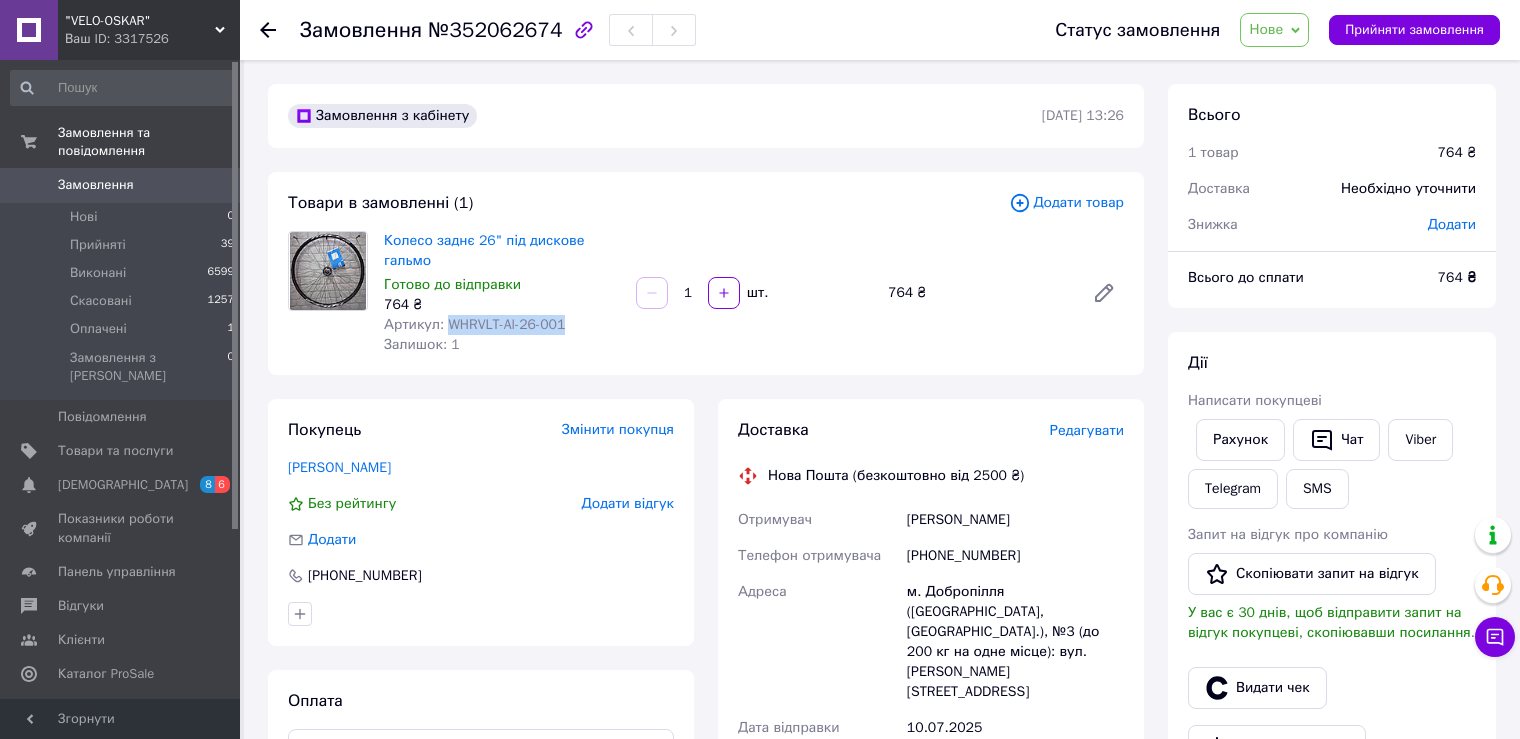 drag, startPoint x: 446, startPoint y: 325, endPoint x: 549, endPoint y: 317, distance: 103.31021 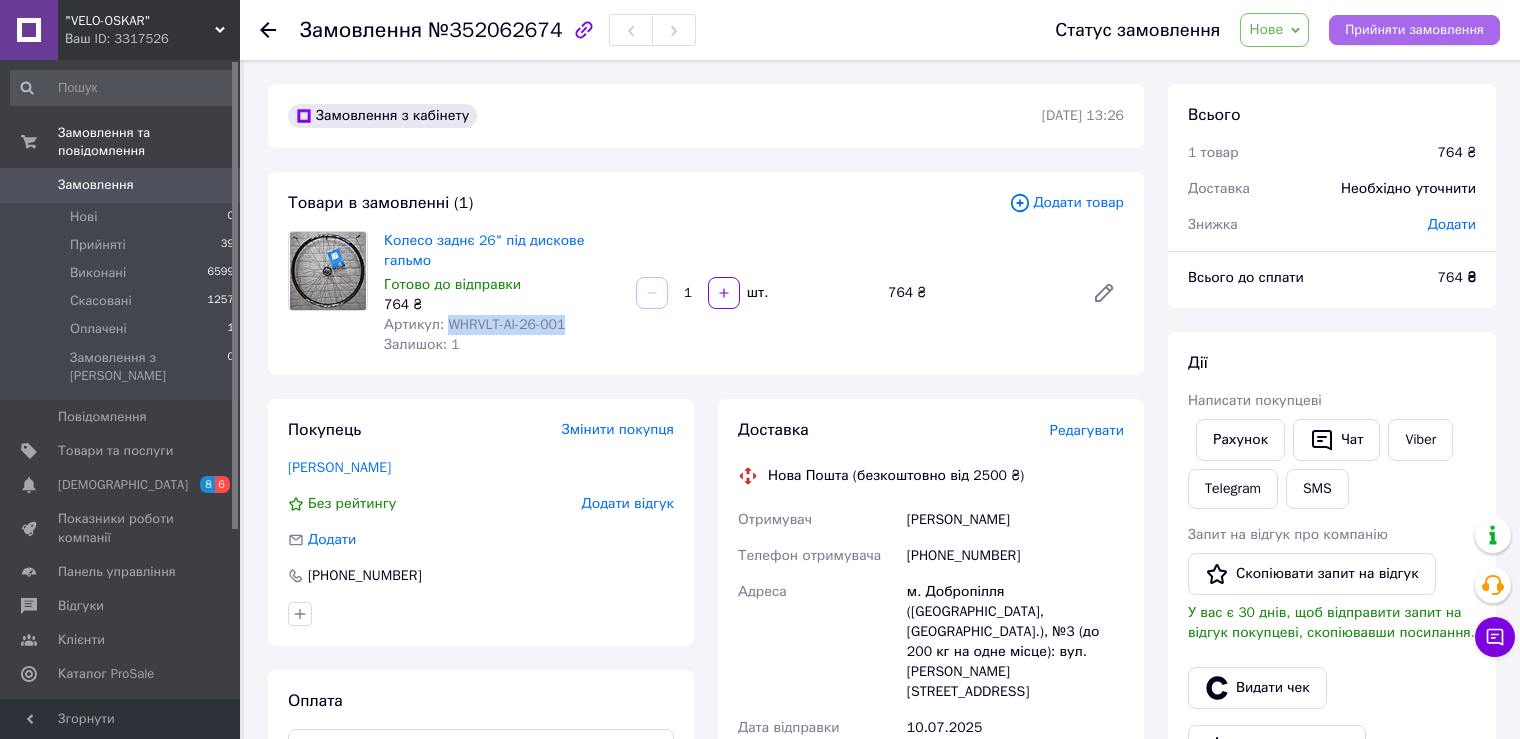 click on "Прийняти замовлення" at bounding box center (1414, 30) 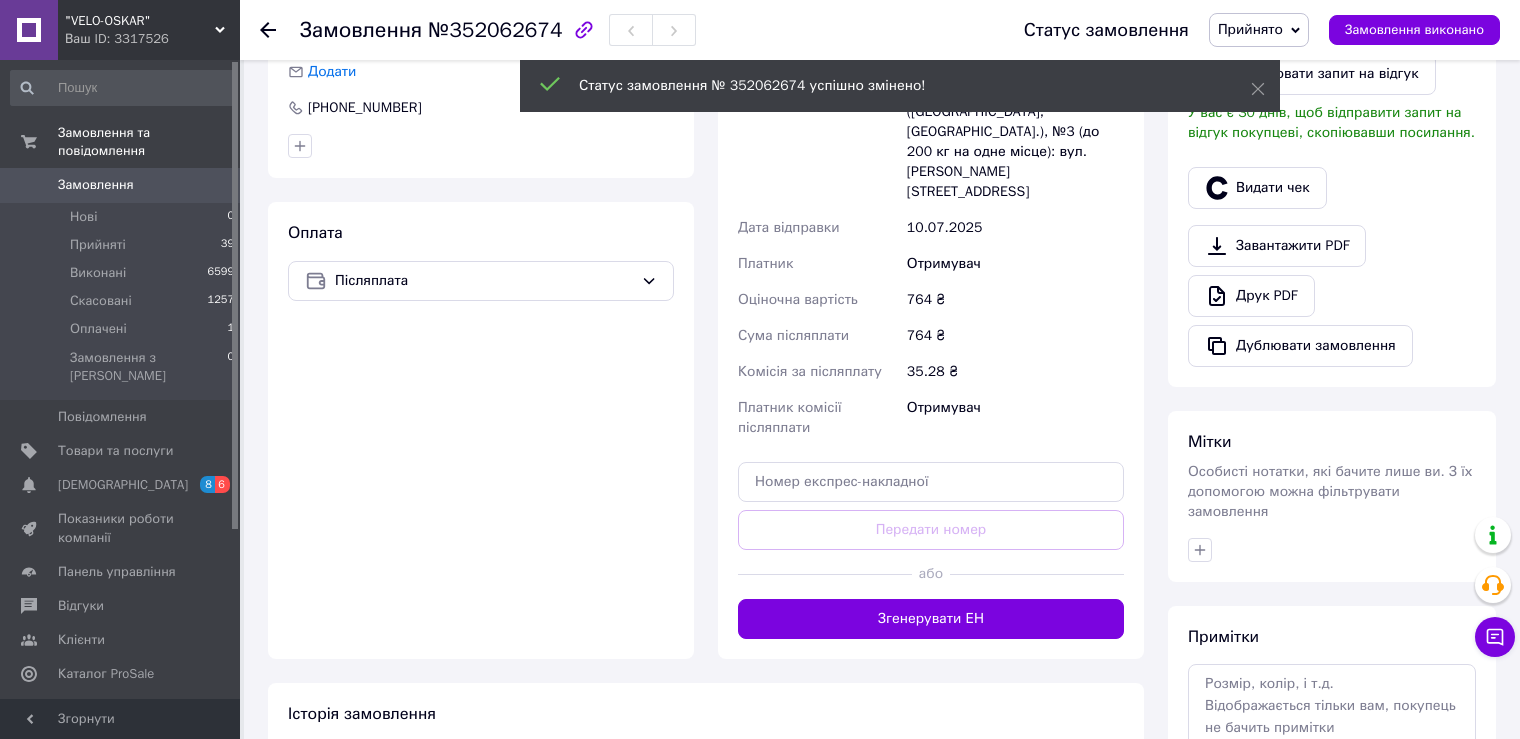 scroll, scrollTop: 0, scrollLeft: 0, axis: both 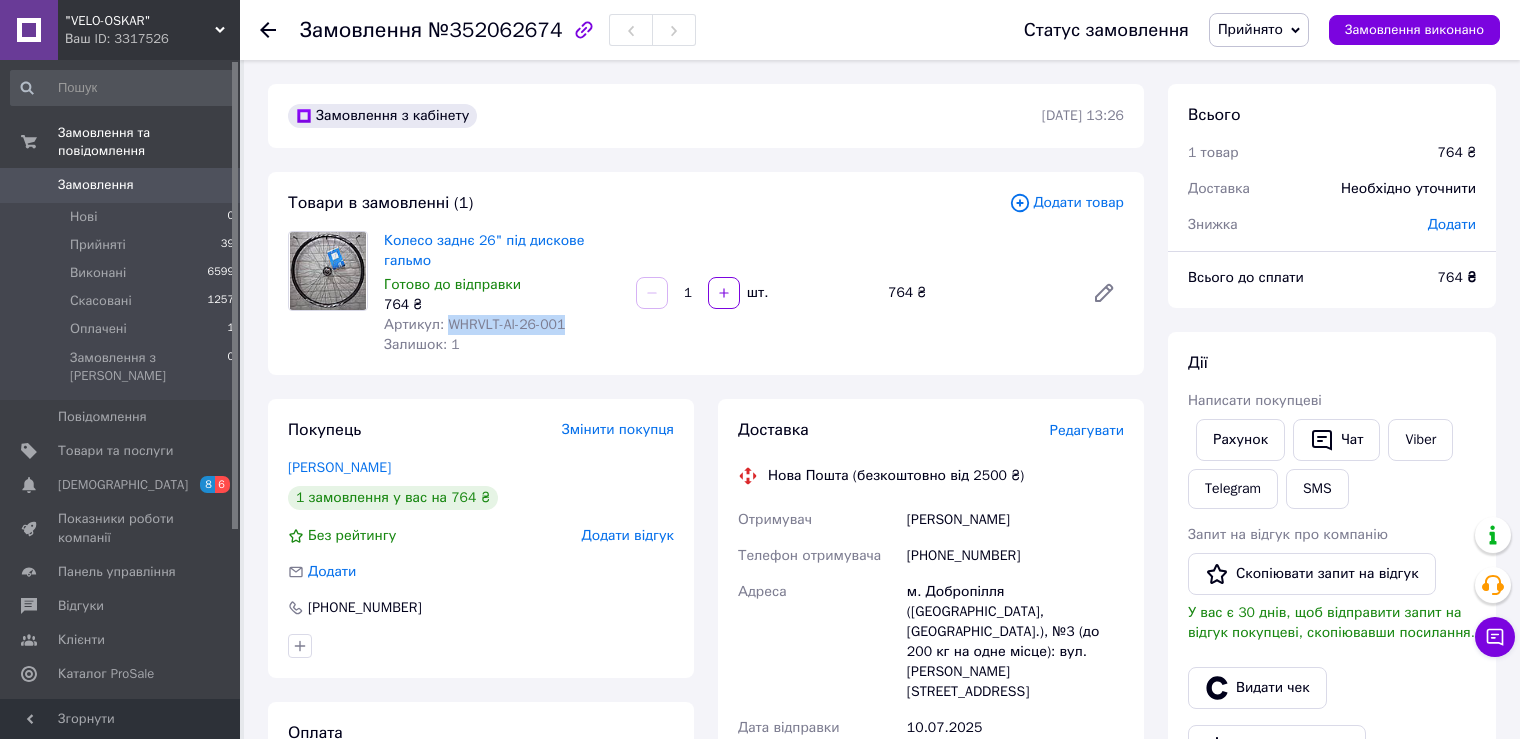 click on "Замовлення" at bounding box center [96, 185] 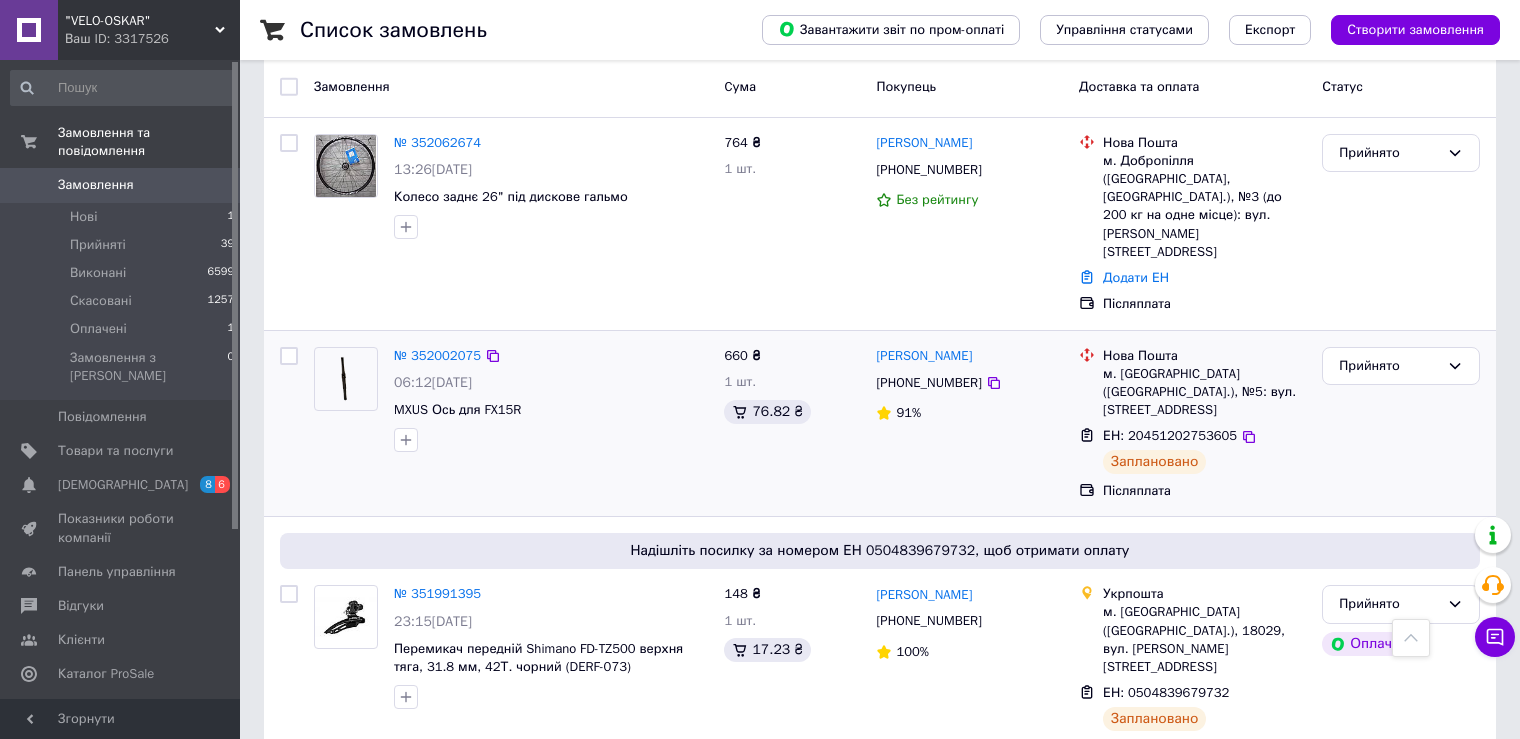 scroll, scrollTop: 0, scrollLeft: 0, axis: both 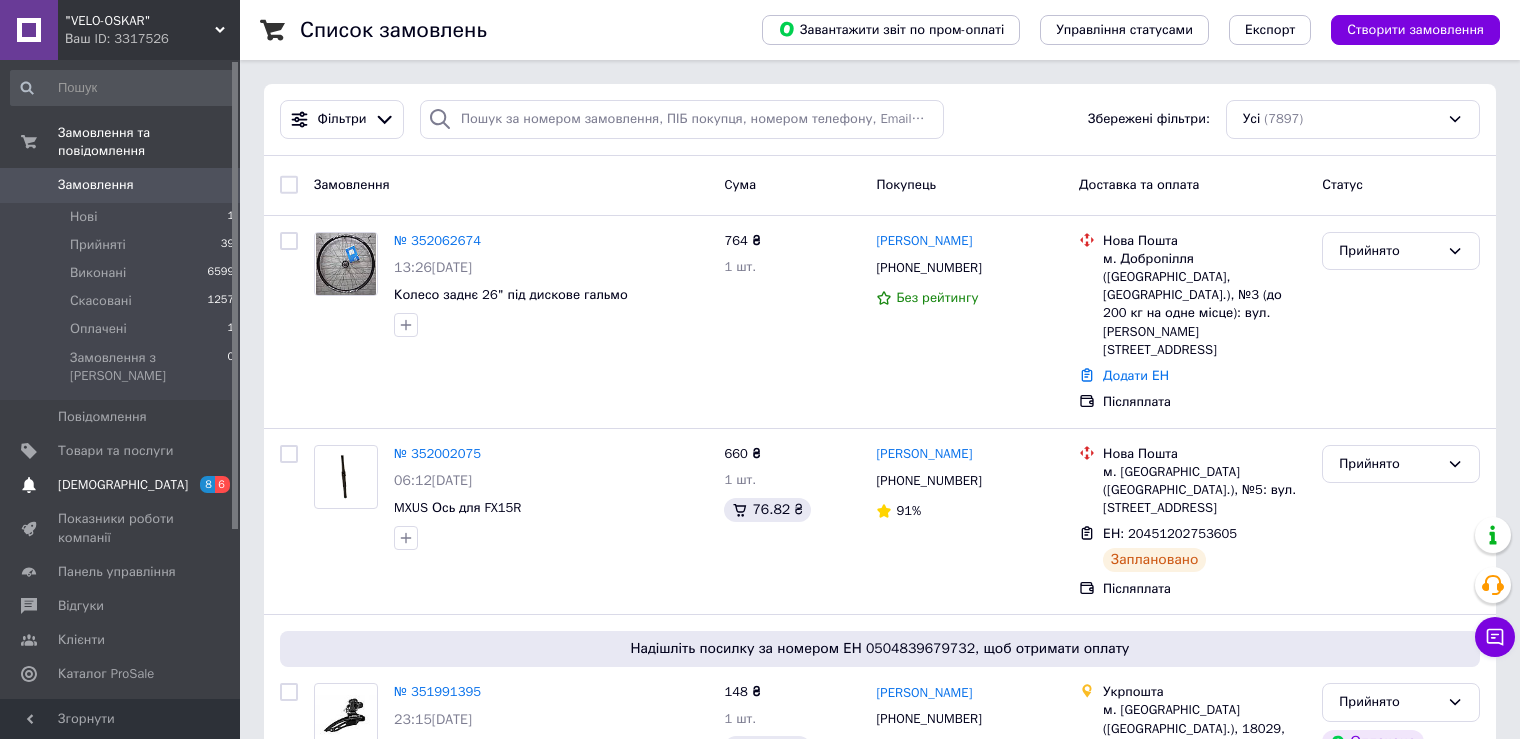 click on "[DEMOGRAPHIC_DATA]" at bounding box center [123, 485] 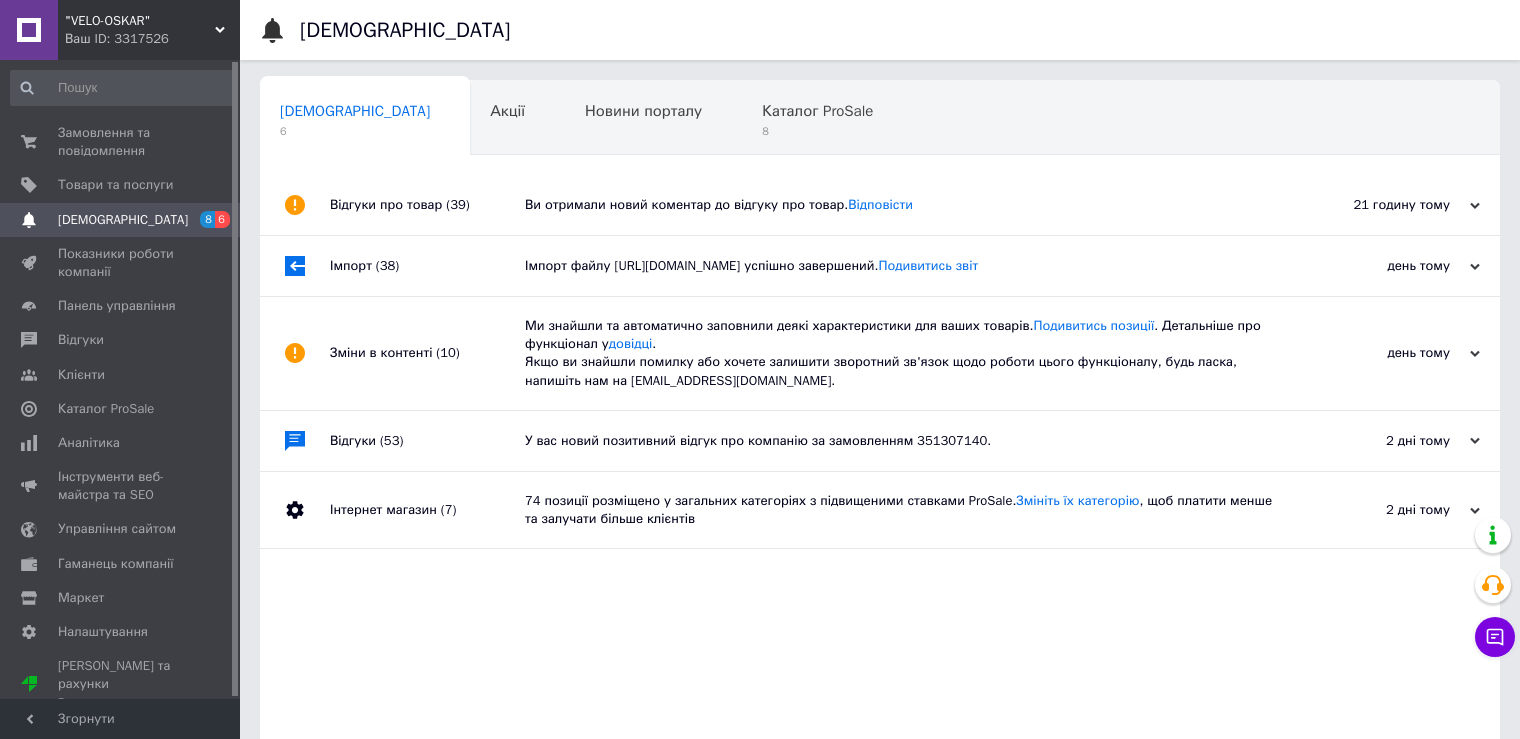click on "Ми знайшли та автоматично заповнили деякі характеристики для ваших товарів.  Подивитись позиції . Детальніше про функціонал у  довідці . Якщо ви знайшли помилку або хочете залишити зворотний зв'язок щодо роботи цього функціоналу, будь ласка, напишіть нам на moderation@prom.ua." at bounding box center (902, 353) 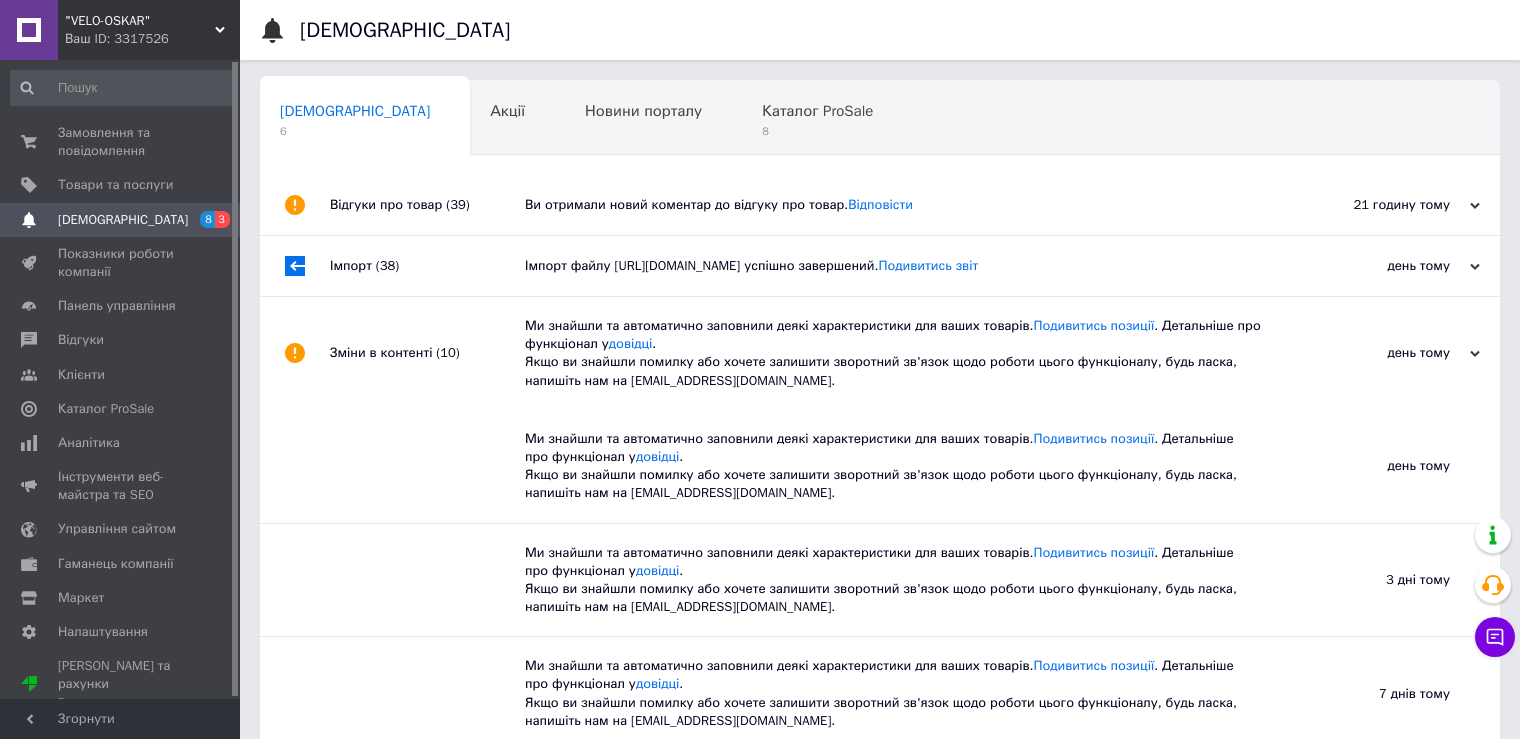 click on "Імпорт файлу https://rosport.in.ua/products_feed.xml?hash_tag=cf62187e66846c062ad06fe2542059e6&sales_notes=&product_ids=&label_ids=&exclude_fields=&html_description=0&yandex_cpa=&process_presence_sure=&languages=uk%2Cru&extra_fields=quantityInStock&group_ids=25765246%2C25810144%2C118793253&nested_group_ids=25765246%2C25810144%2C118793253 успішно завершений.  Подивитись звіт" at bounding box center [902, 266] 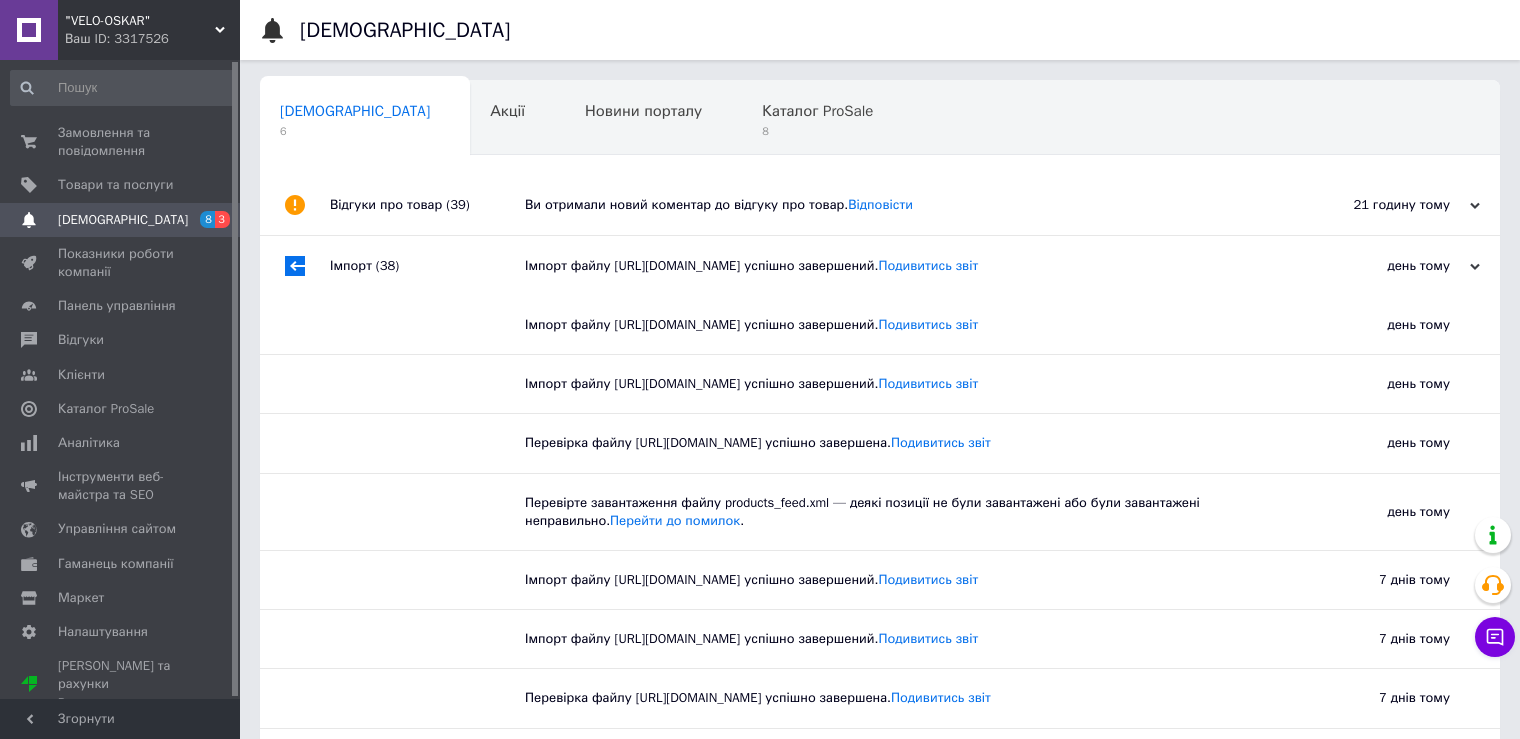 click on "Ви отримали новий коментар до відгуку про товар.  Відповісти" at bounding box center (902, 205) 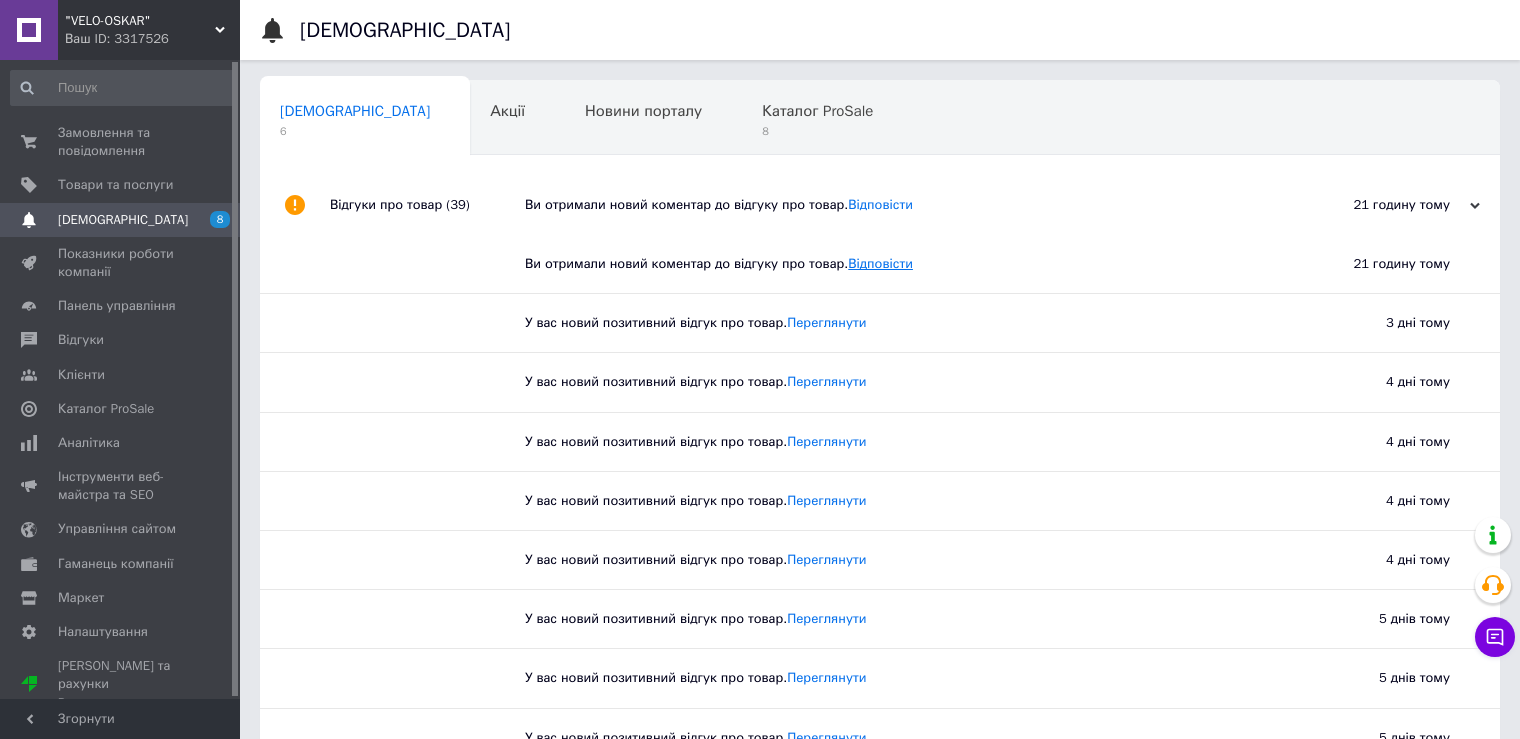 click on "Відповісти" at bounding box center (880, 263) 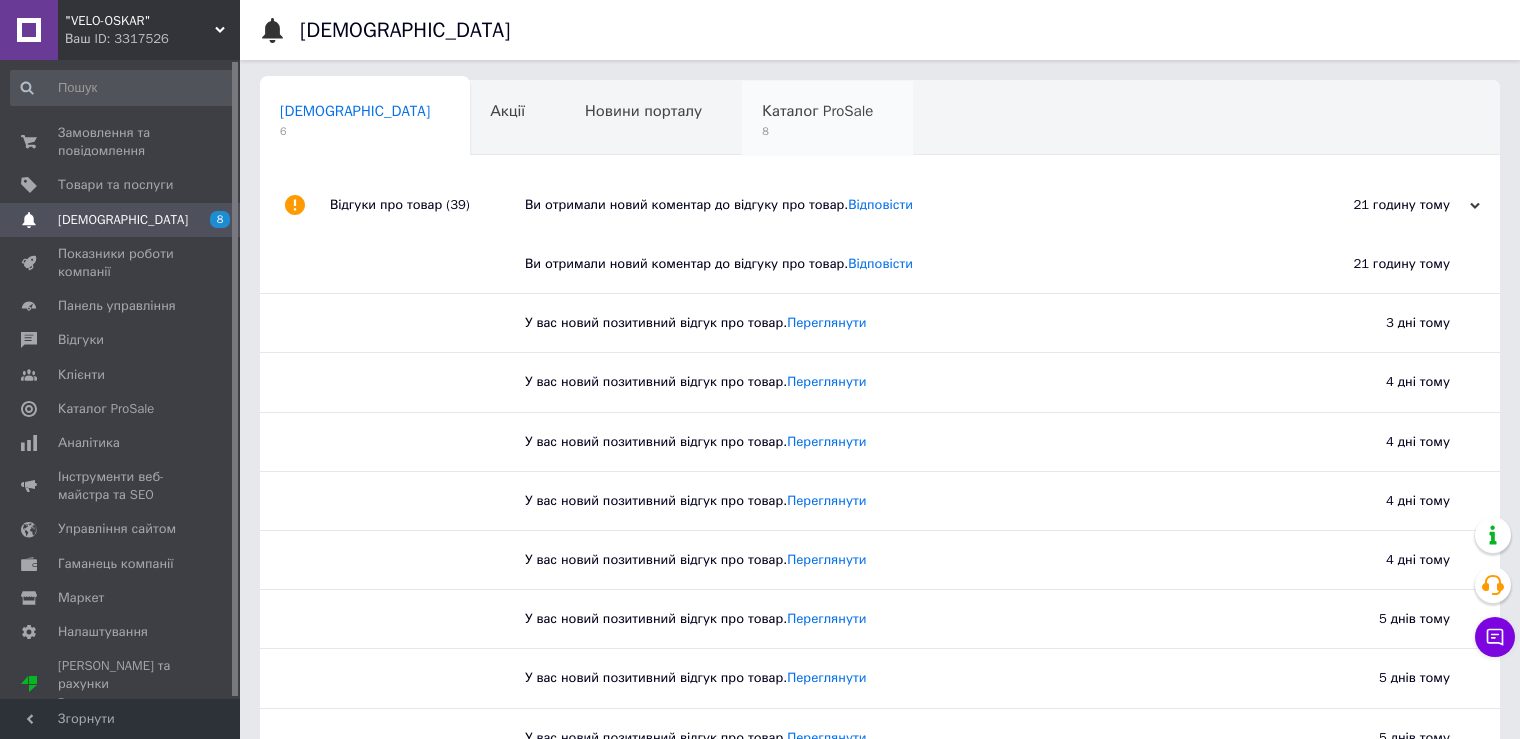 click on "8" at bounding box center [817, 131] 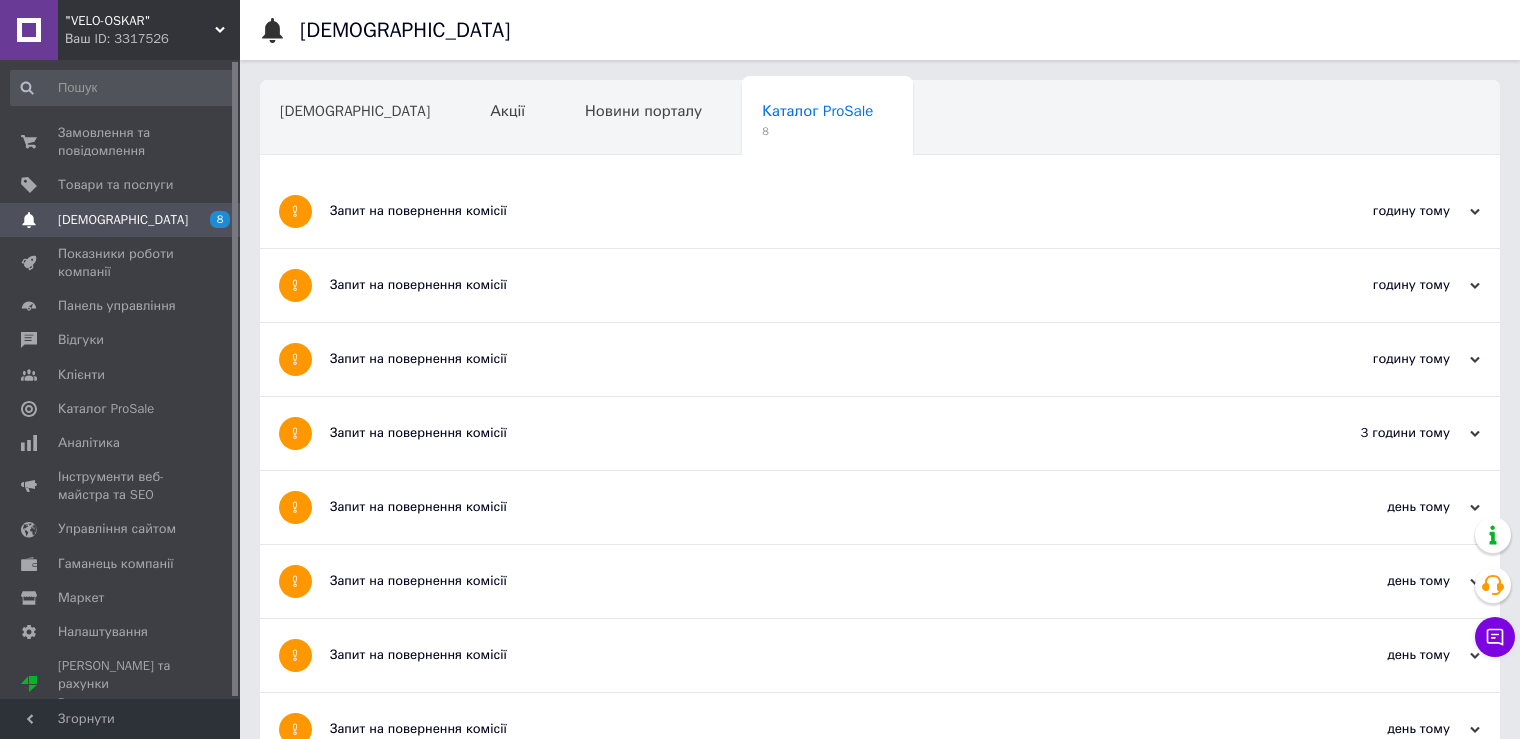 scroll, scrollTop: 333, scrollLeft: 0, axis: vertical 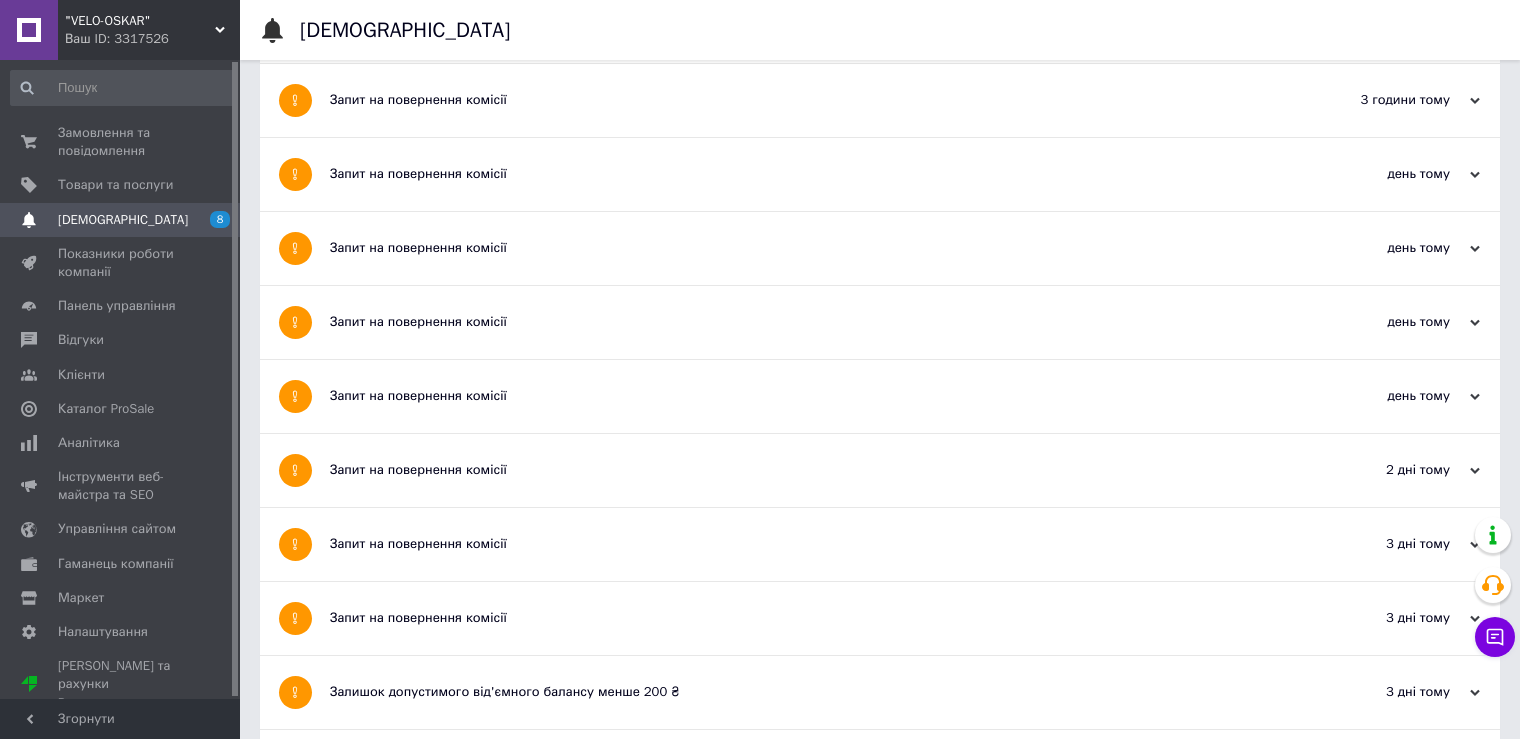 click on "Запит на повернення комісії" at bounding box center [805, 396] 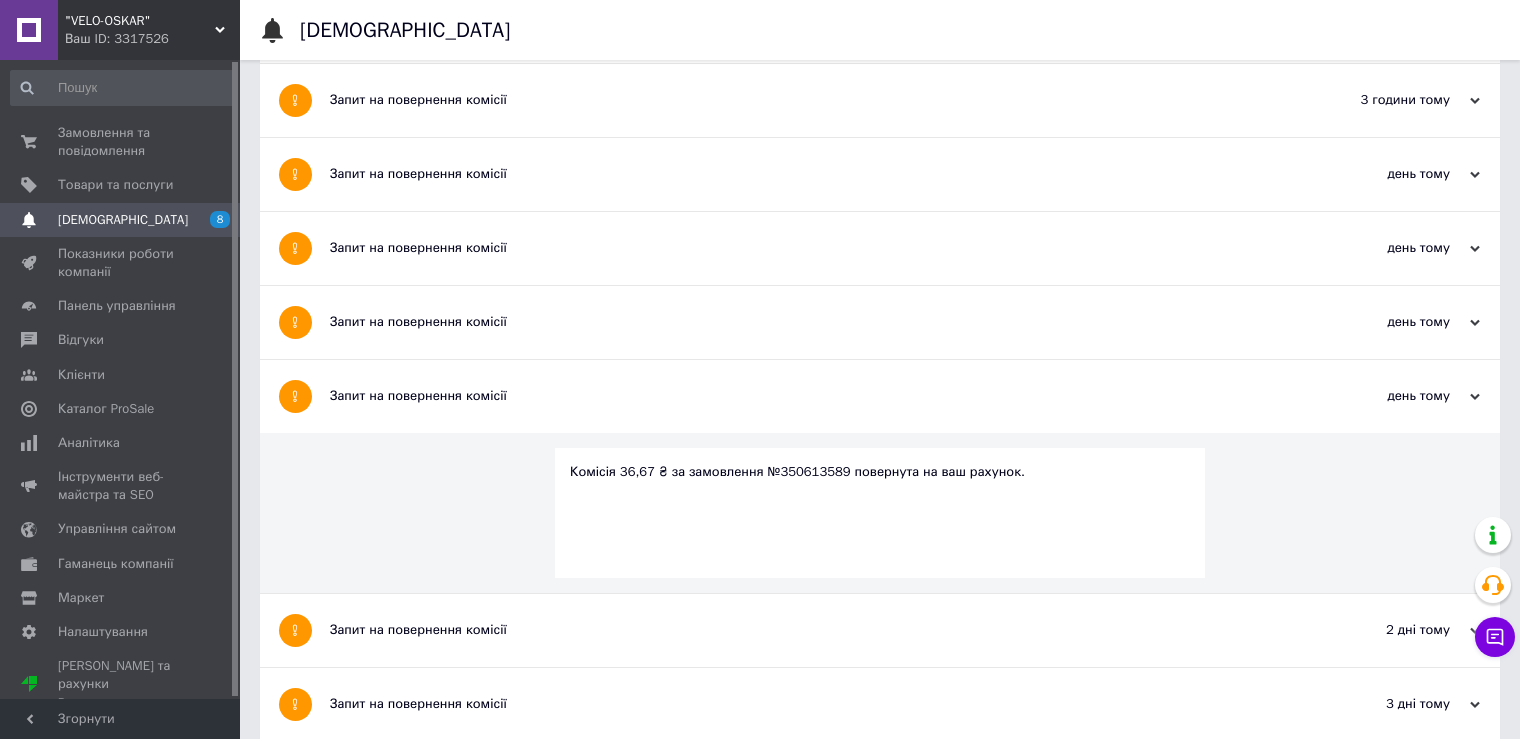 click on "Запит на повернення комісії" at bounding box center [805, 322] 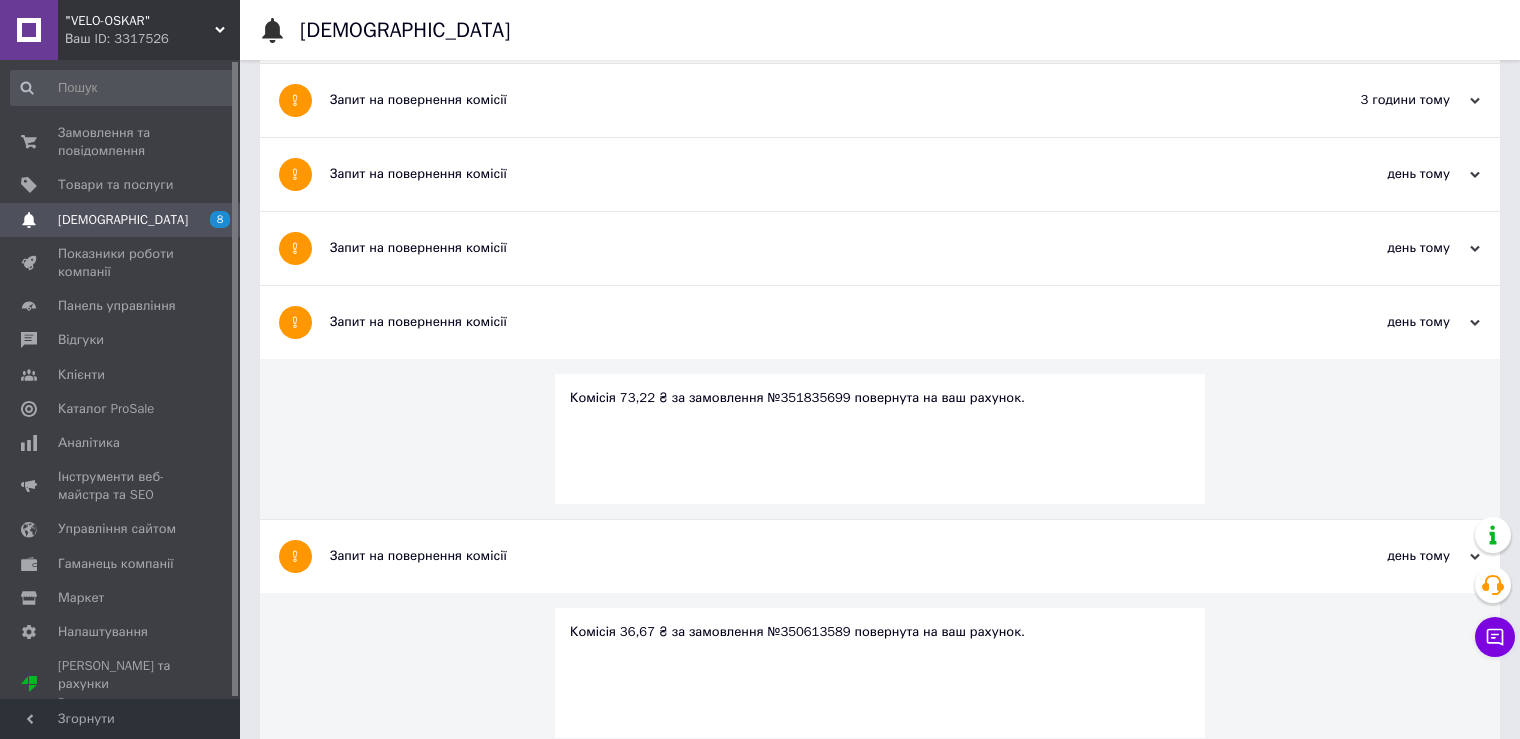 click on "Запит на повернення комісії" at bounding box center (805, 248) 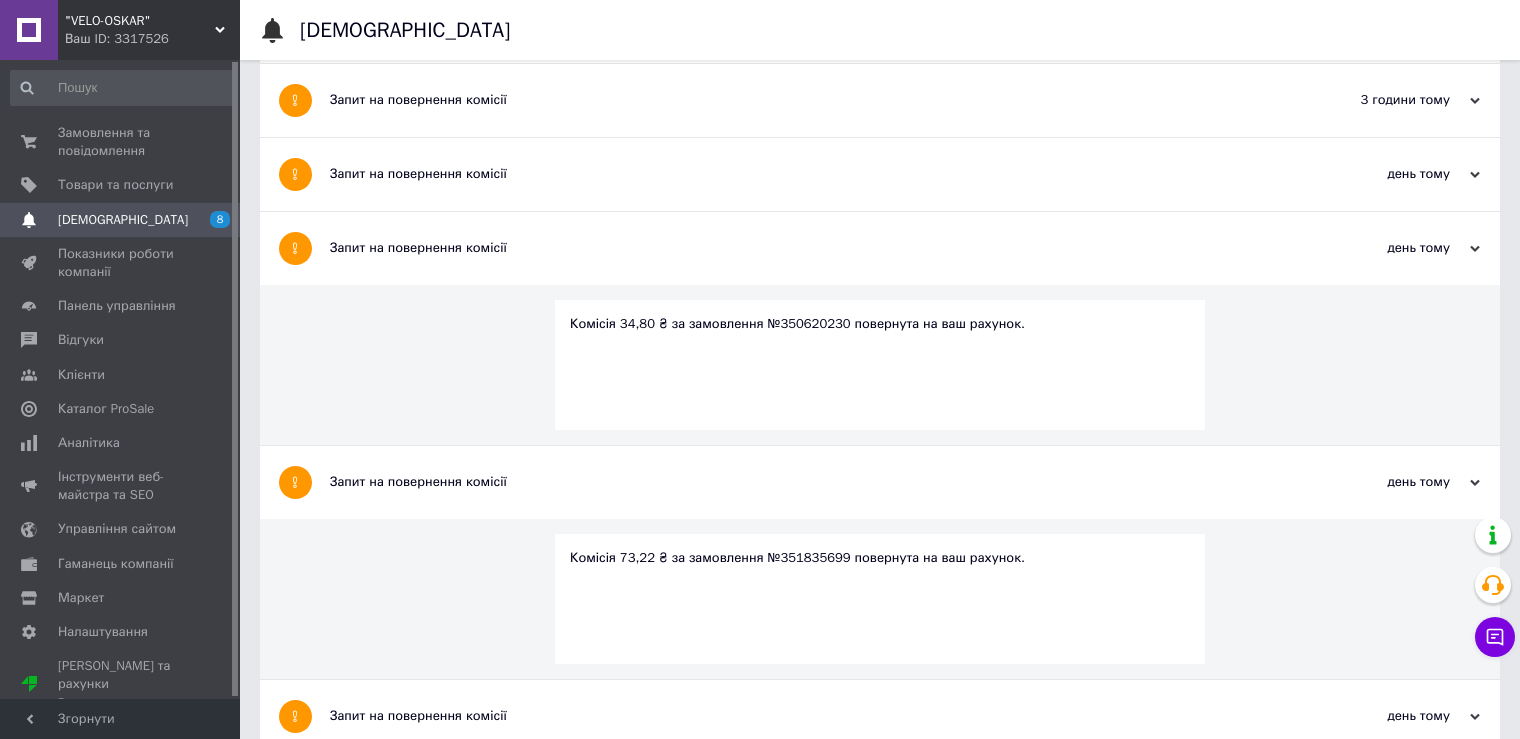 click on "Запит на повернення комісії" at bounding box center (805, 174) 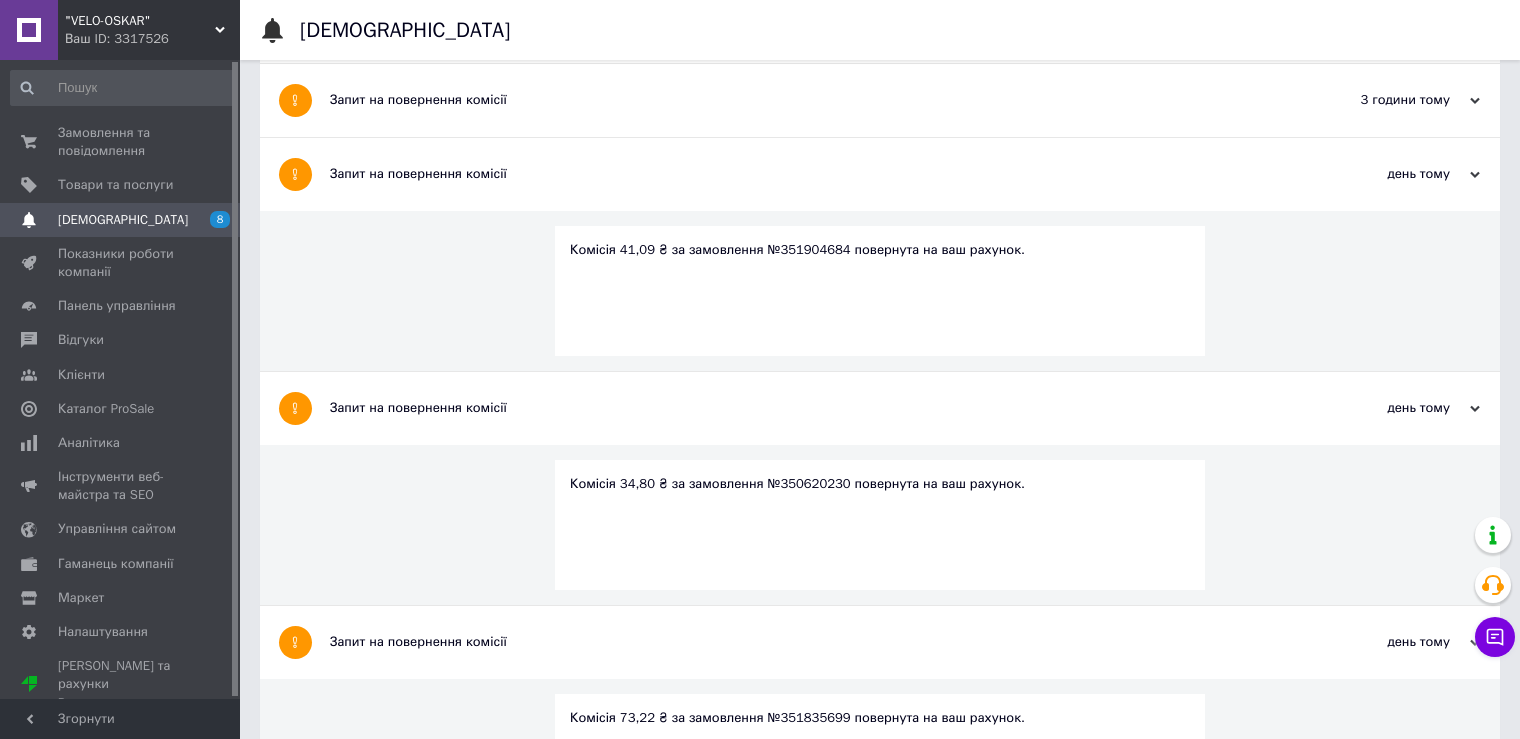 scroll, scrollTop: 0, scrollLeft: 0, axis: both 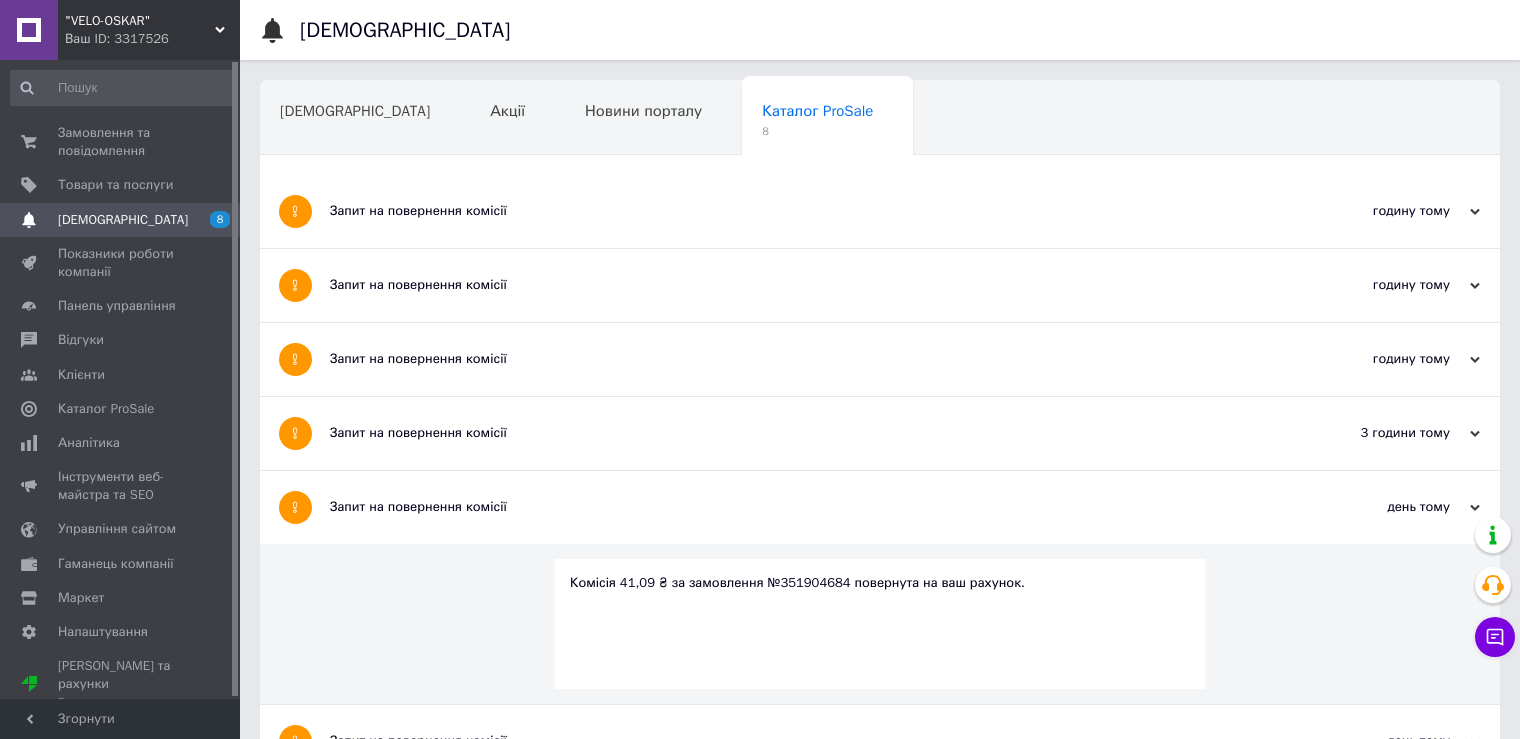 click on "Запит на повернення комісії" at bounding box center (805, 433) 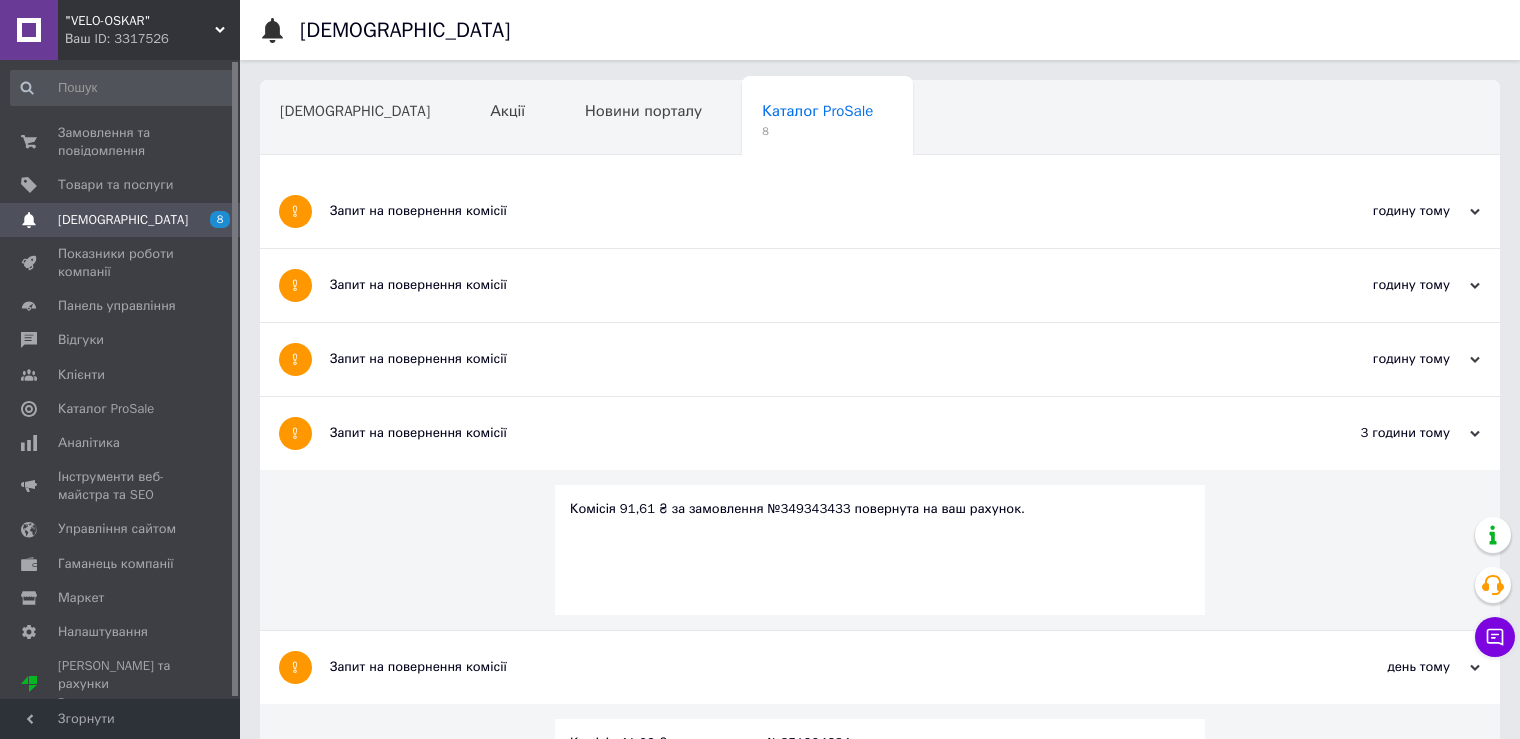 drag, startPoint x: 650, startPoint y: 368, endPoint x: 656, endPoint y: 345, distance: 23.769728 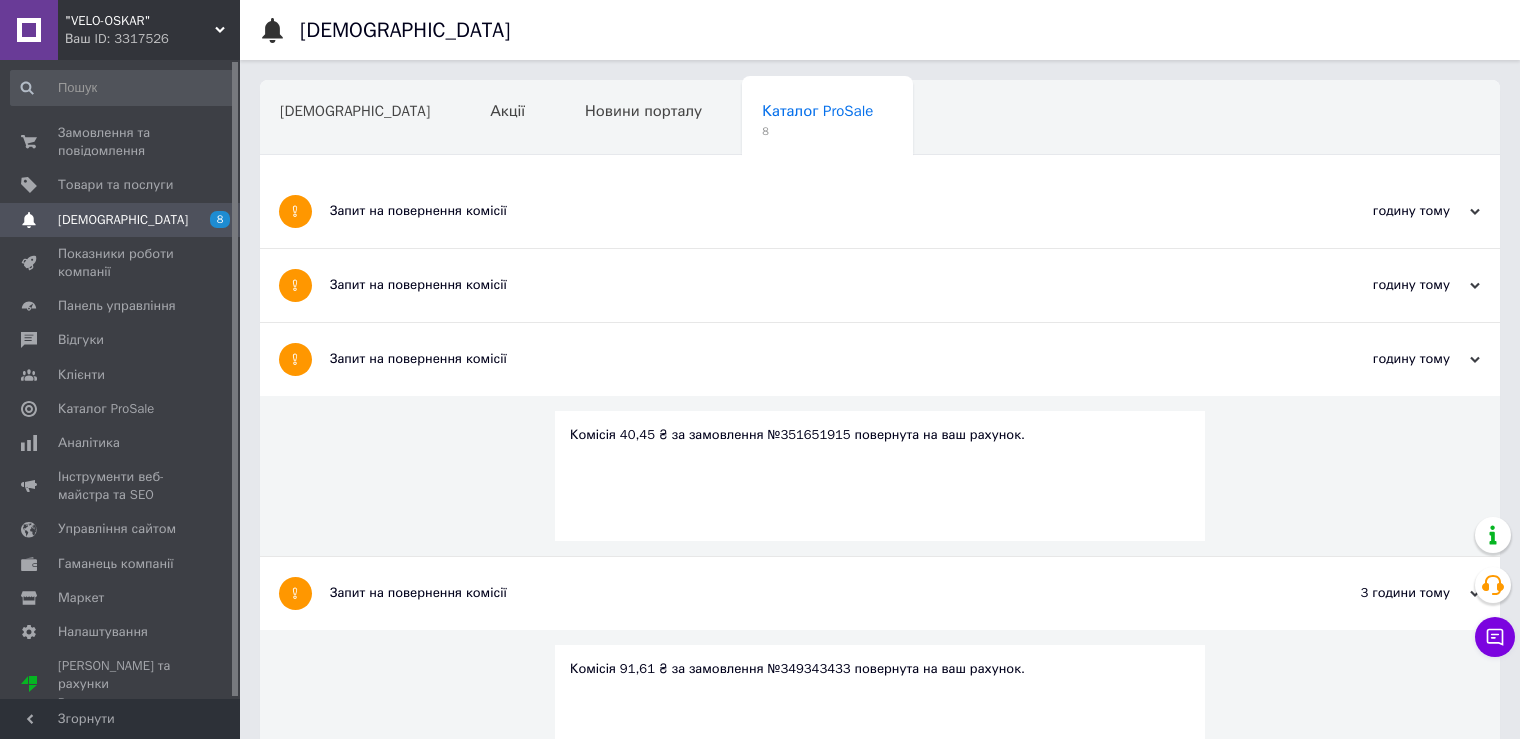 click on "Запит на повернення комісії" at bounding box center [805, 285] 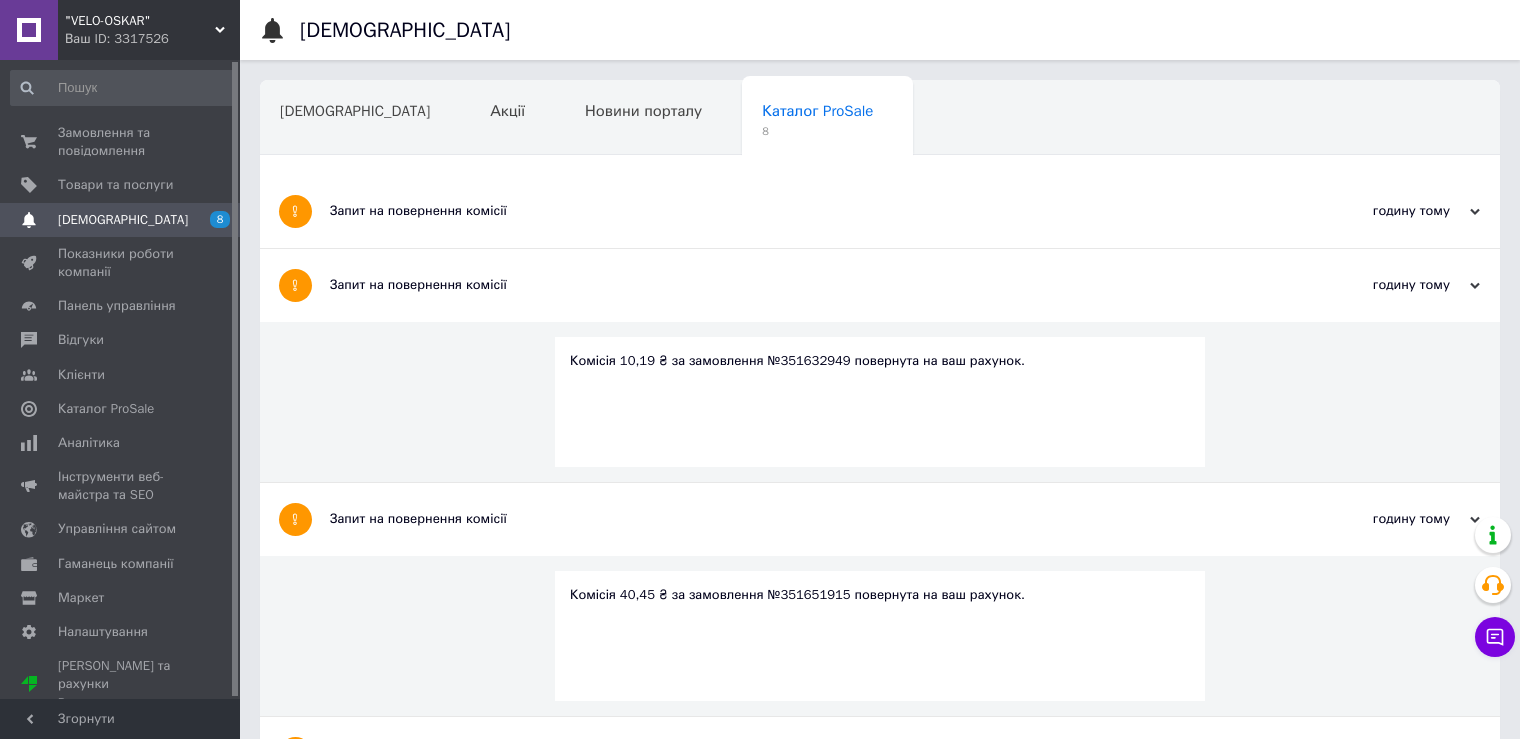 click on "Запит на повернення комісії" at bounding box center [805, 211] 